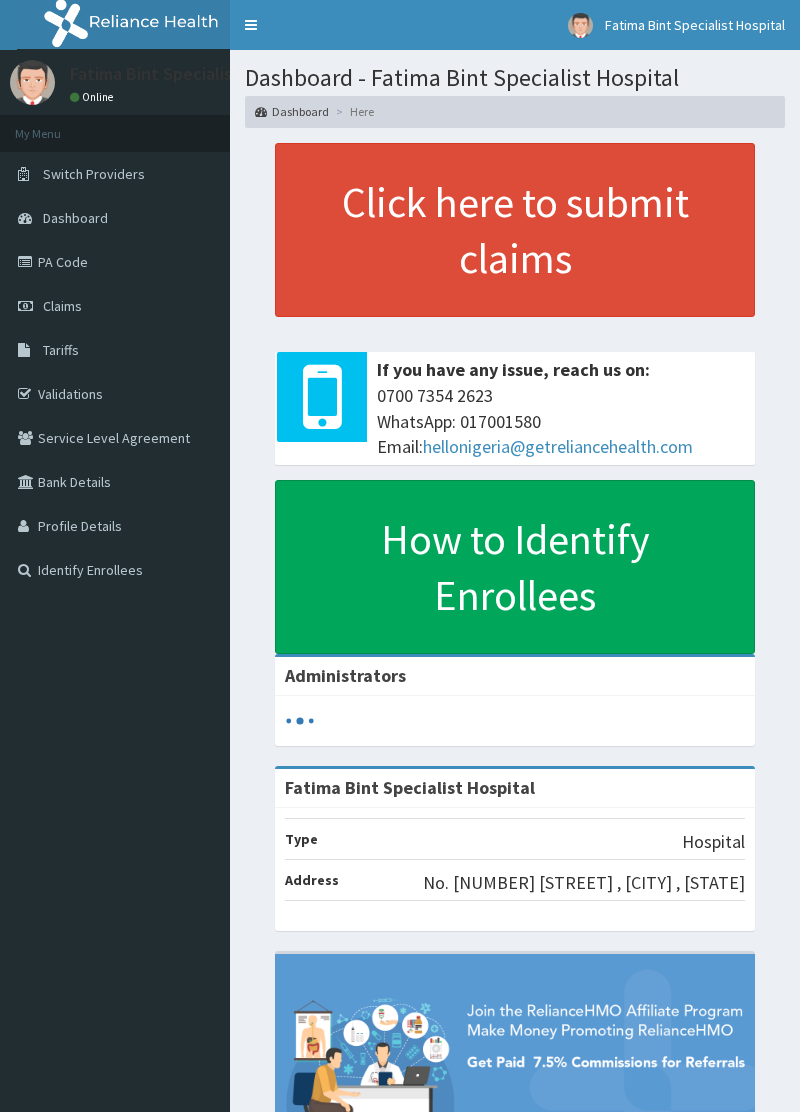 scroll, scrollTop: 0, scrollLeft: 0, axis: both 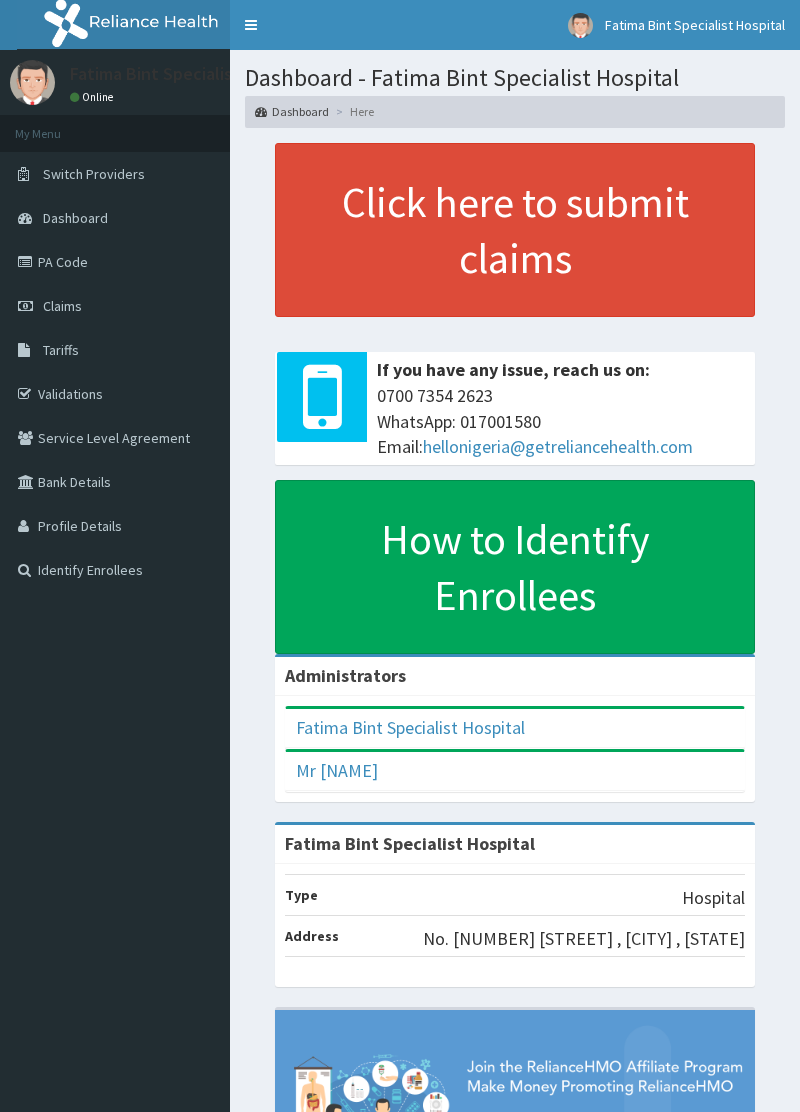 click on "PA Code" at bounding box center (115, 262) 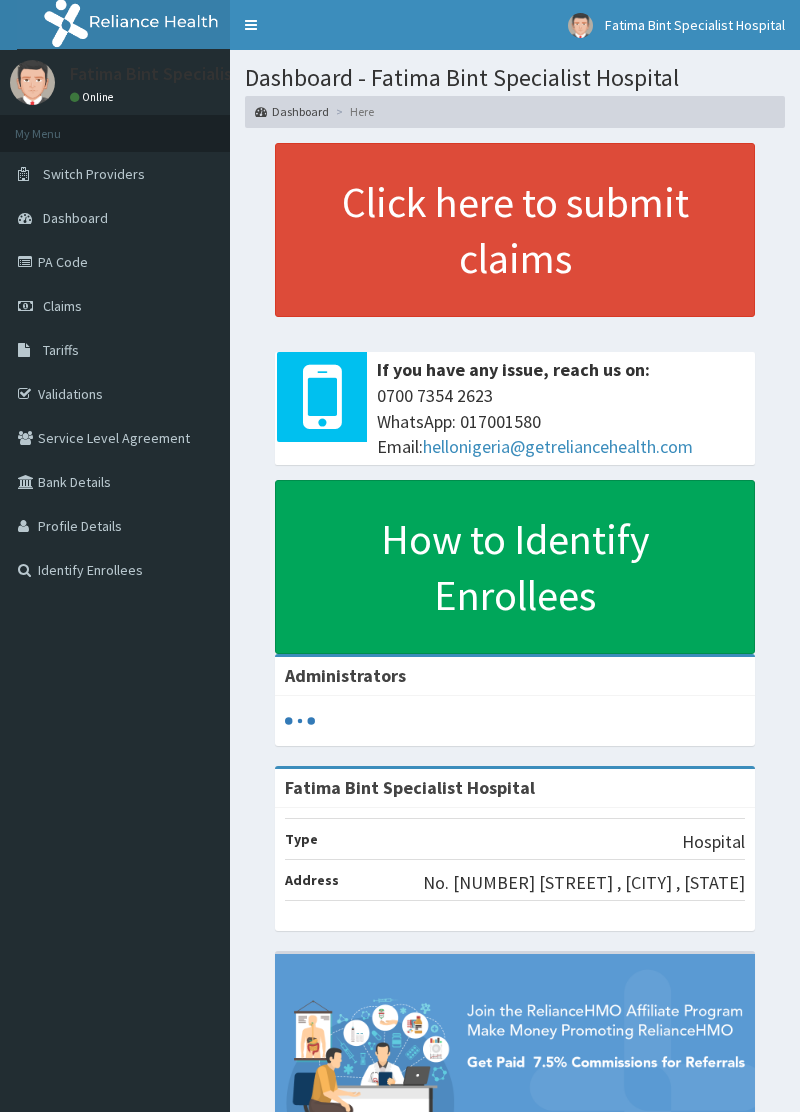 scroll, scrollTop: 0, scrollLeft: 0, axis: both 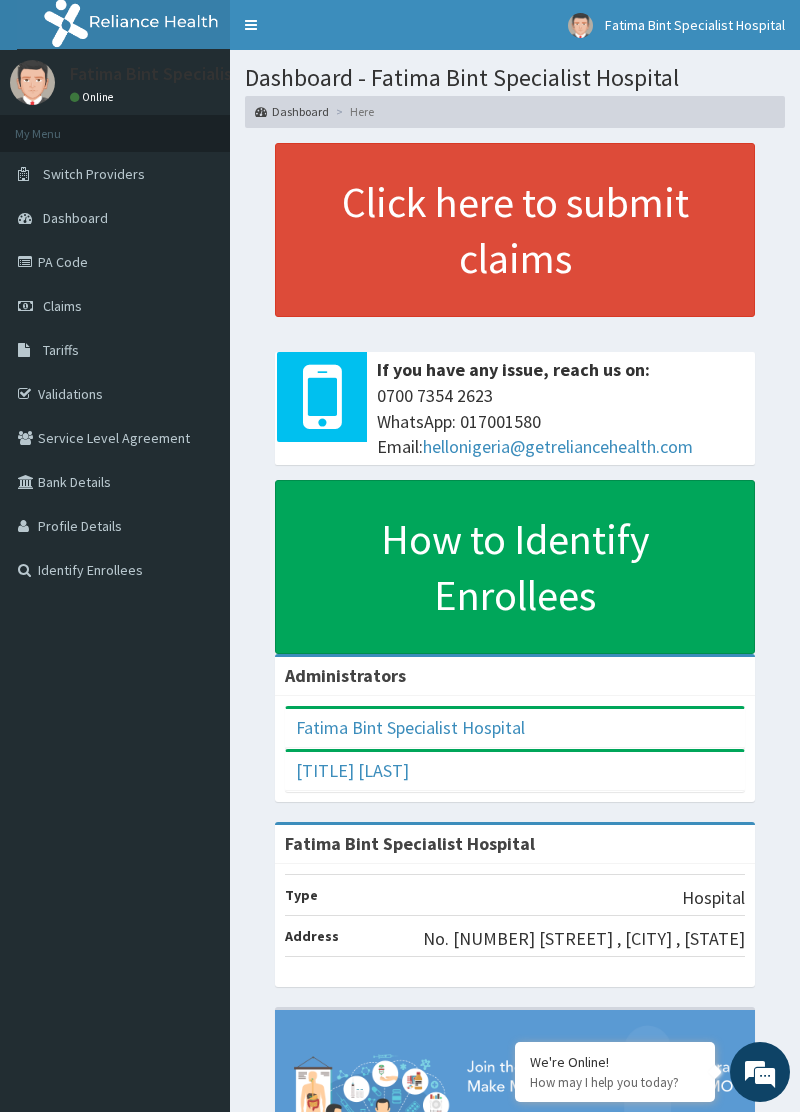 click on "PA Code" at bounding box center [115, 262] 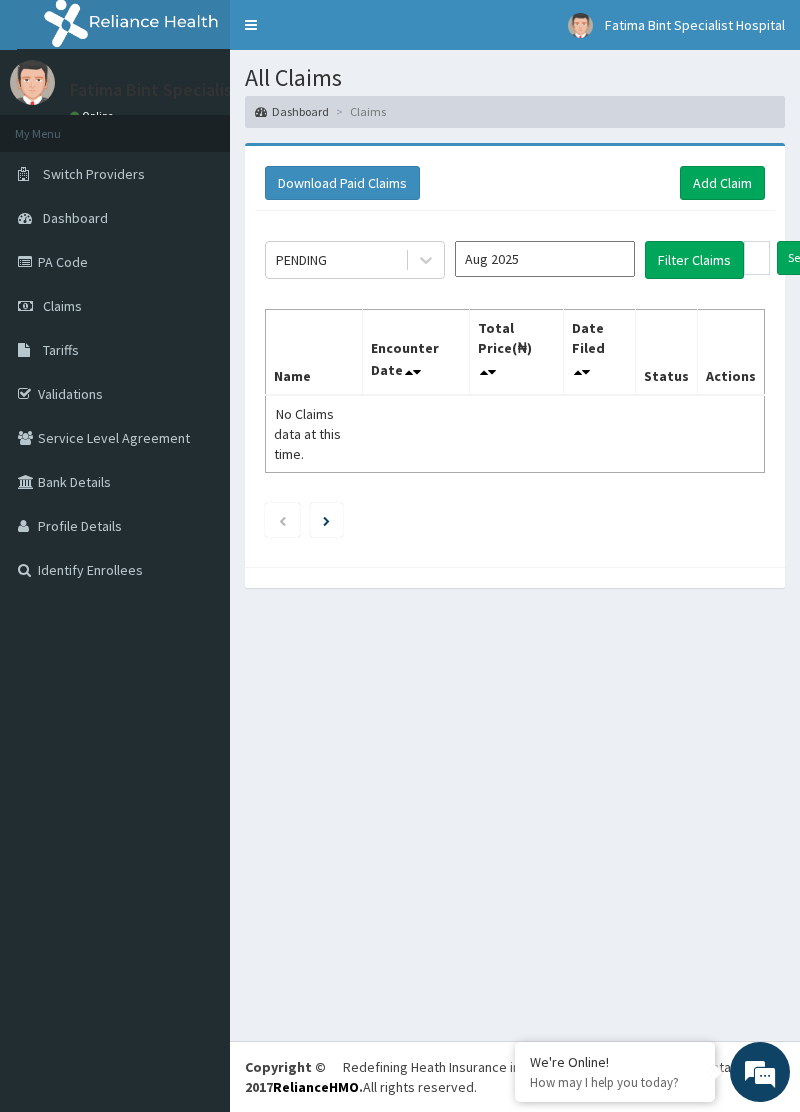 scroll, scrollTop: 0, scrollLeft: 0, axis: both 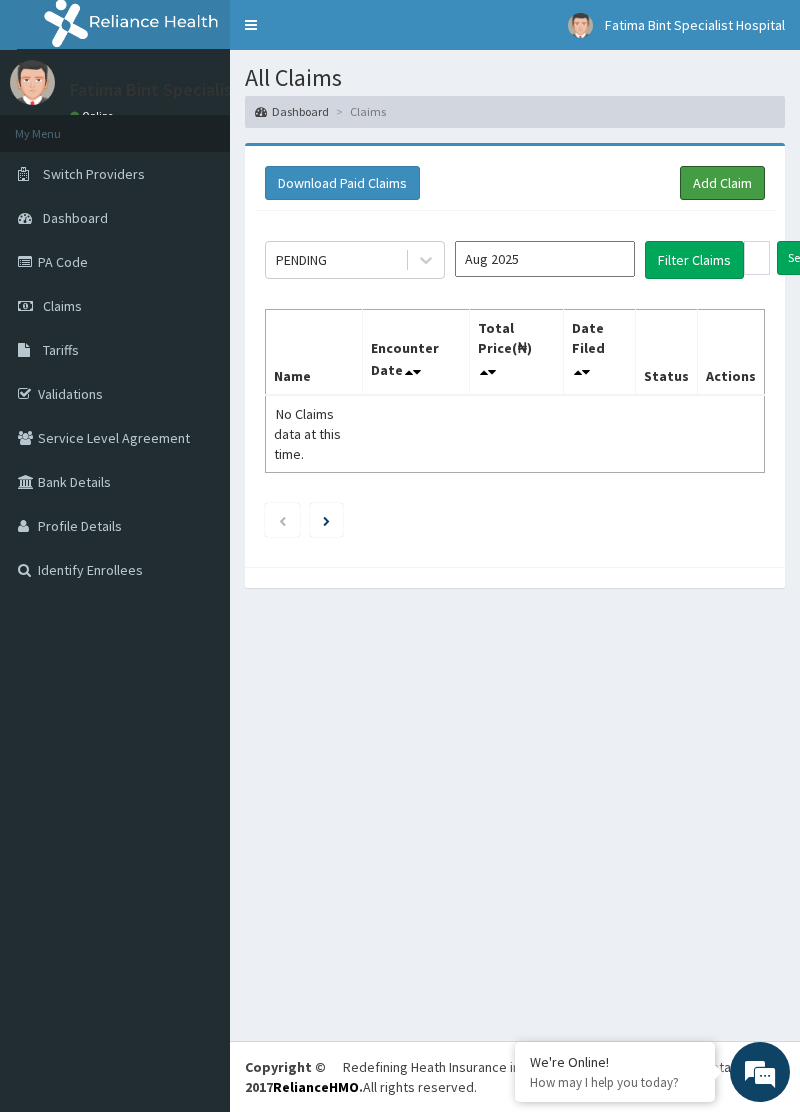 click on "Add Claim" at bounding box center (722, 183) 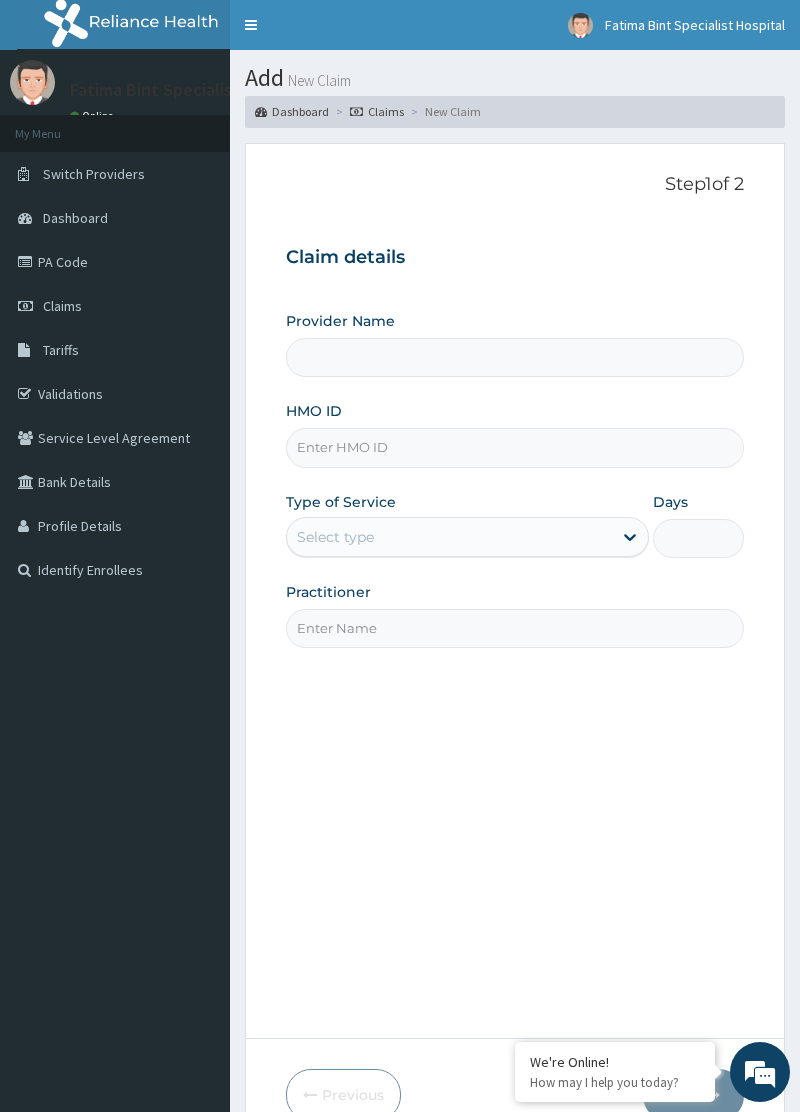 scroll, scrollTop: 0, scrollLeft: 0, axis: both 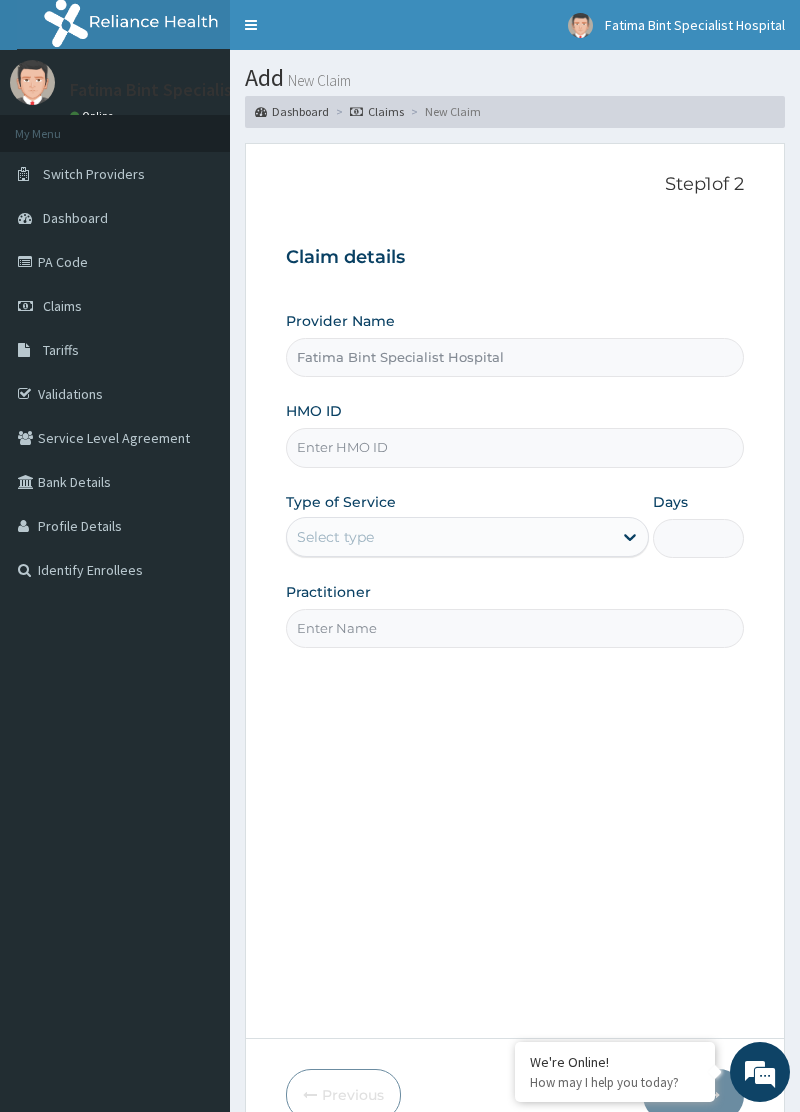click on "Fatima Bint Specialist Hospital" at bounding box center (514, 357) 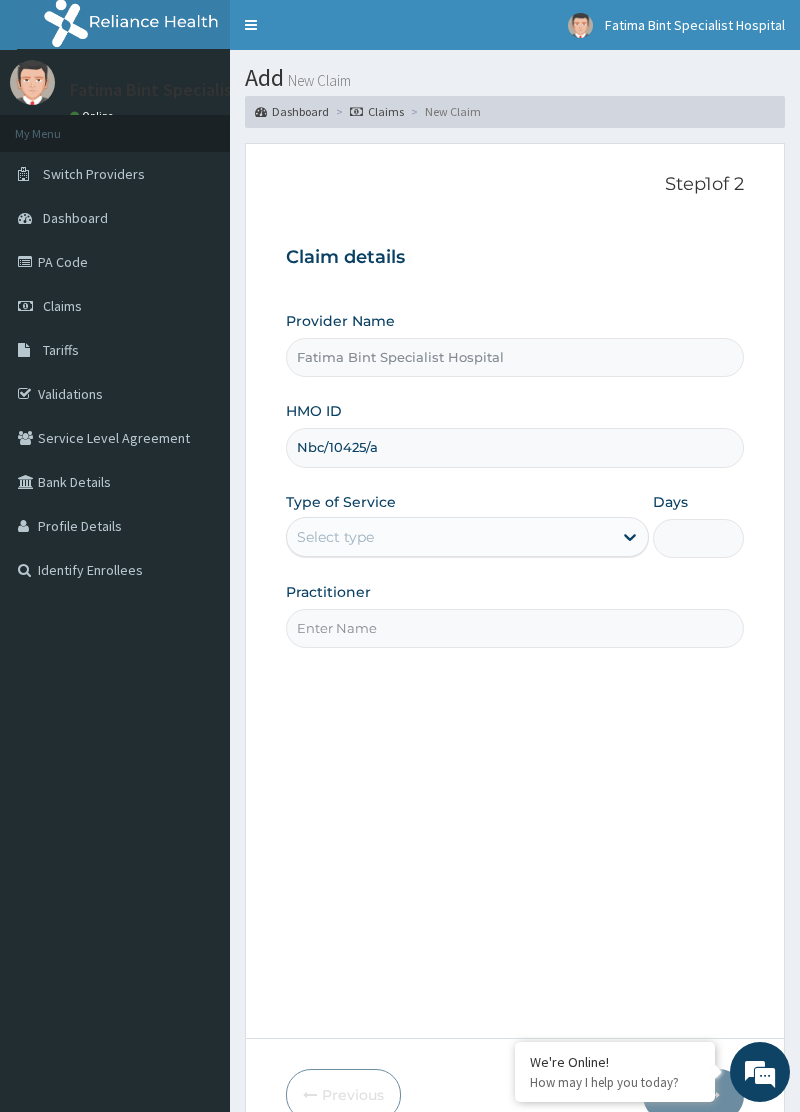 scroll, scrollTop: 0, scrollLeft: 0, axis: both 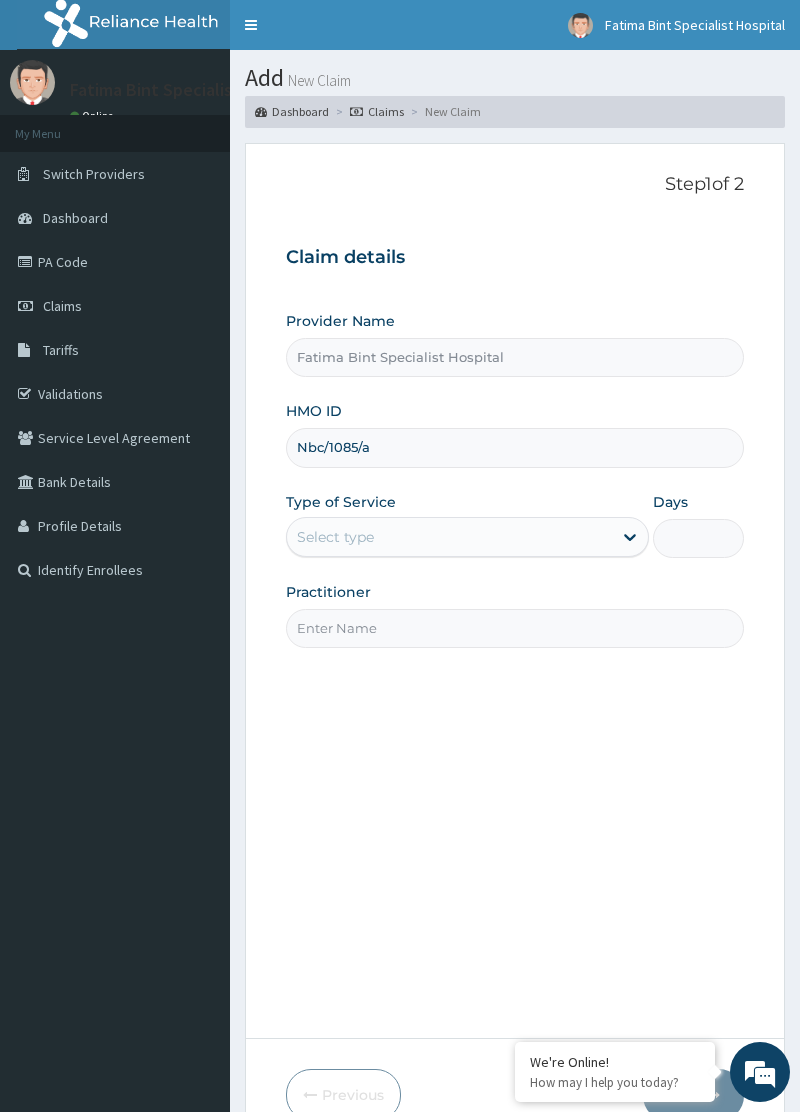 type on "Nbc/1085/a" 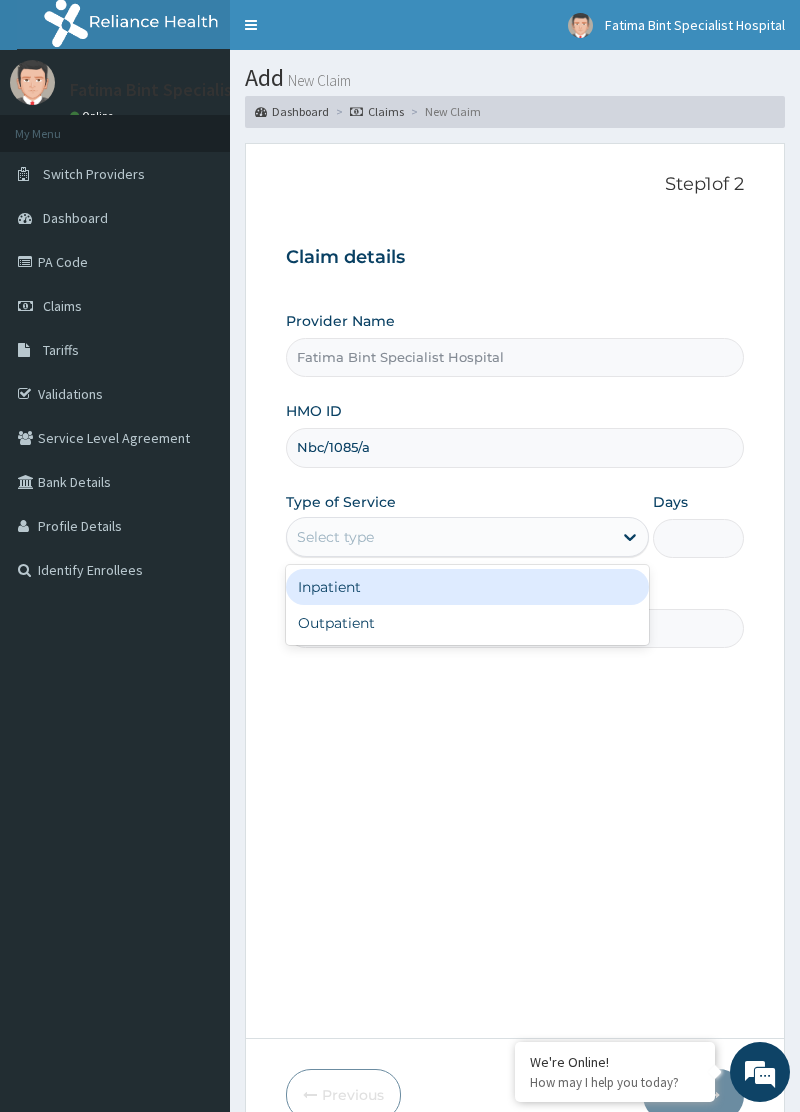 click on "Outpatient" at bounding box center [467, 623] 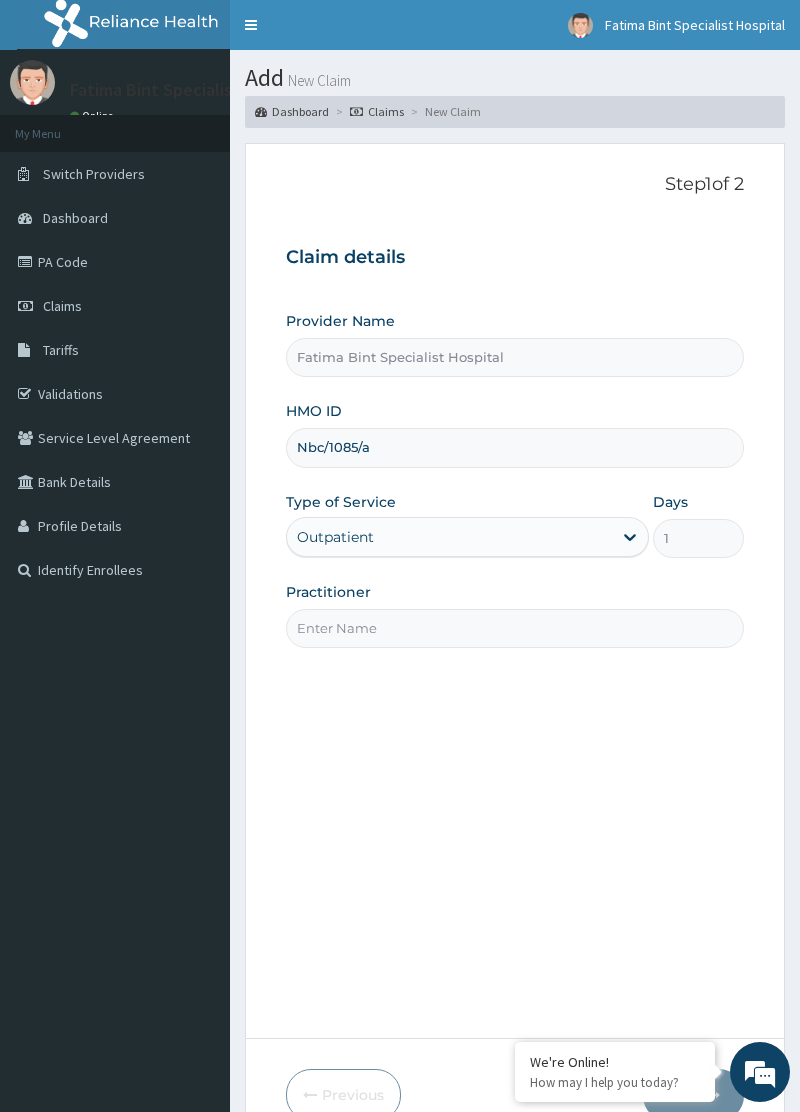 click on "Practitioner" at bounding box center (514, 628) 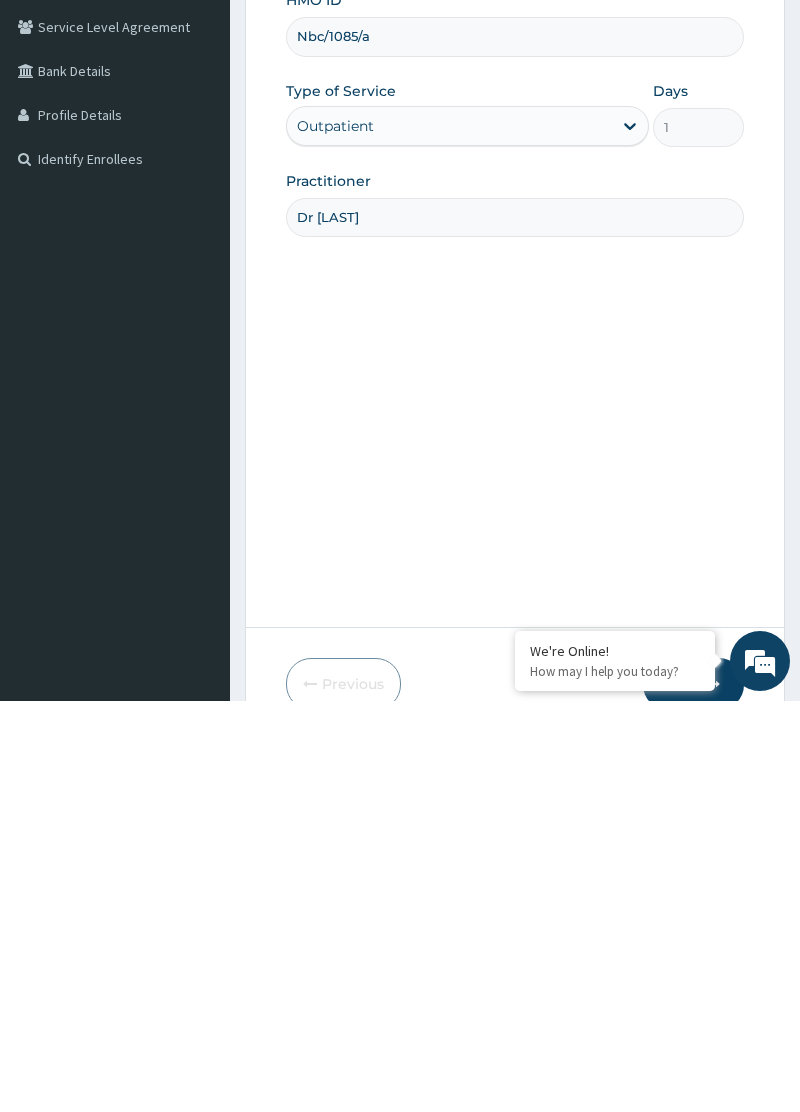 scroll, scrollTop: 124, scrollLeft: 0, axis: vertical 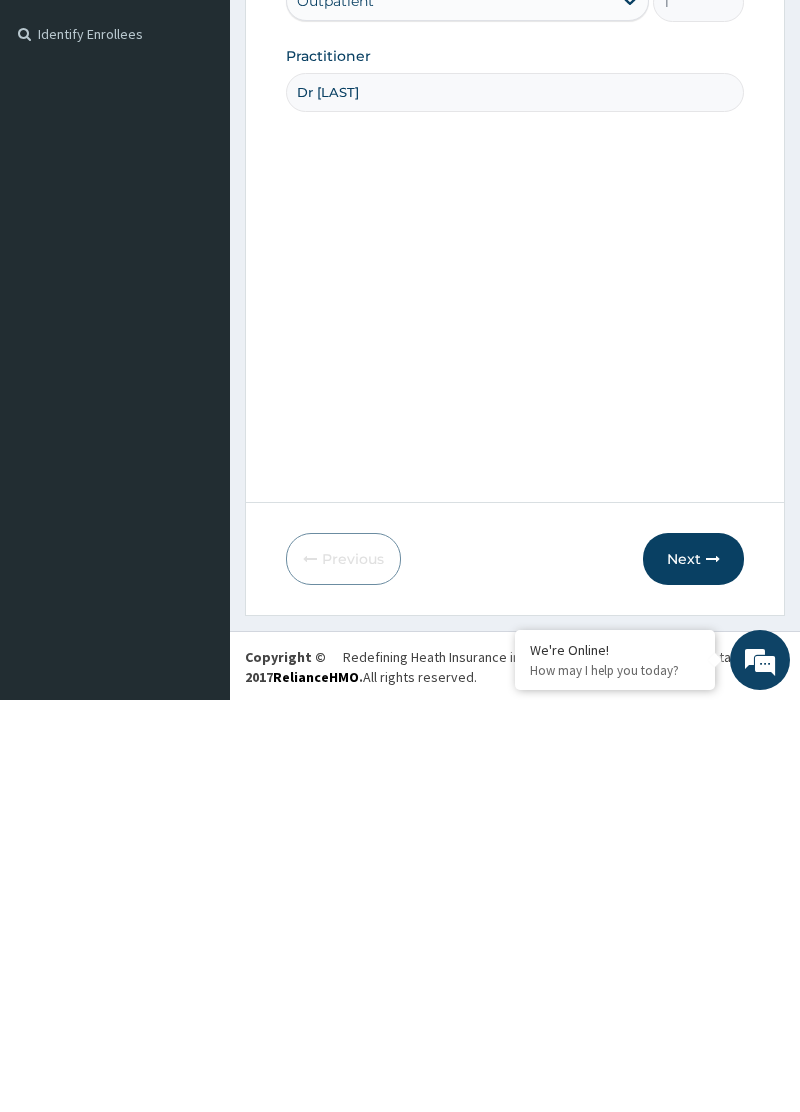 type on "Dr bashir" 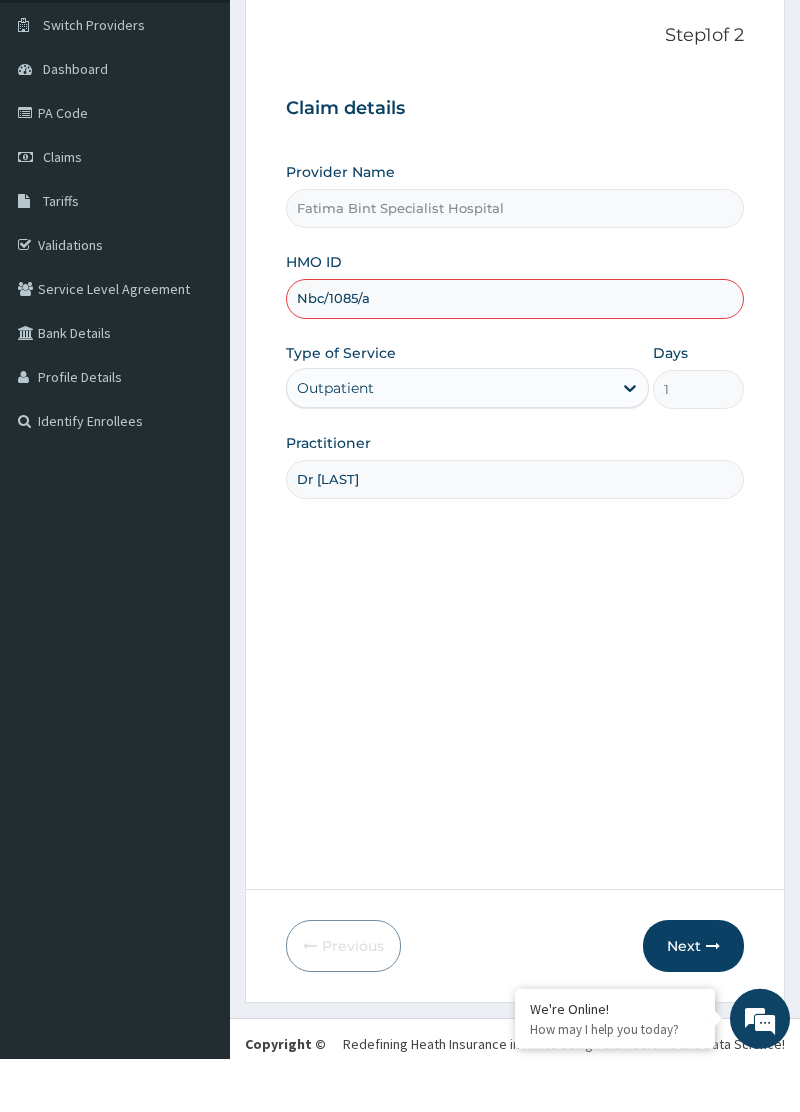 scroll, scrollTop: 124, scrollLeft: 0, axis: vertical 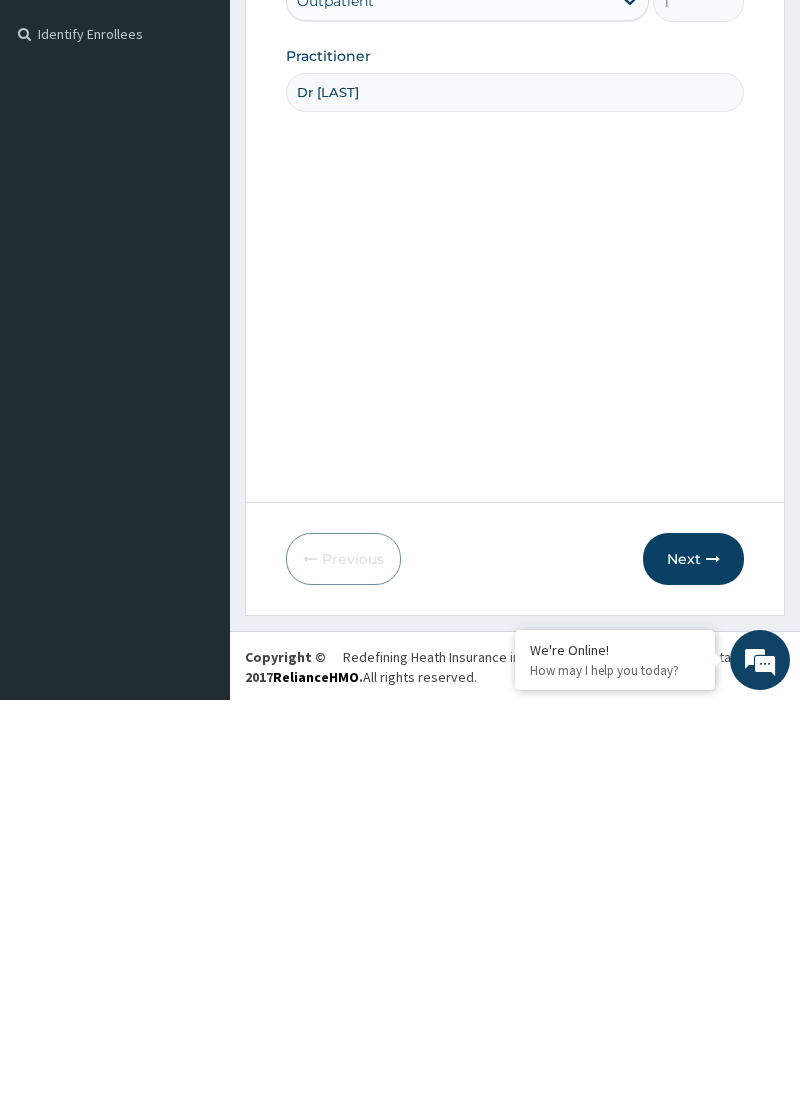 click on "Next" at bounding box center [693, 971] 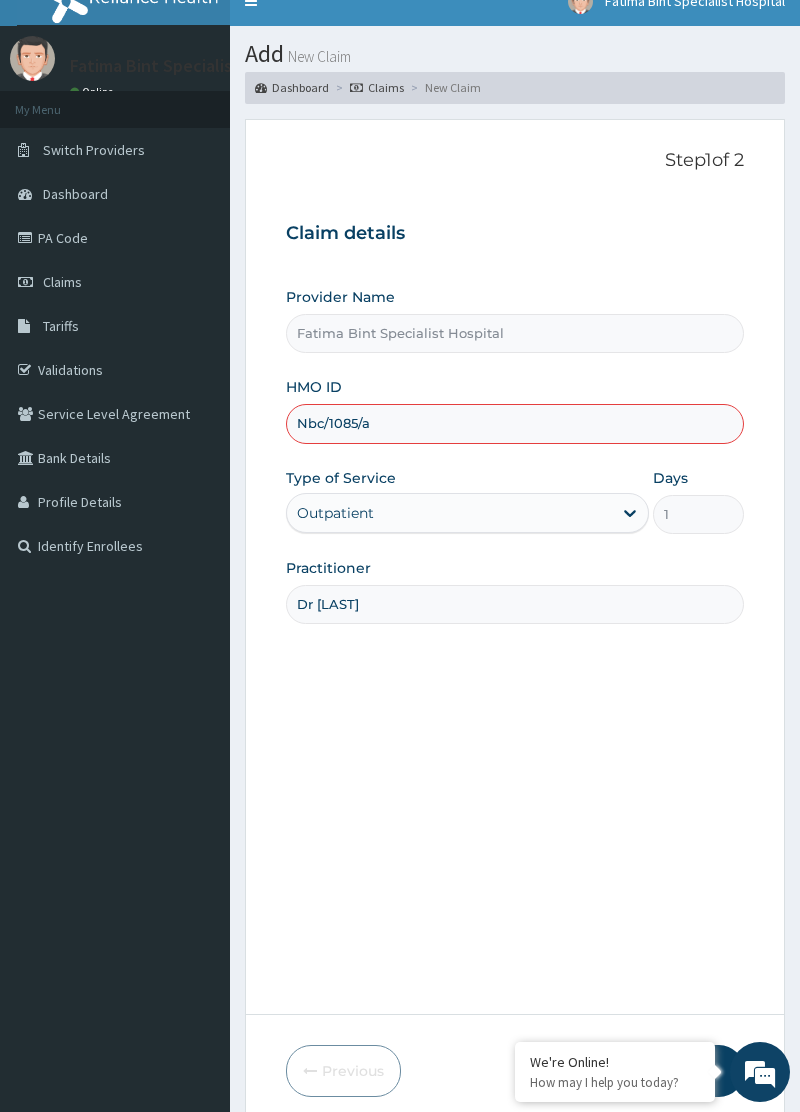 scroll, scrollTop: 0, scrollLeft: 0, axis: both 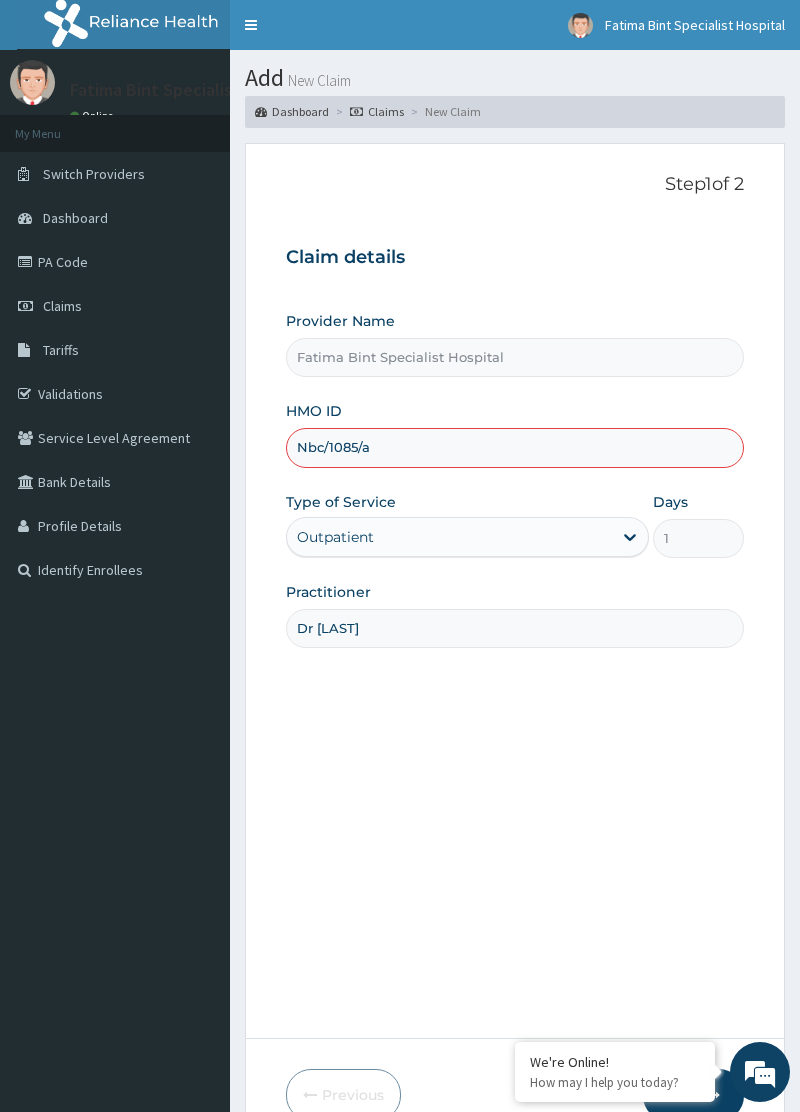 click on "Nbc/1085/a" at bounding box center [514, 447] 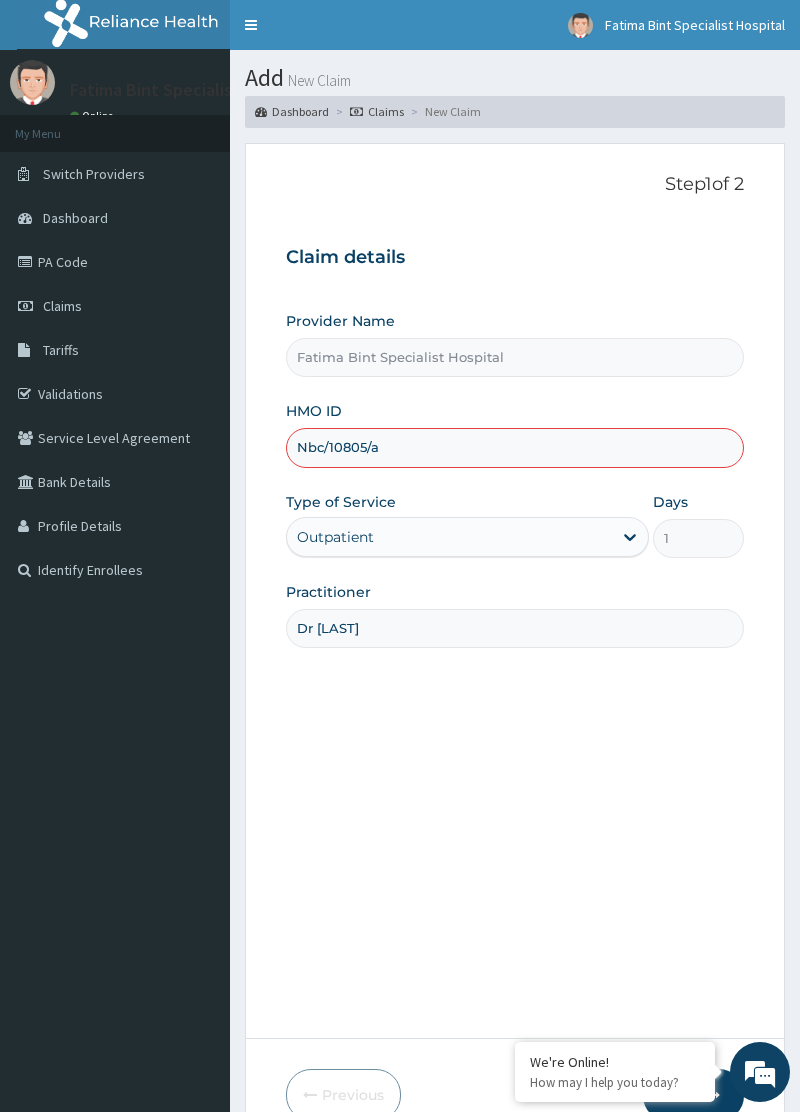 type on "Nbc/10805/a" 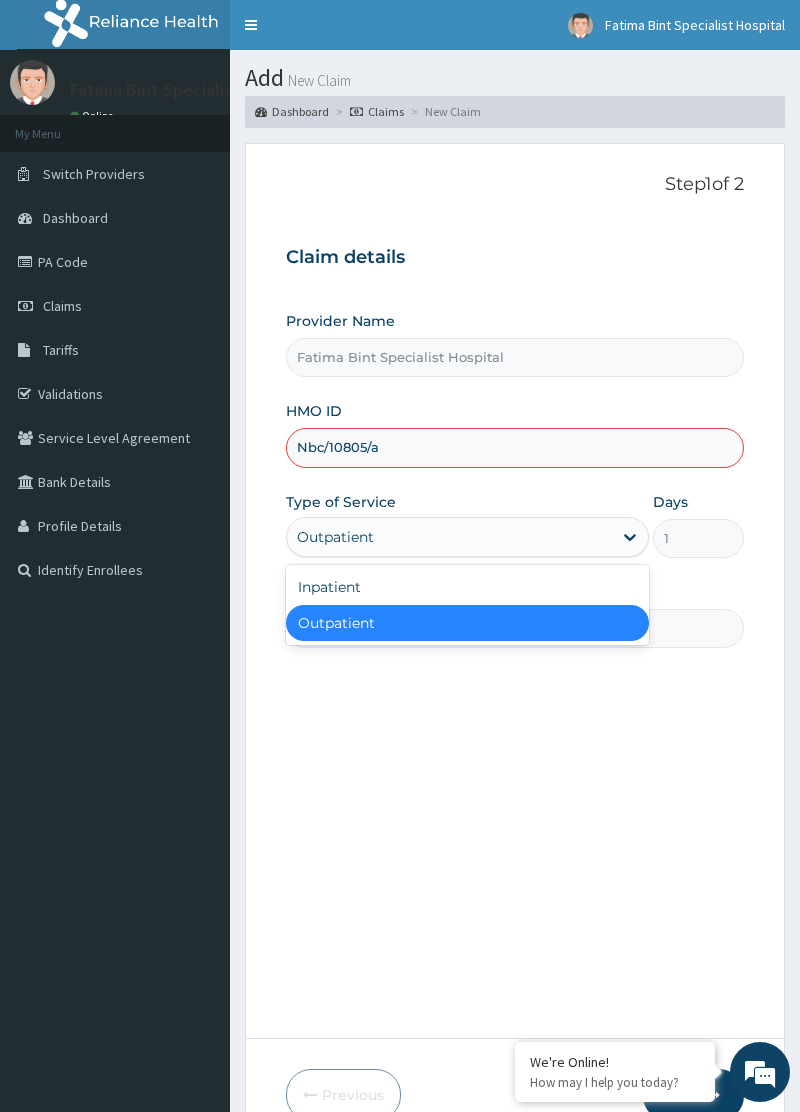 click on "Outpatient" at bounding box center (467, 623) 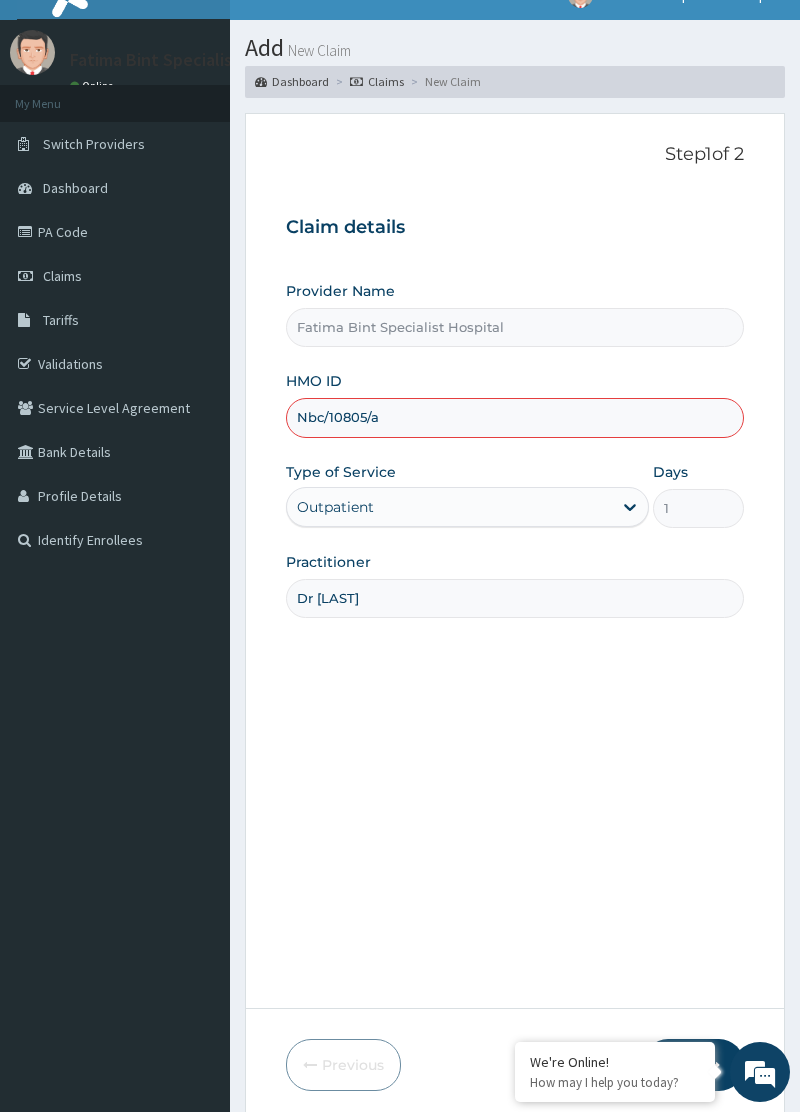 scroll, scrollTop: 33, scrollLeft: 0, axis: vertical 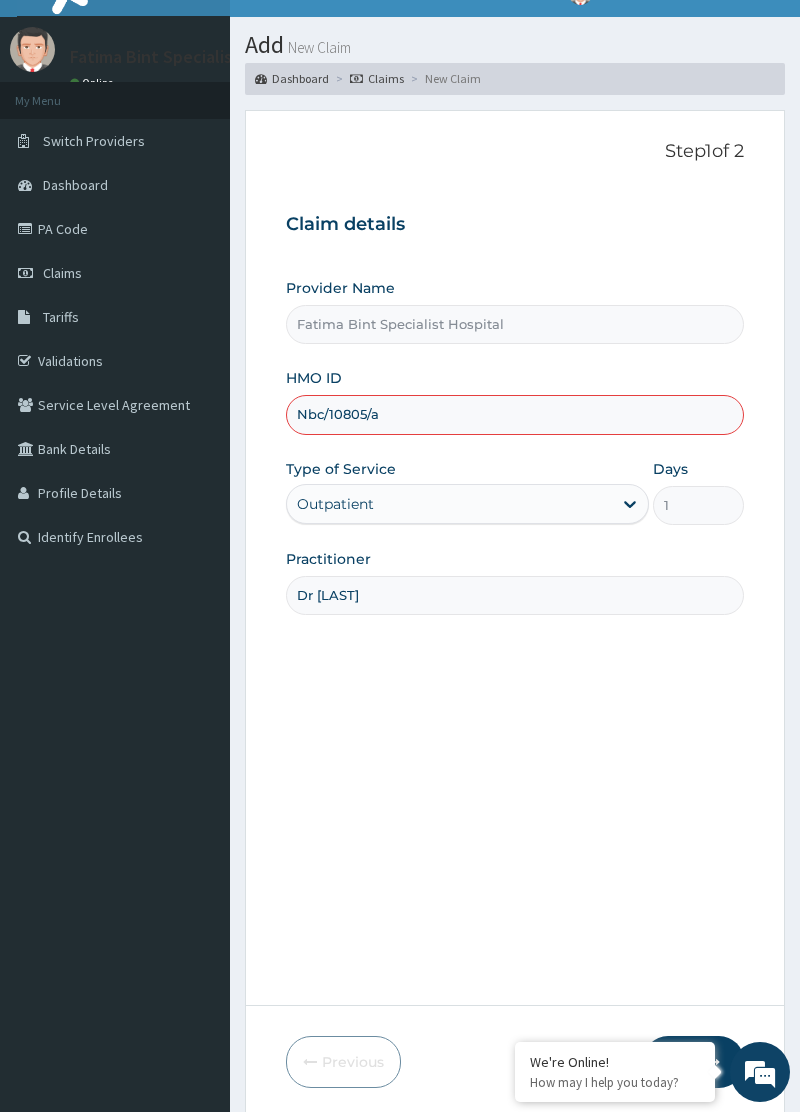 click on "Next" at bounding box center (693, 1062) 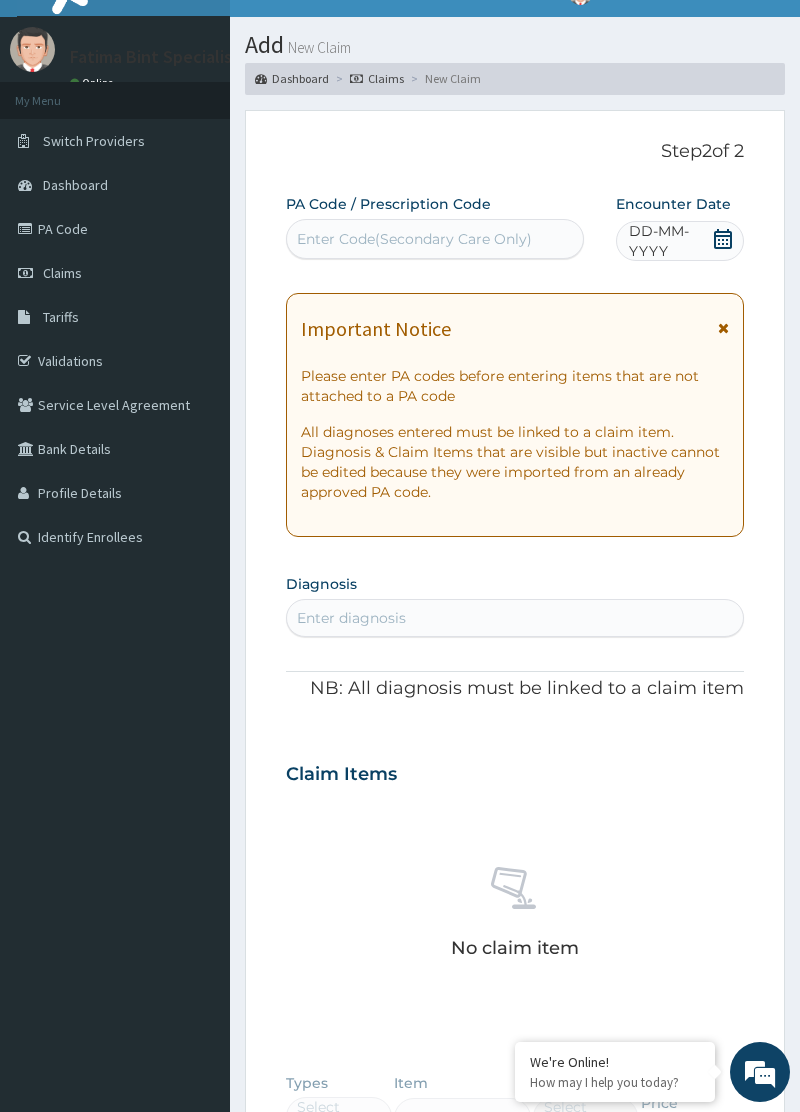 scroll, scrollTop: 0, scrollLeft: 0, axis: both 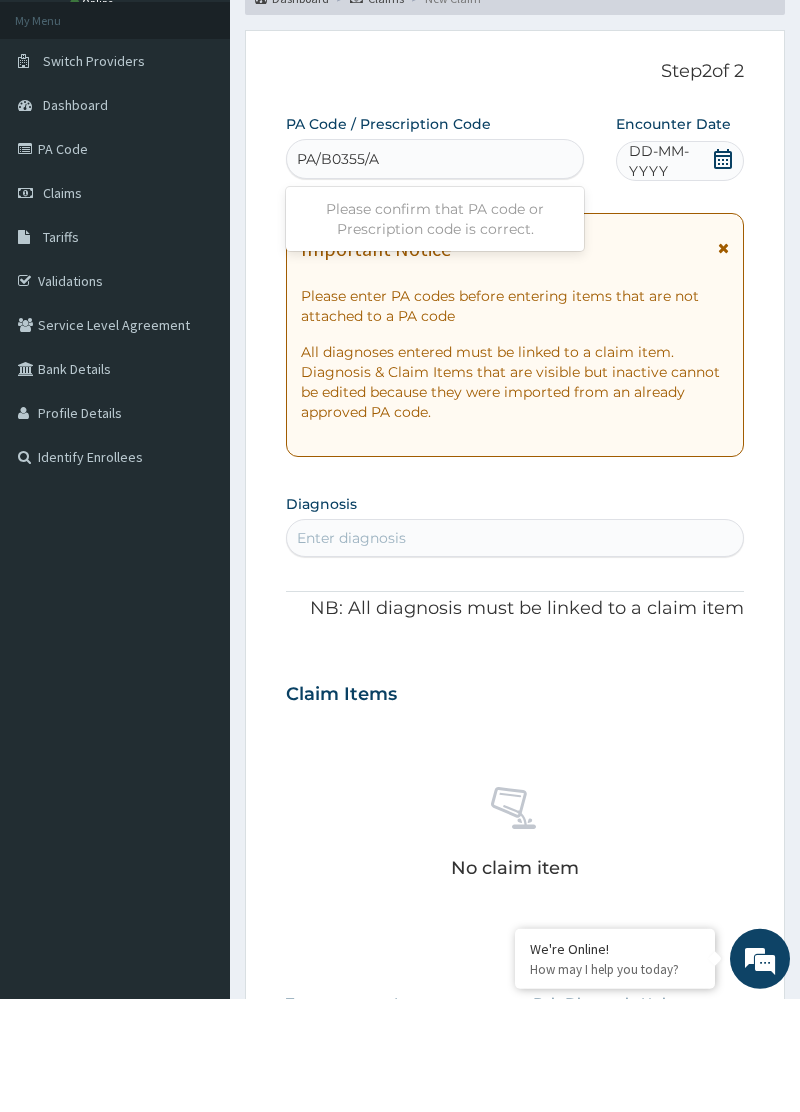 click on "PA/B0355/A" at bounding box center [339, 272] 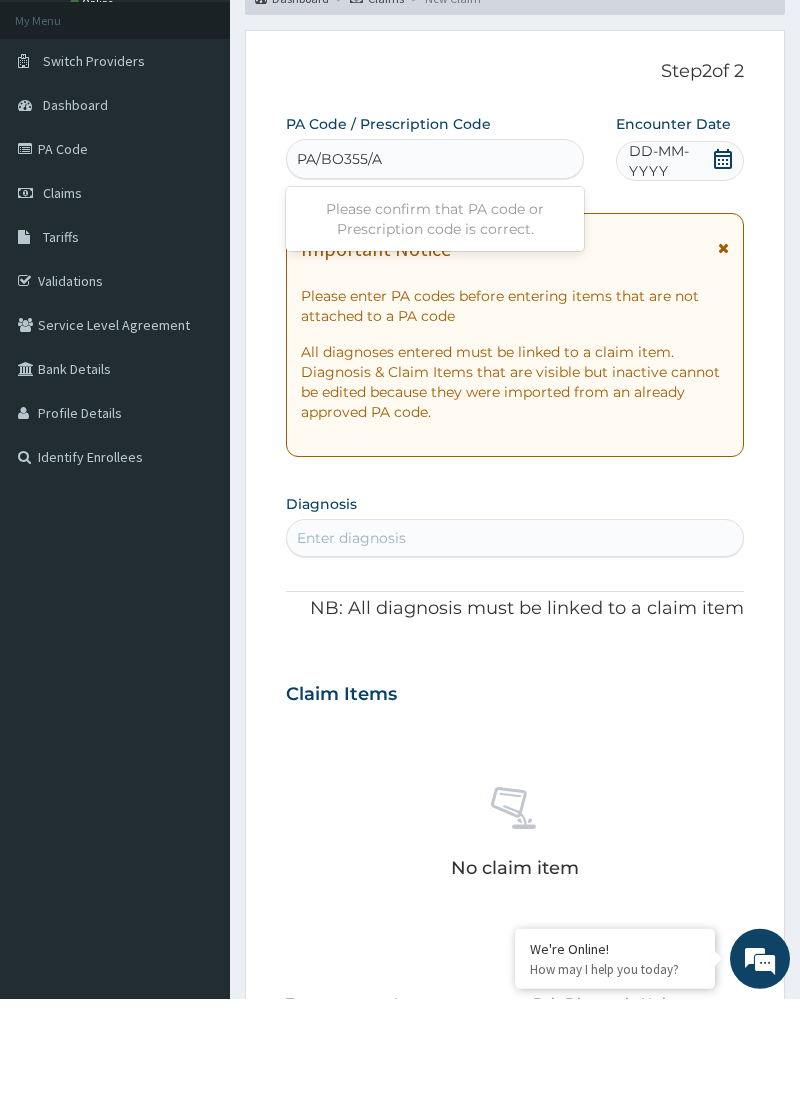 click on "PA/BO355/A" at bounding box center [340, 272] 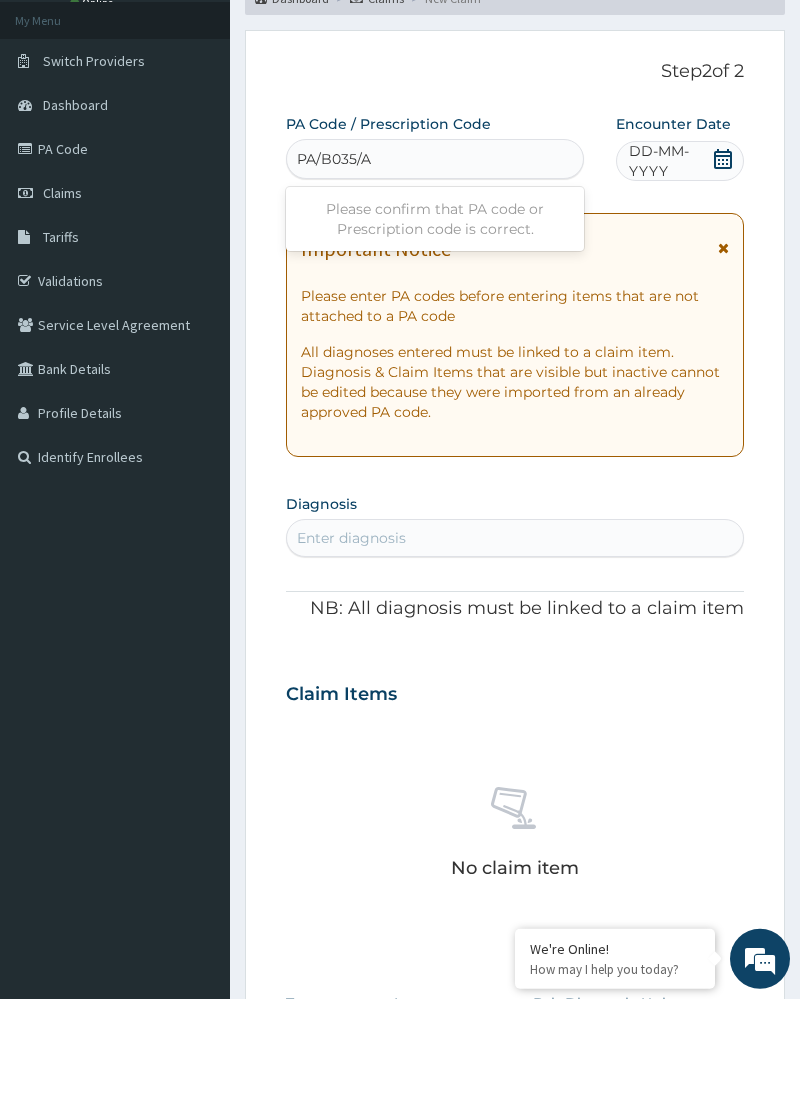 type on "PA/B0355/A" 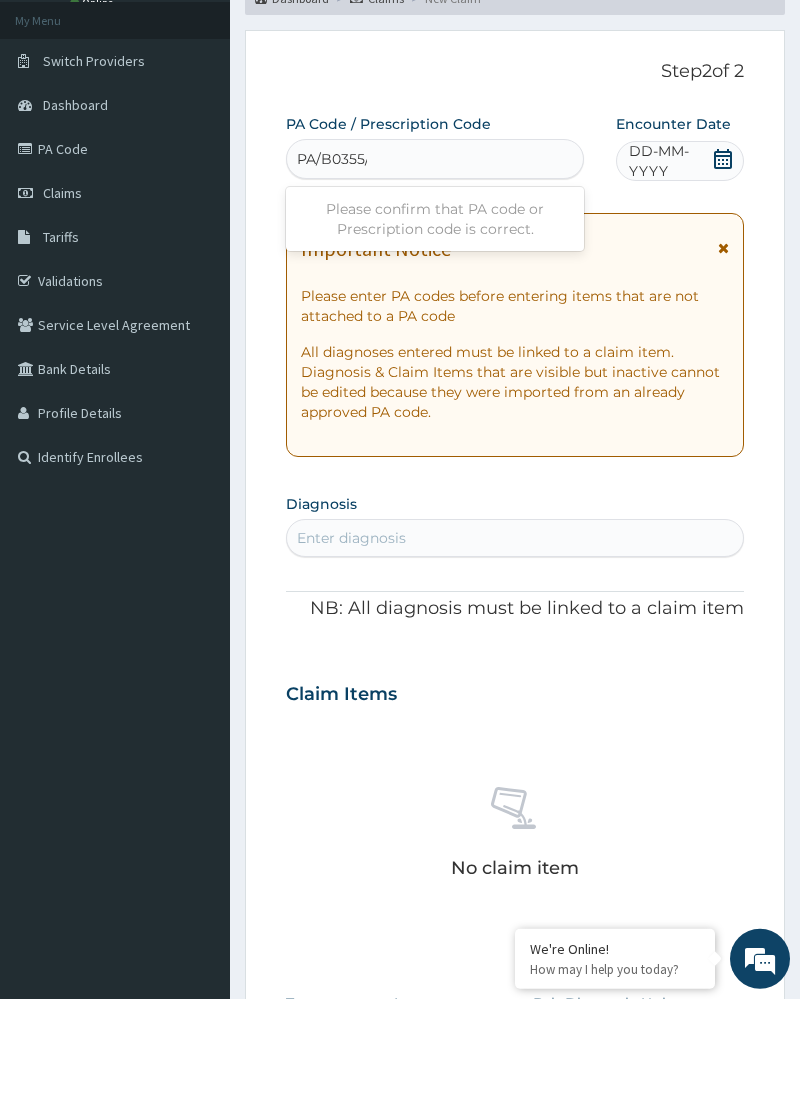 scroll, scrollTop: 0, scrollLeft: 0, axis: both 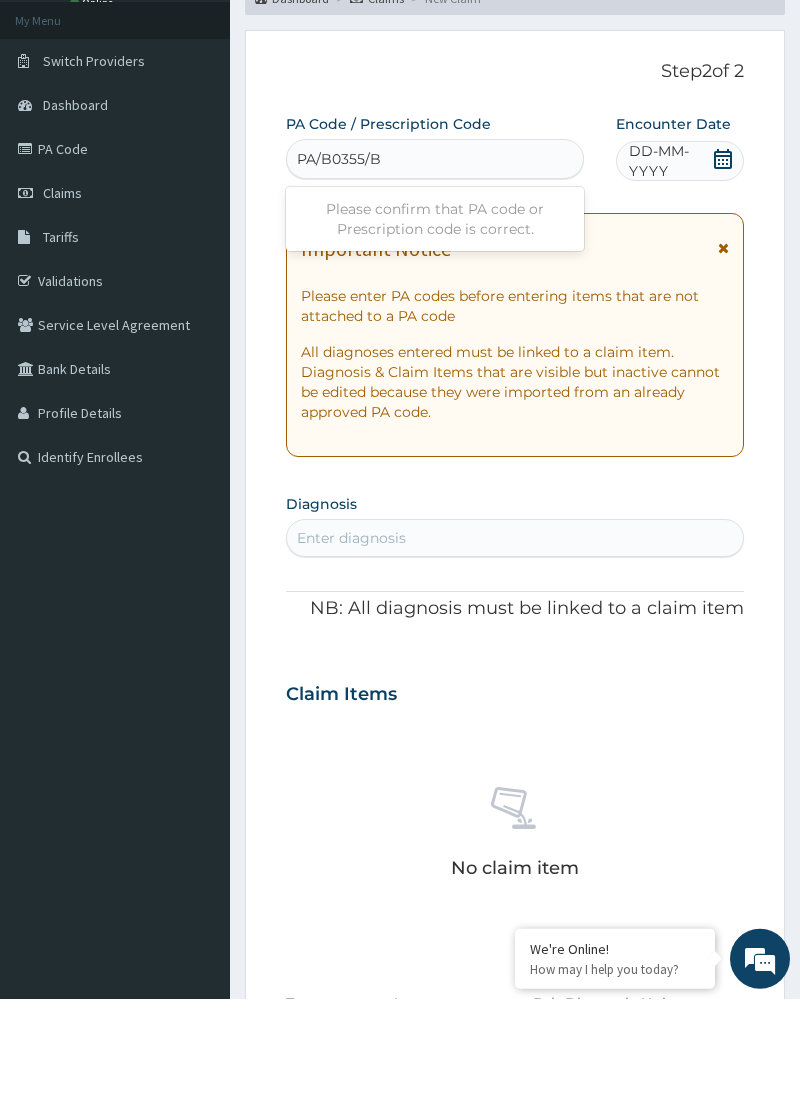 click on "Please confirm that PA code or Prescription code is correct." at bounding box center (435, 332) 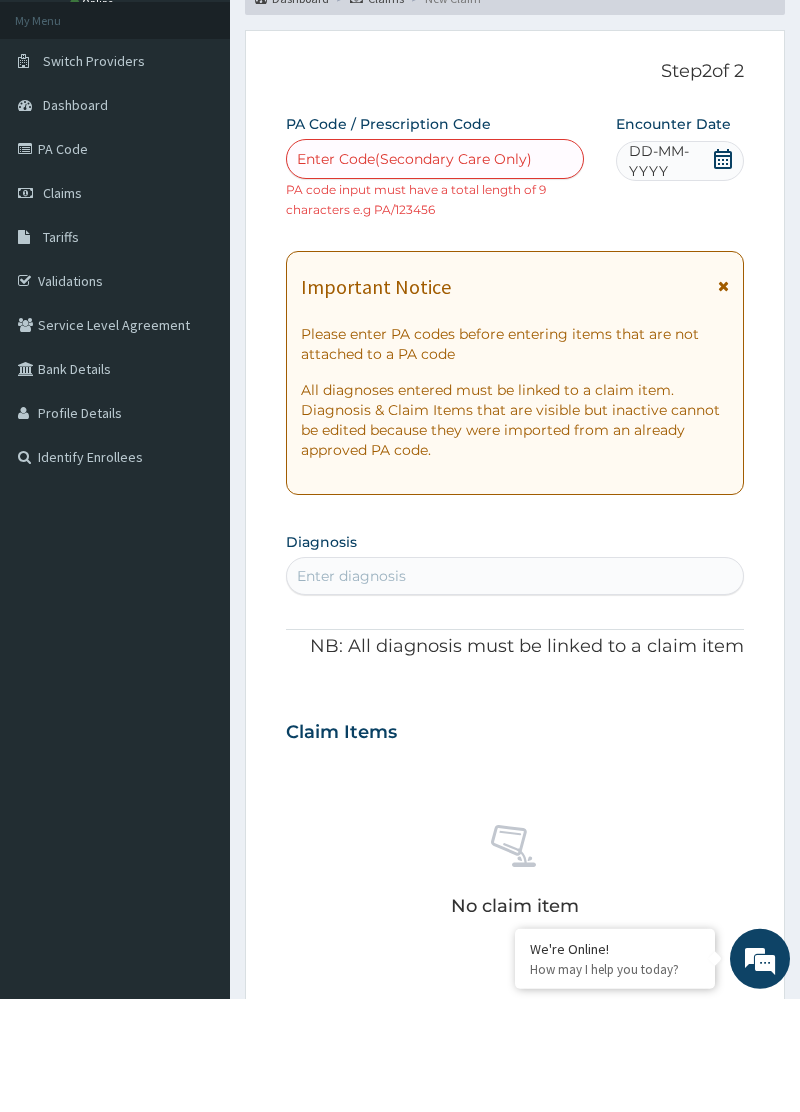 click on "Diagnosis   Select is focused ,type to refine list, press Down to open the menu,  press left to focus selected values Enter diagnosis" at bounding box center (514, 674) 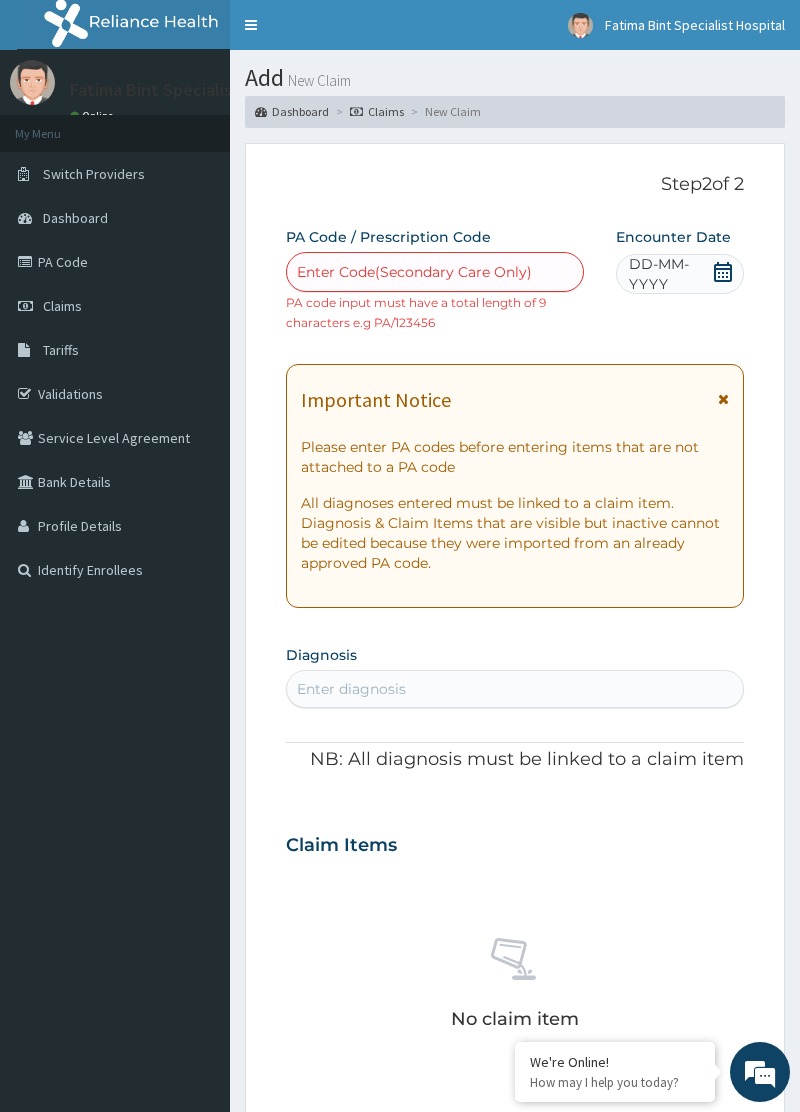 click on "PA Code" at bounding box center [115, 262] 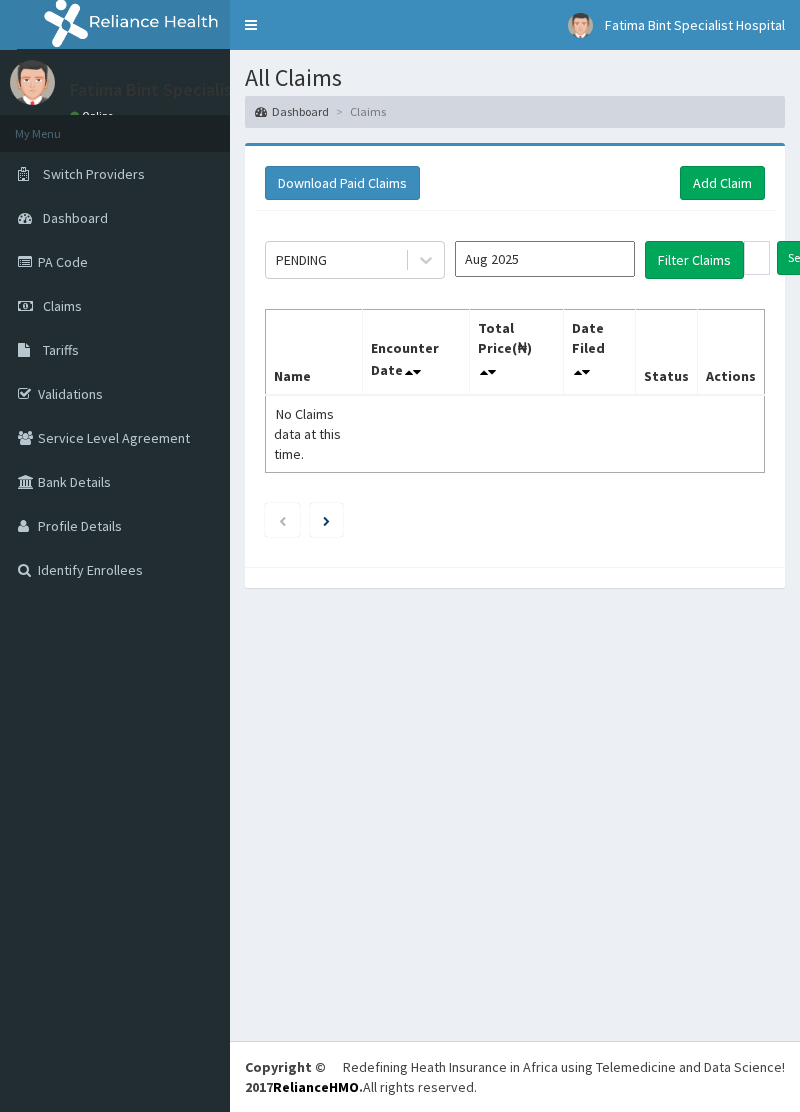 scroll, scrollTop: 0, scrollLeft: 0, axis: both 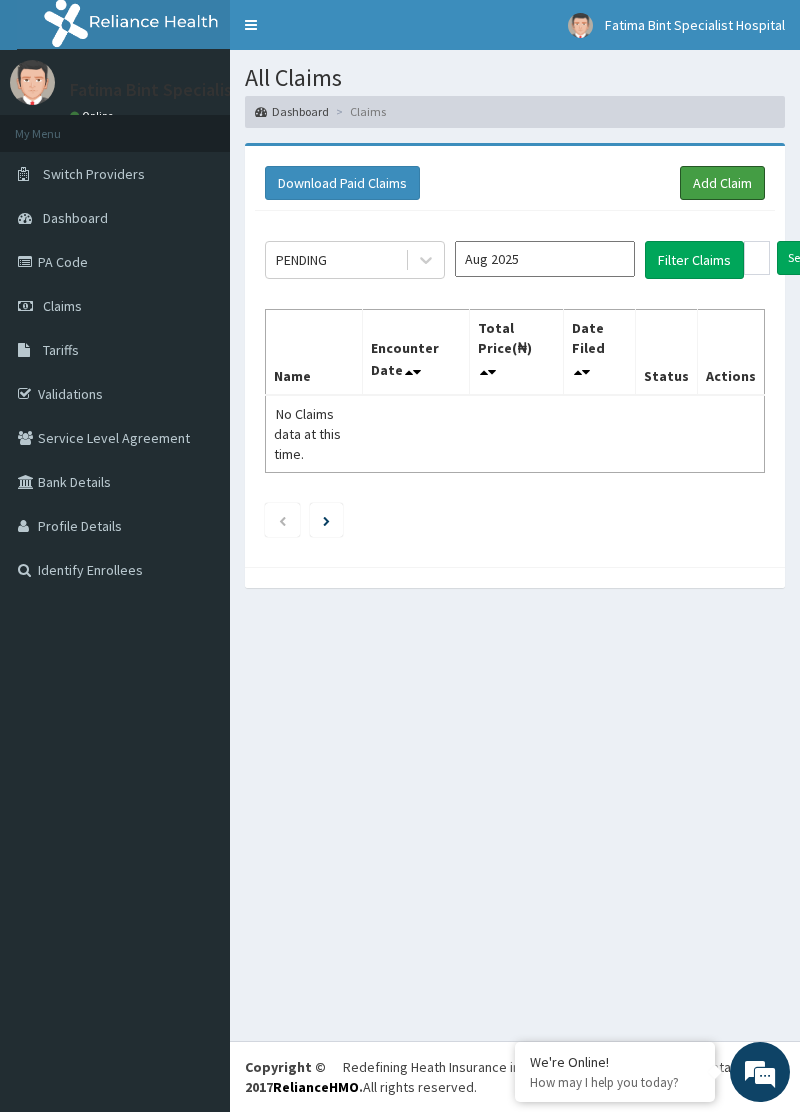click on "Add Claim" at bounding box center (722, 183) 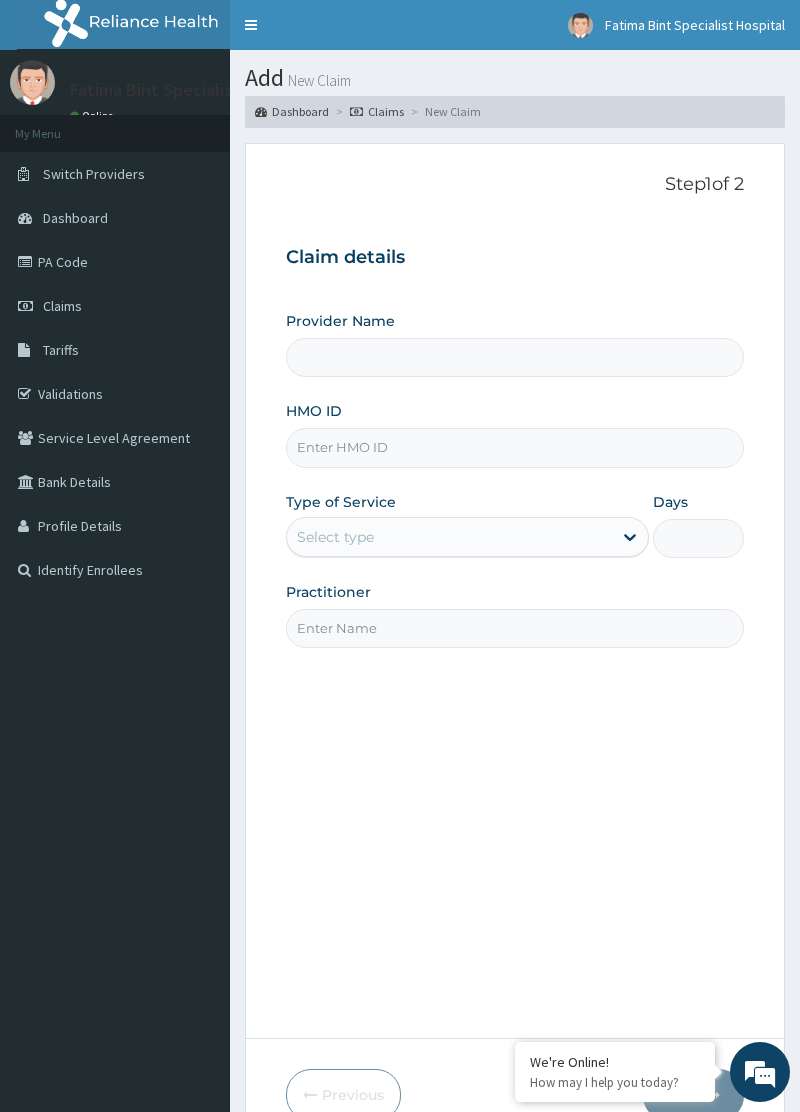 scroll, scrollTop: 0, scrollLeft: 0, axis: both 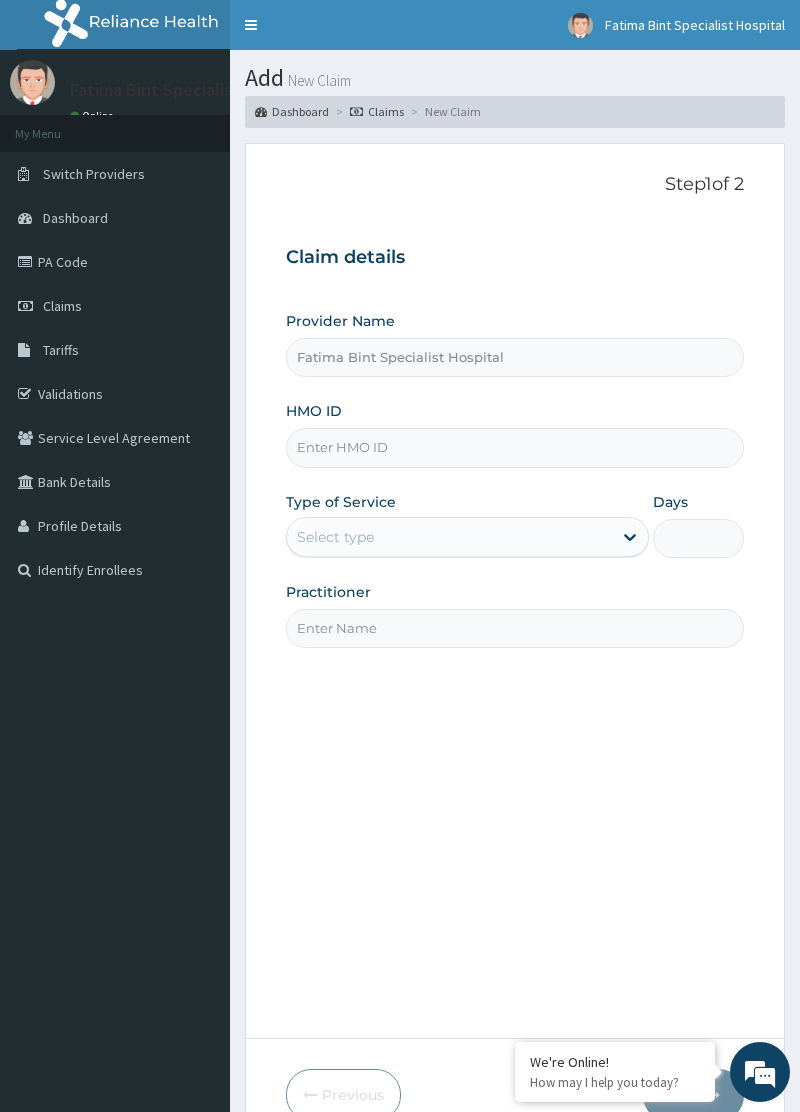 click on "HMO ID" at bounding box center [514, 447] 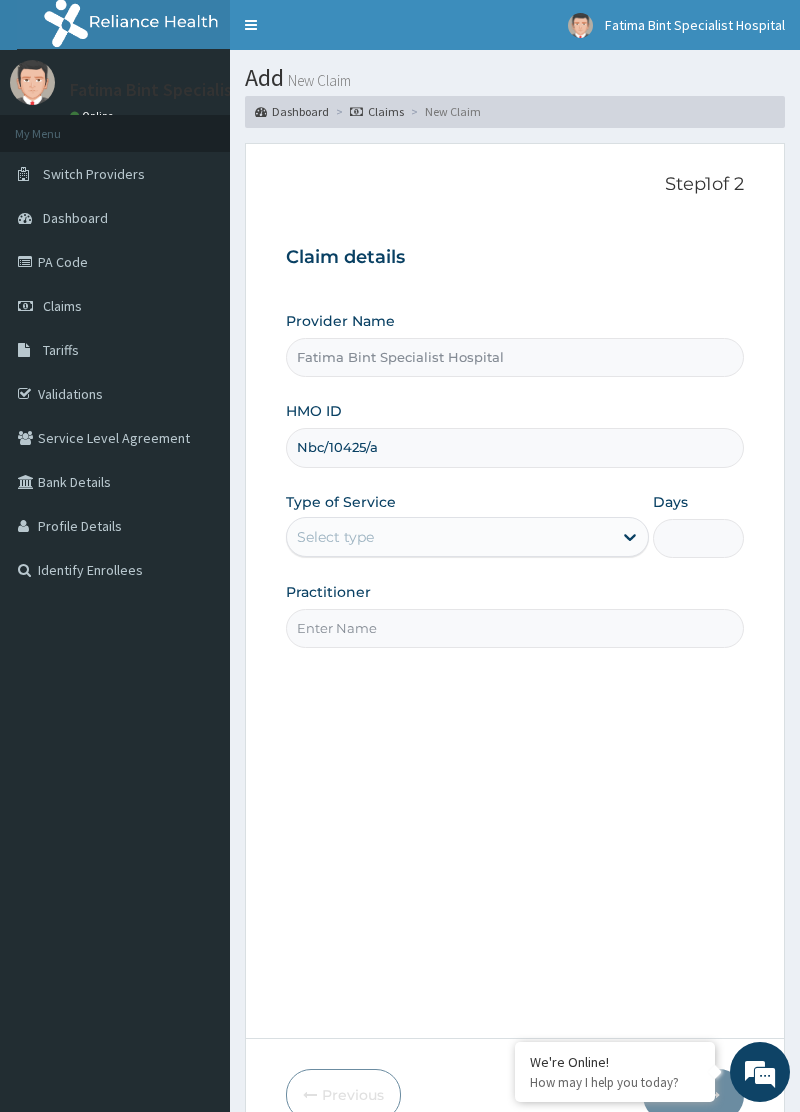 click on "Nbc/10425/a" at bounding box center (514, 447) 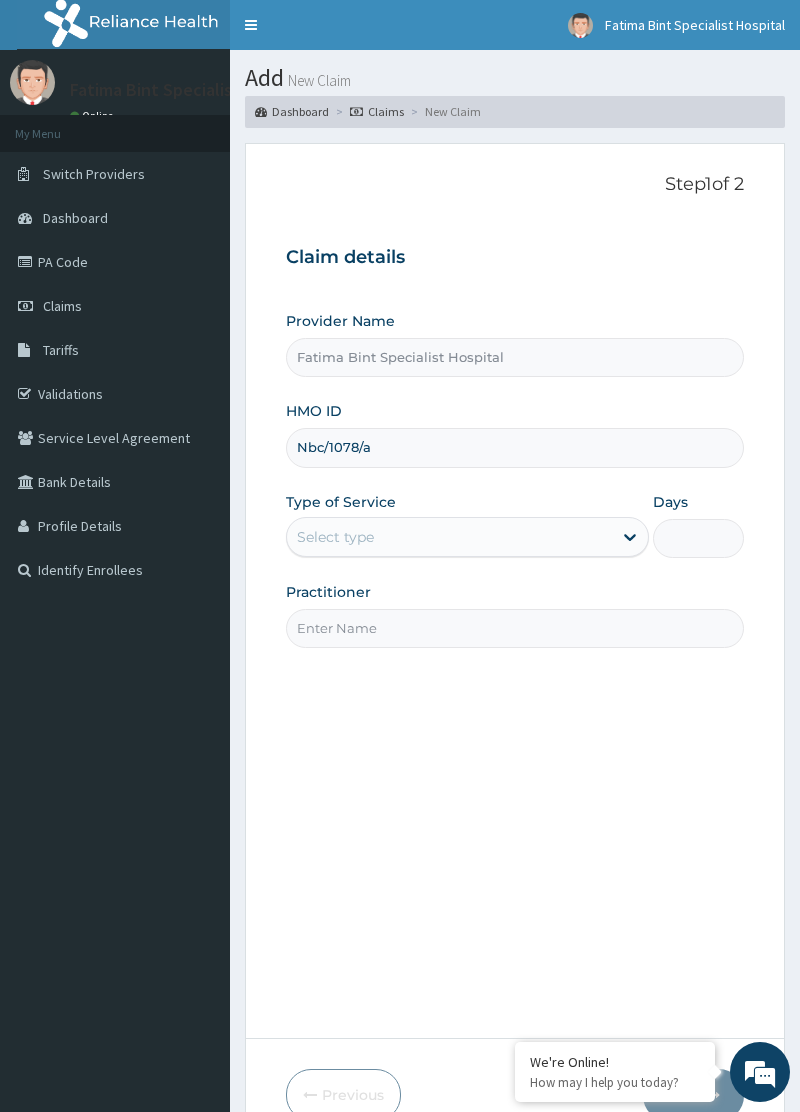 scroll, scrollTop: 0, scrollLeft: 0, axis: both 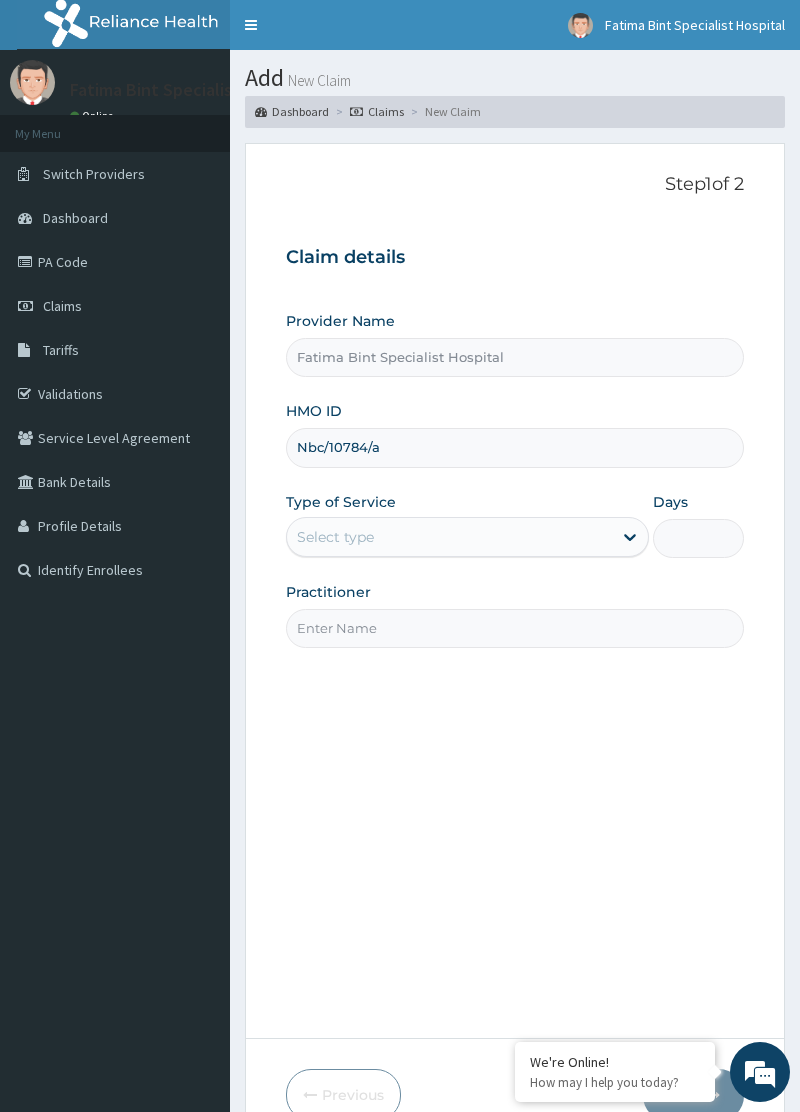 type on "Nbc/10784/a" 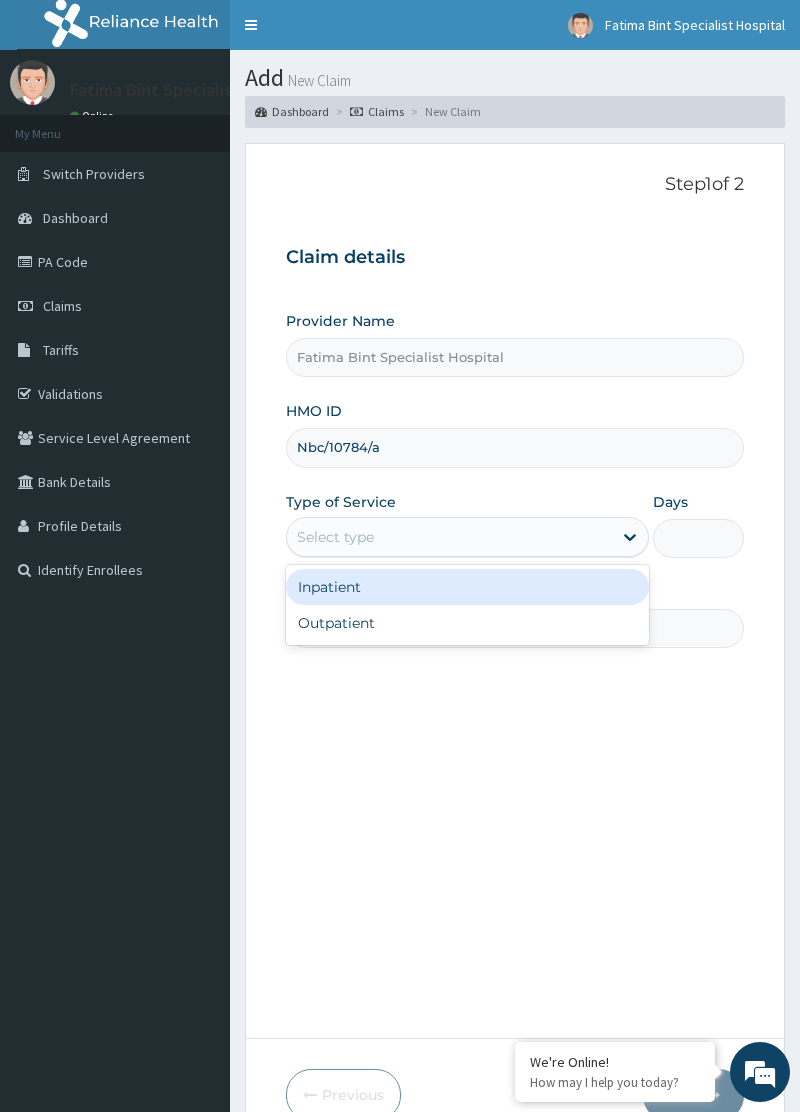 click on "Outpatient" at bounding box center (467, 623) 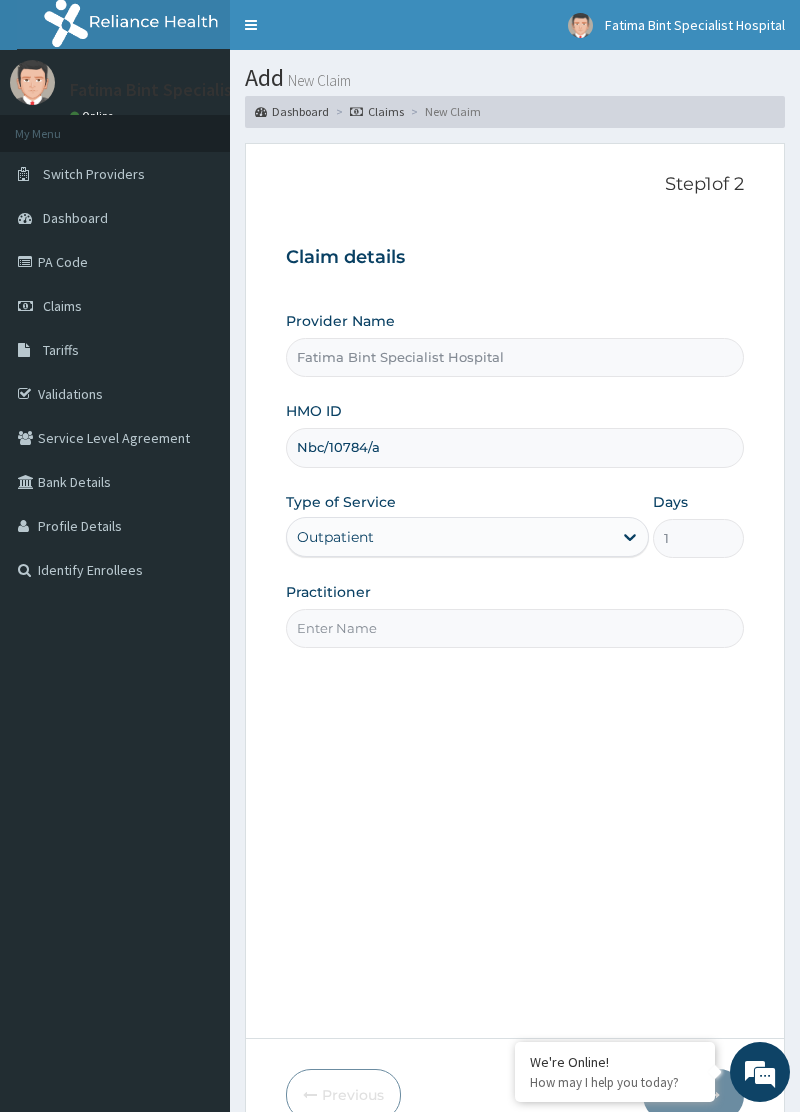 click on "Practitioner" at bounding box center (514, 628) 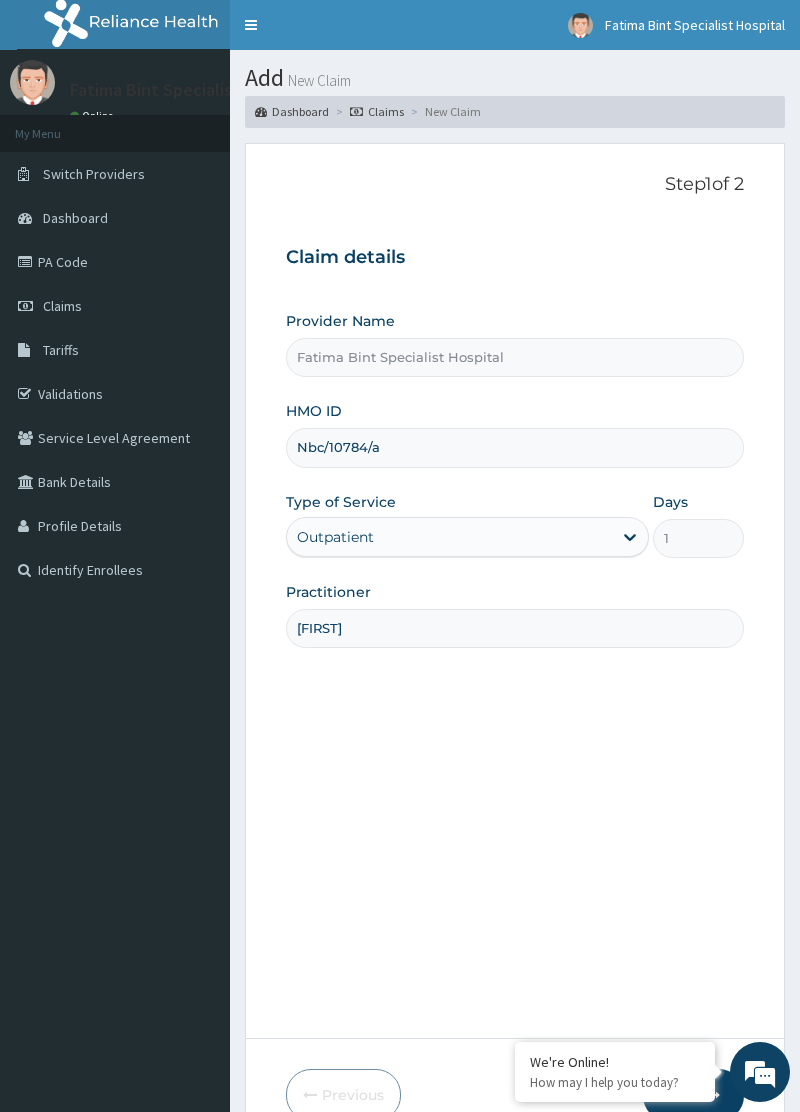 type on "[FIRST]" 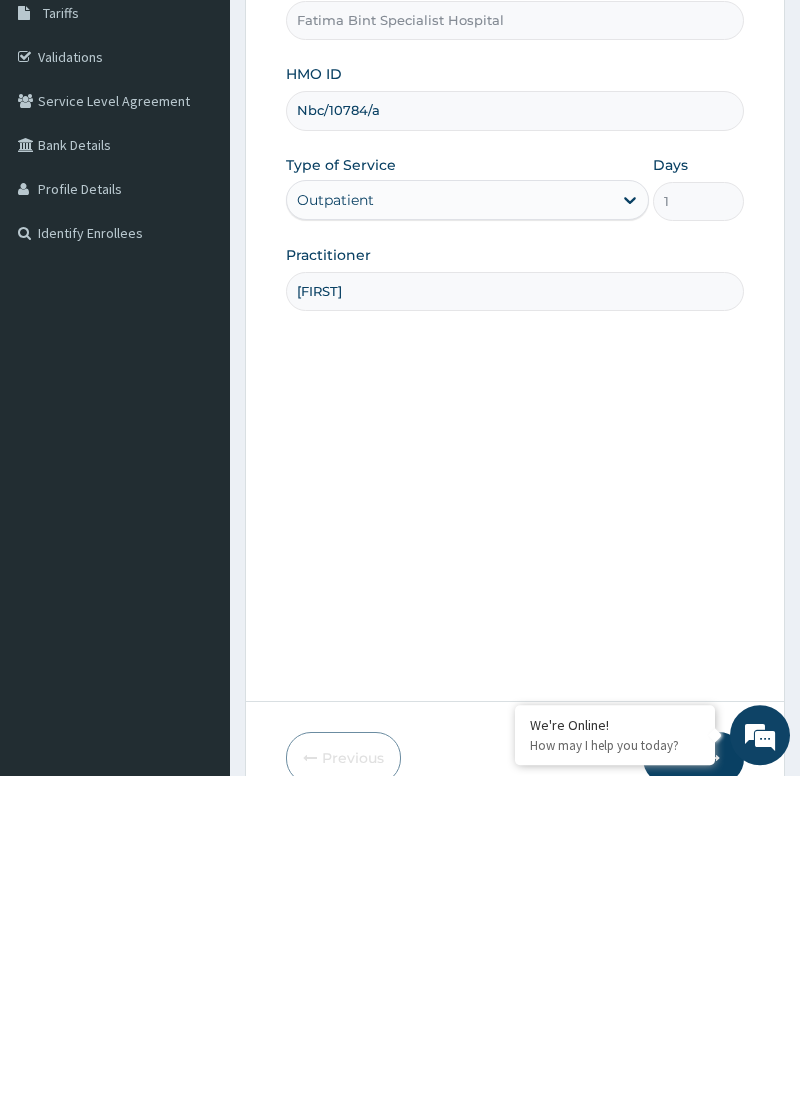 scroll, scrollTop: 124, scrollLeft: 0, axis: vertical 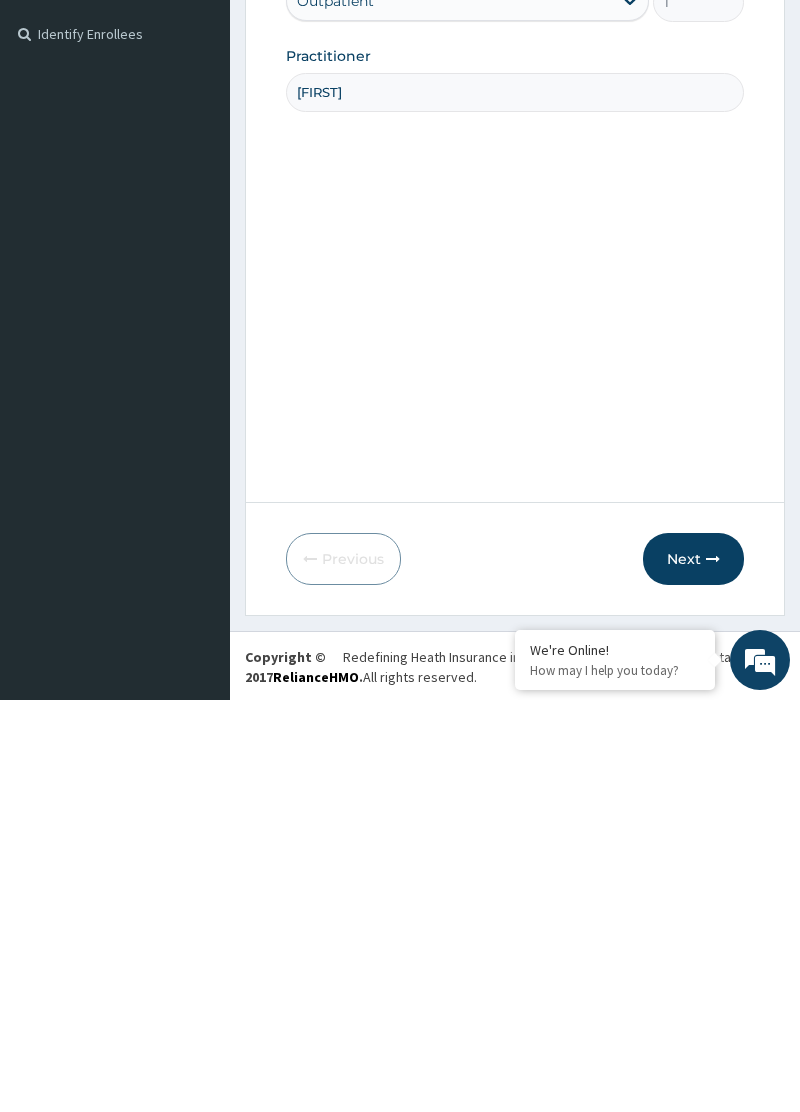 click on "Next" at bounding box center [693, 971] 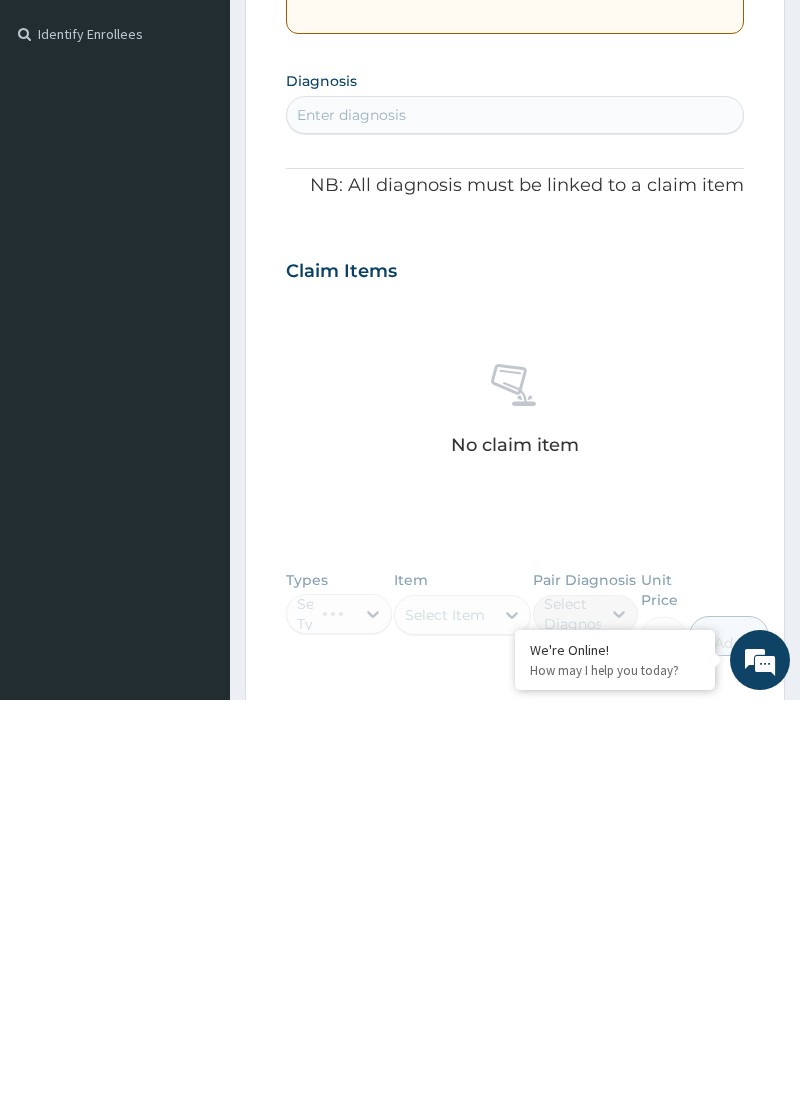 scroll, scrollTop: 124, scrollLeft: 0, axis: vertical 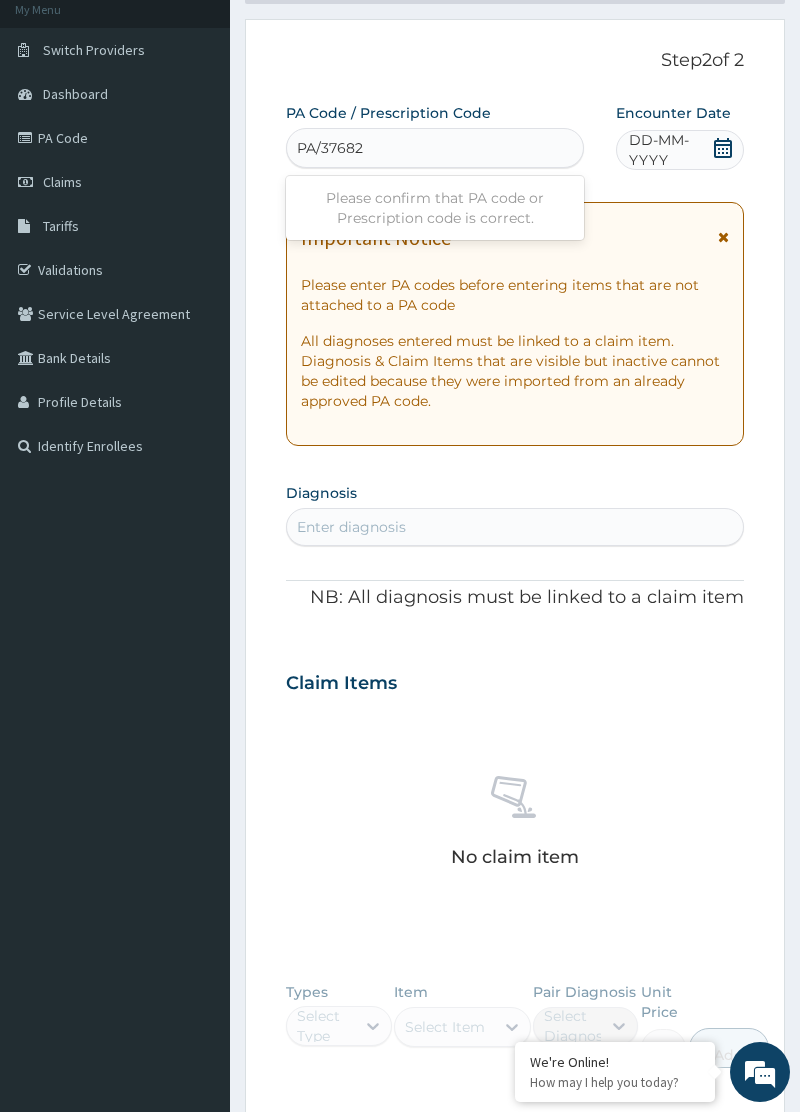 click on "PA/37682" at bounding box center (331, 148) 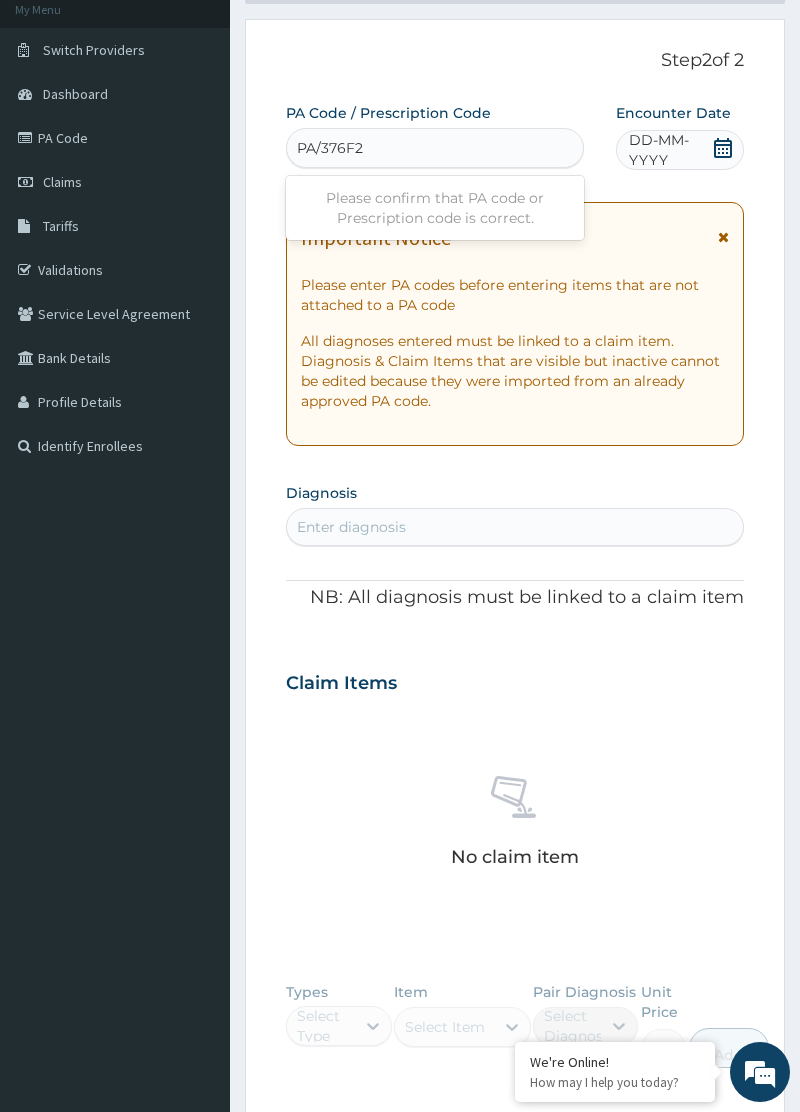 type on "PA/376F2" 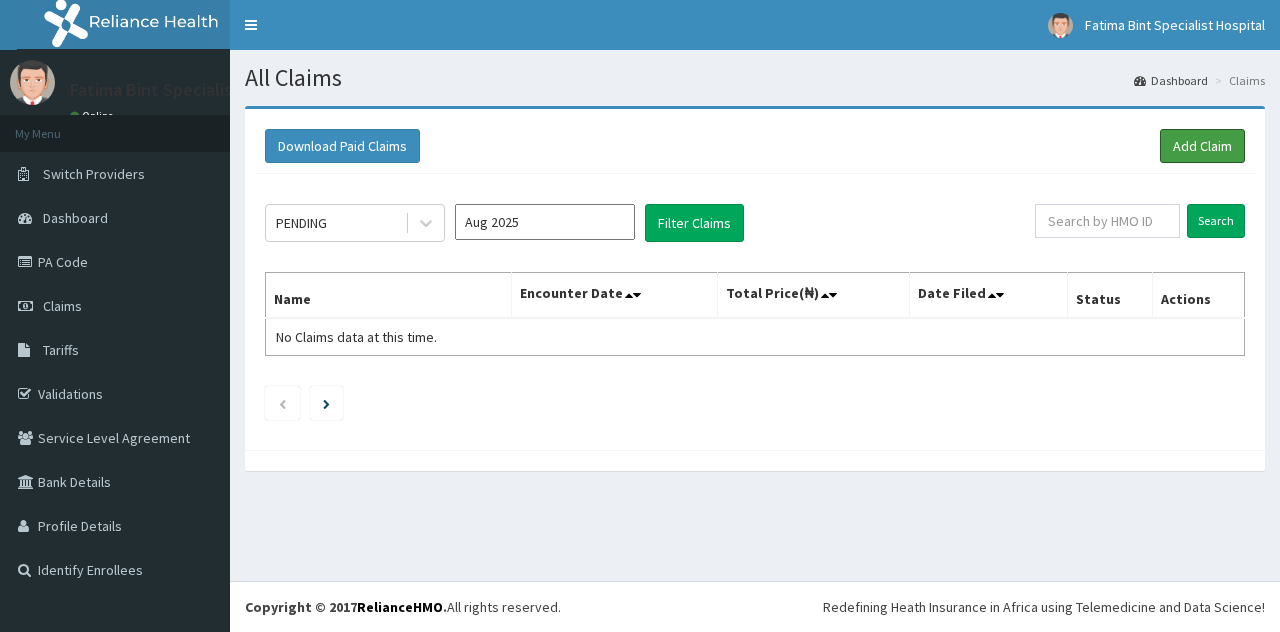 click on "Add Claim" at bounding box center [1202, 146] 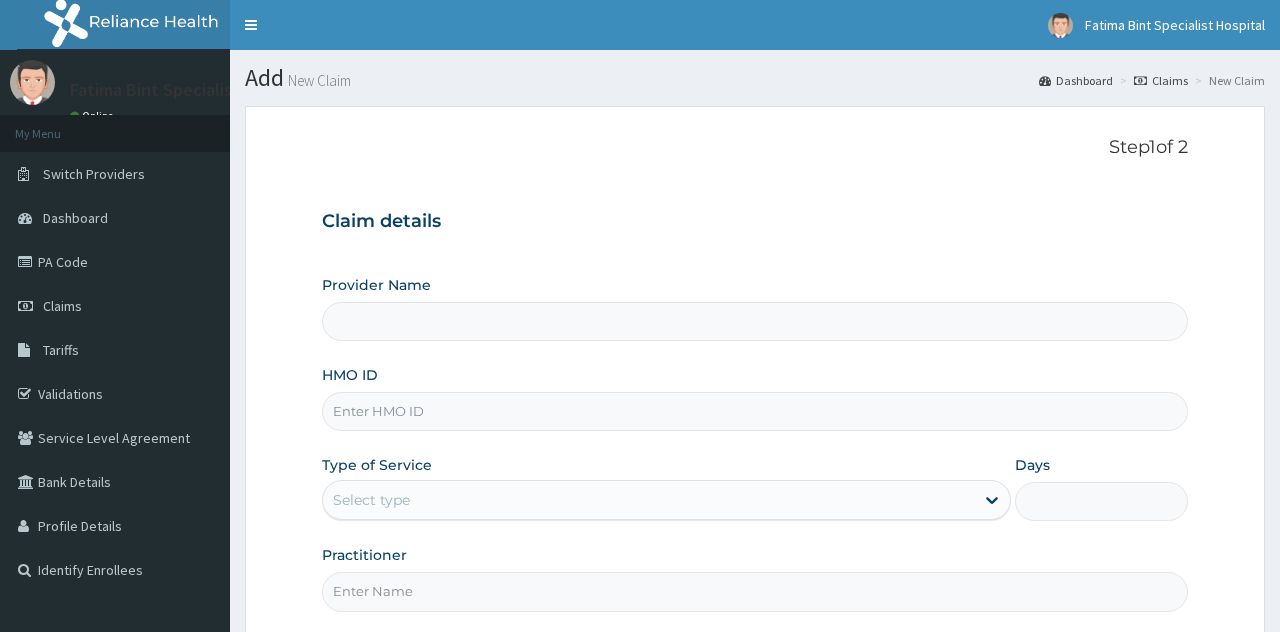 scroll, scrollTop: 98, scrollLeft: 0, axis: vertical 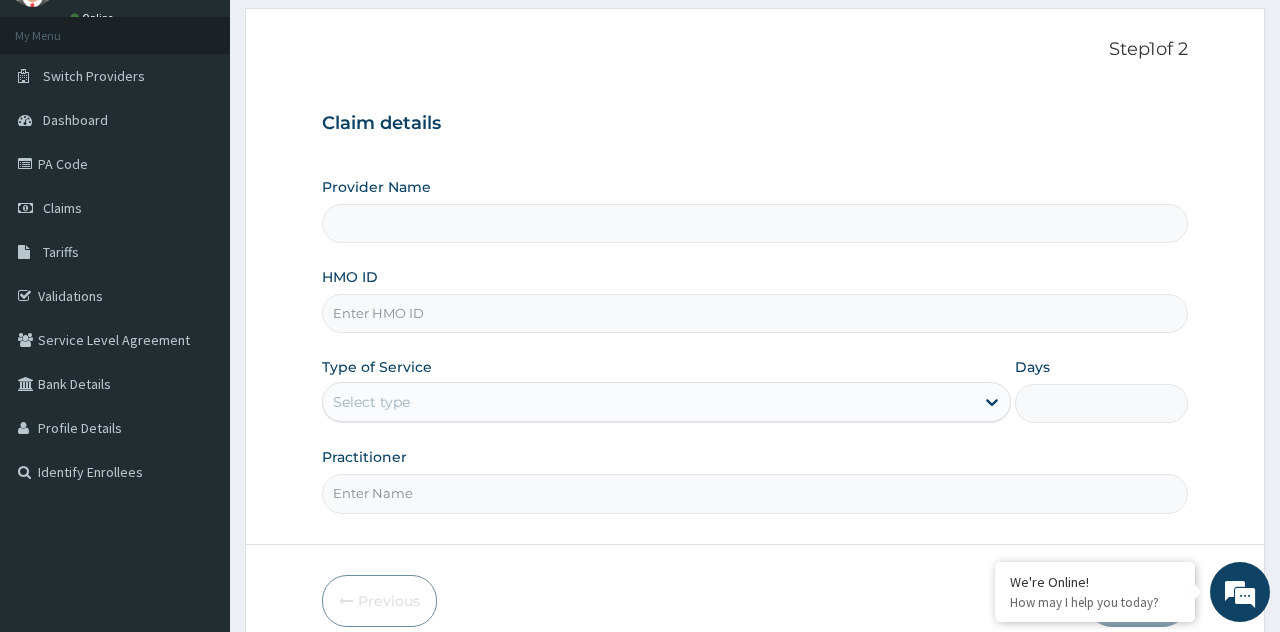 click on "HMO ID" at bounding box center [754, 313] 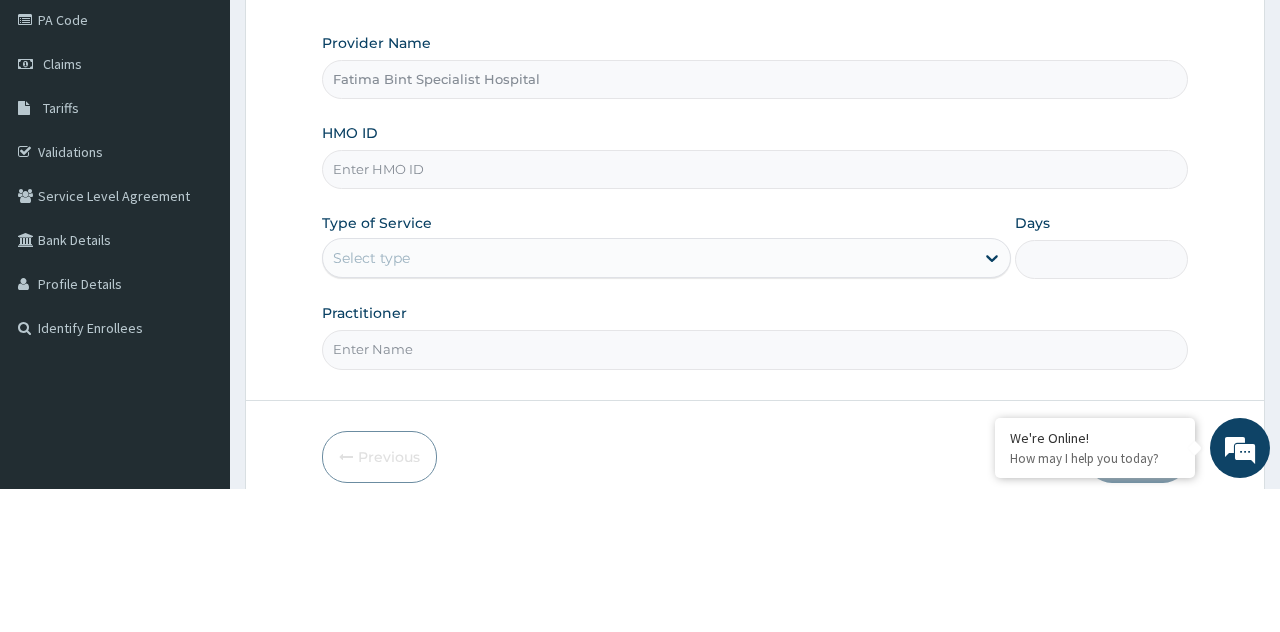 scroll, scrollTop: 98, scrollLeft: 0, axis: vertical 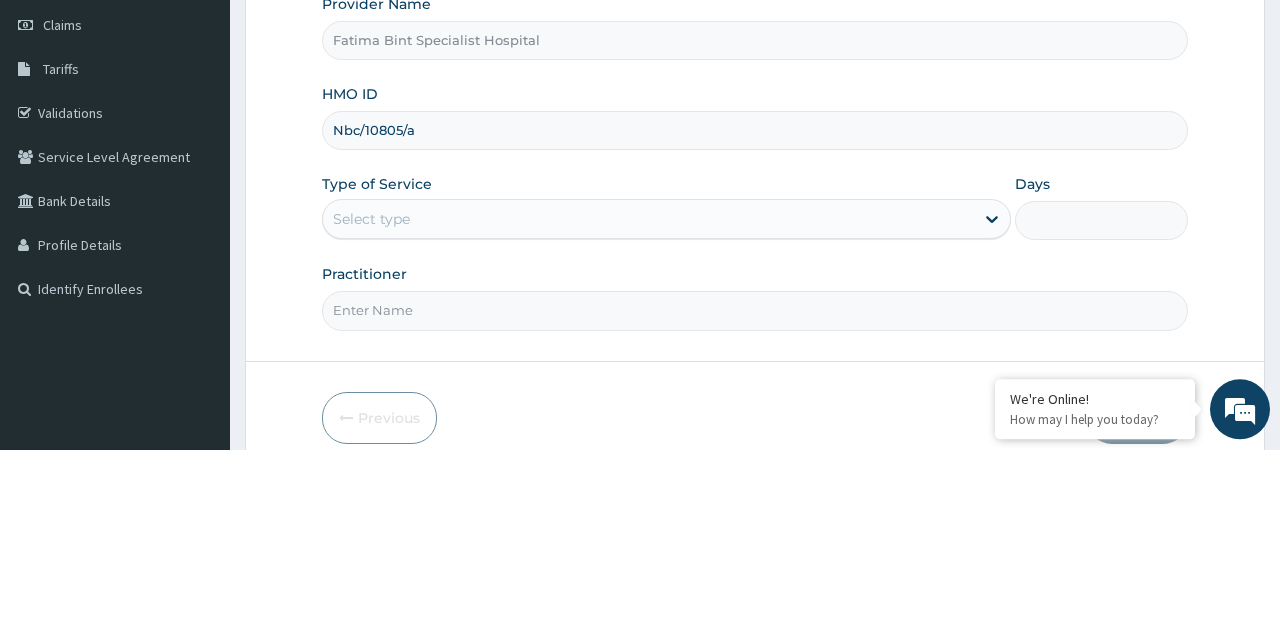 type on "Nbc/10805/a" 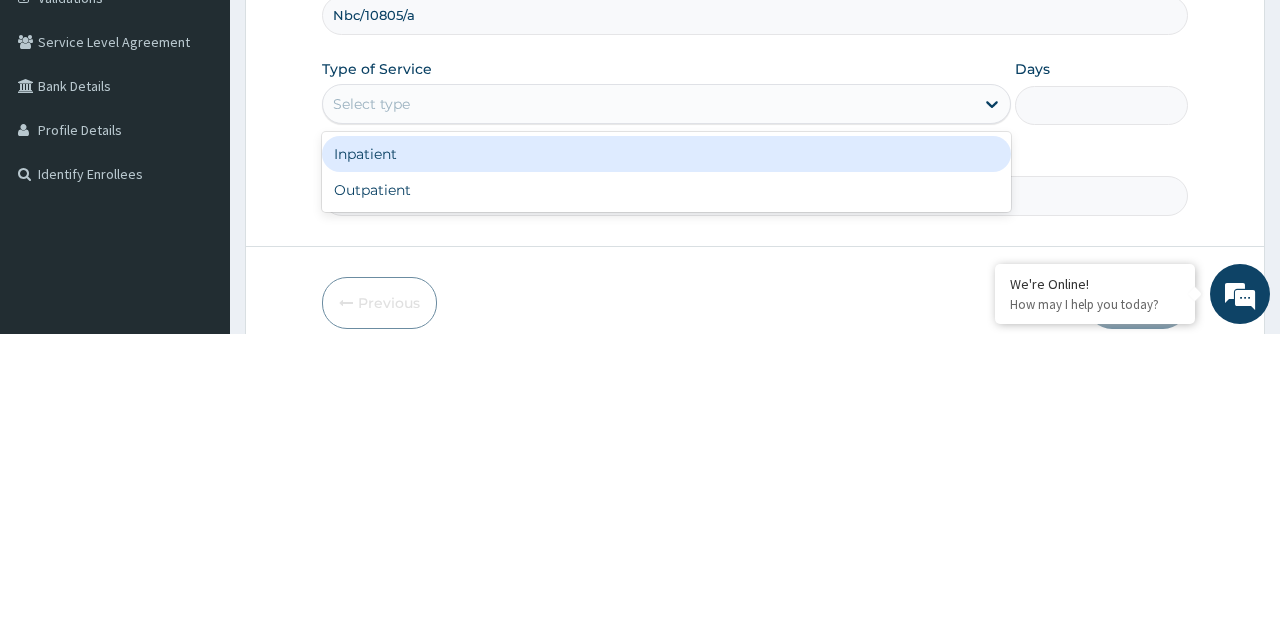 click on "Outpatient" at bounding box center (666, 488) 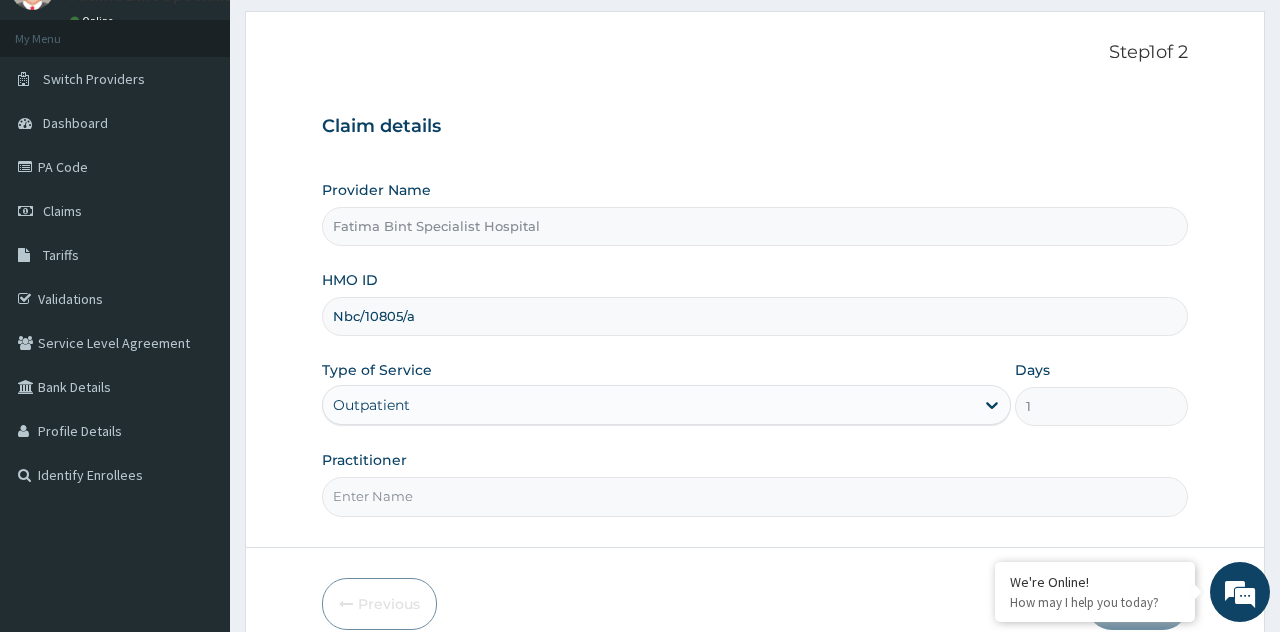 click on "Practitioner" at bounding box center (754, 496) 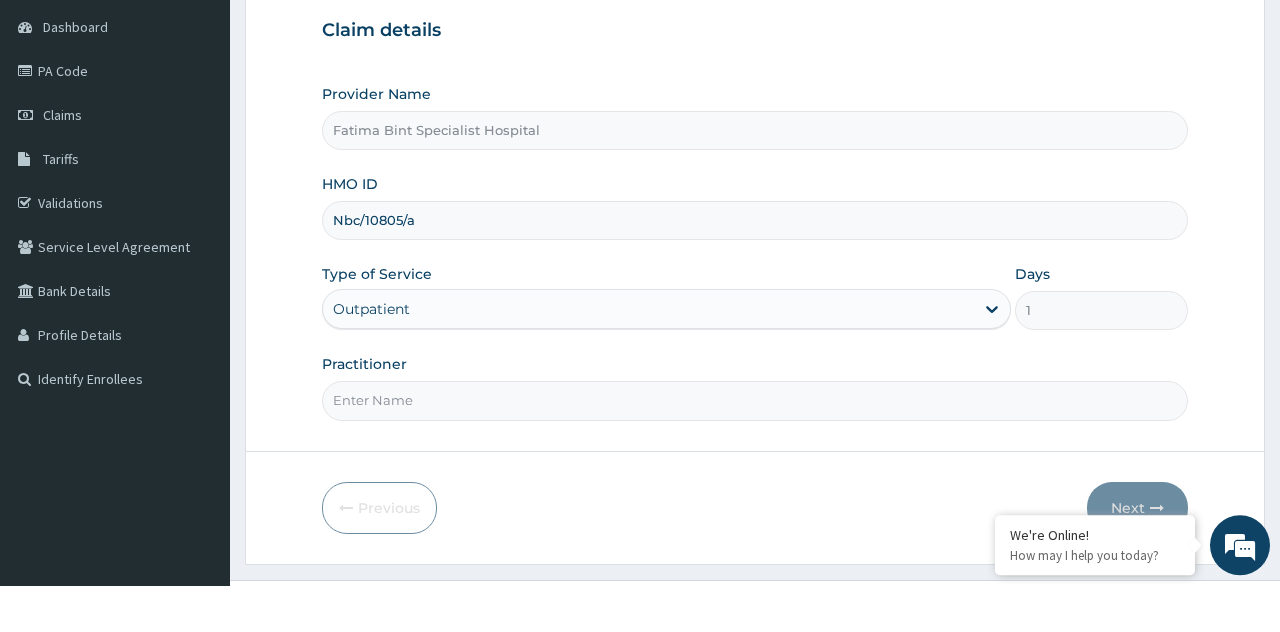 scroll, scrollTop: 144, scrollLeft: 0, axis: vertical 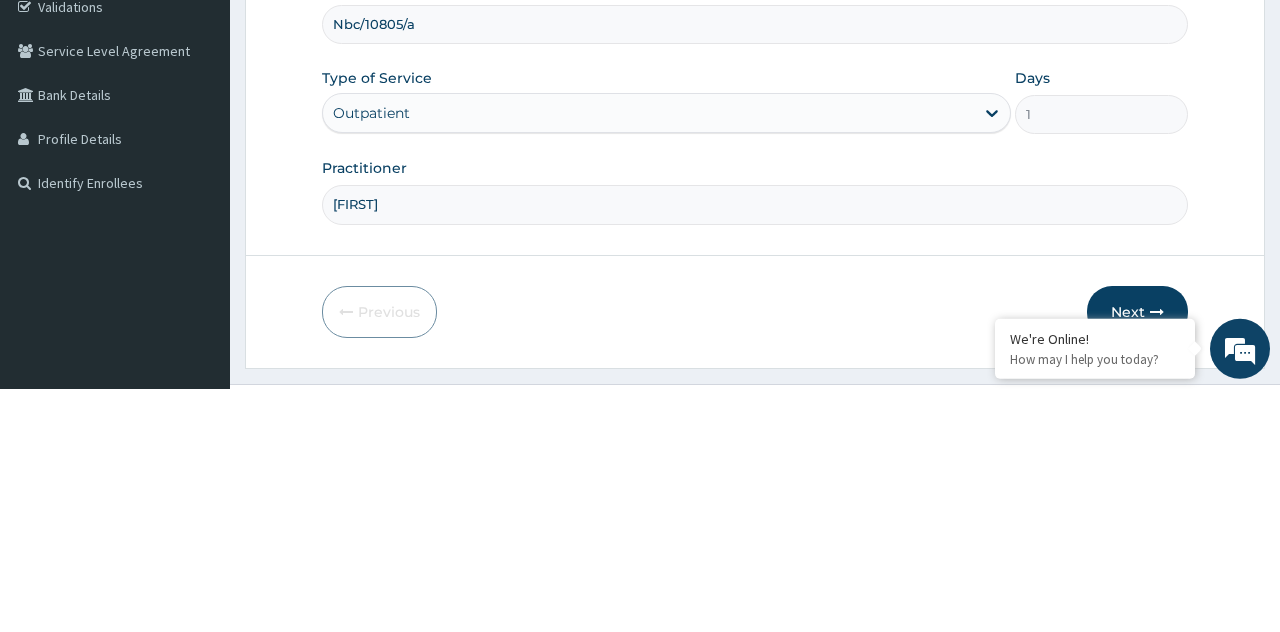 type on "[FIRST]" 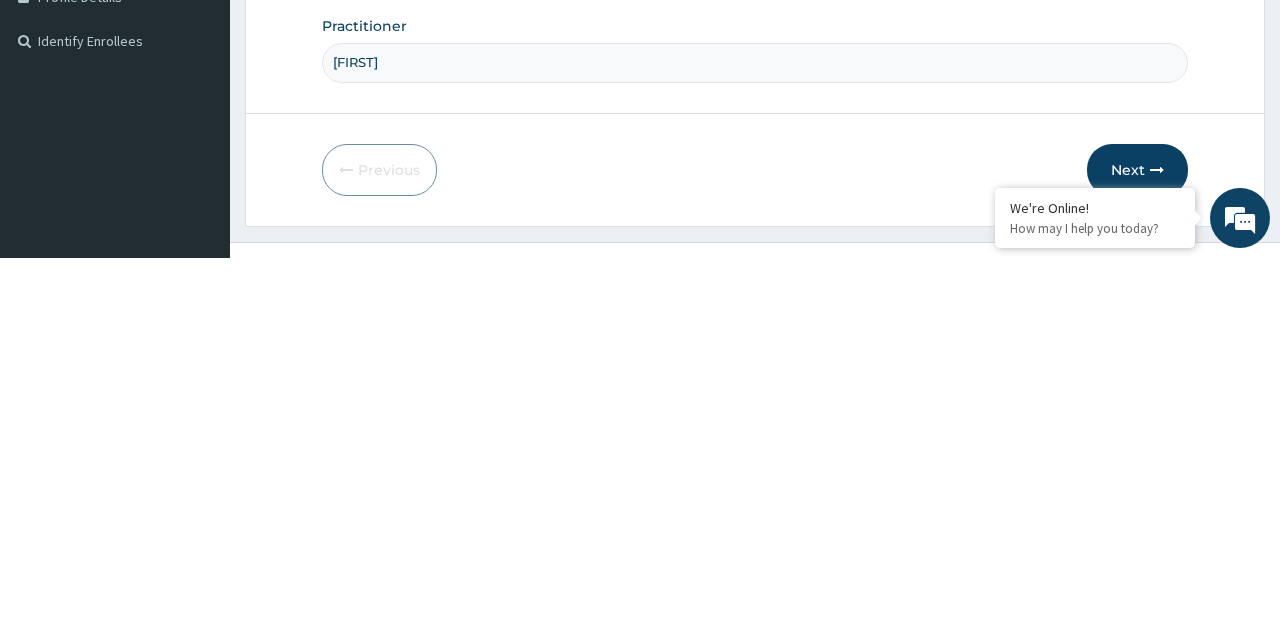 scroll, scrollTop: 188, scrollLeft: 0, axis: vertical 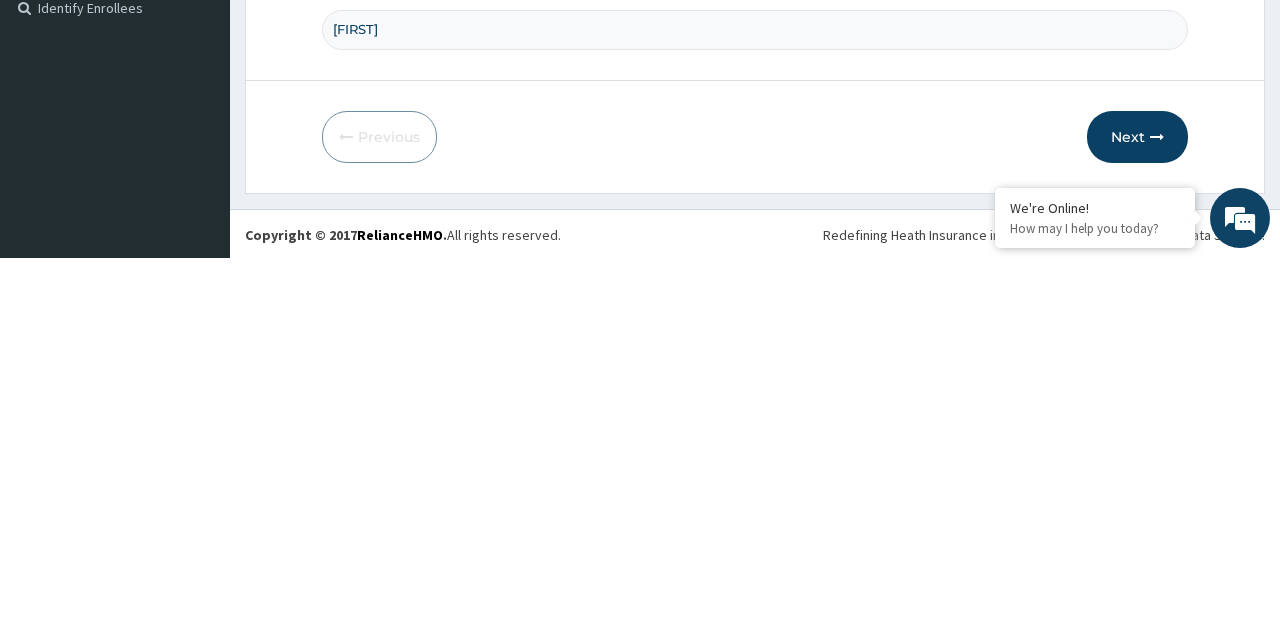click on "Next" at bounding box center (1137, 511) 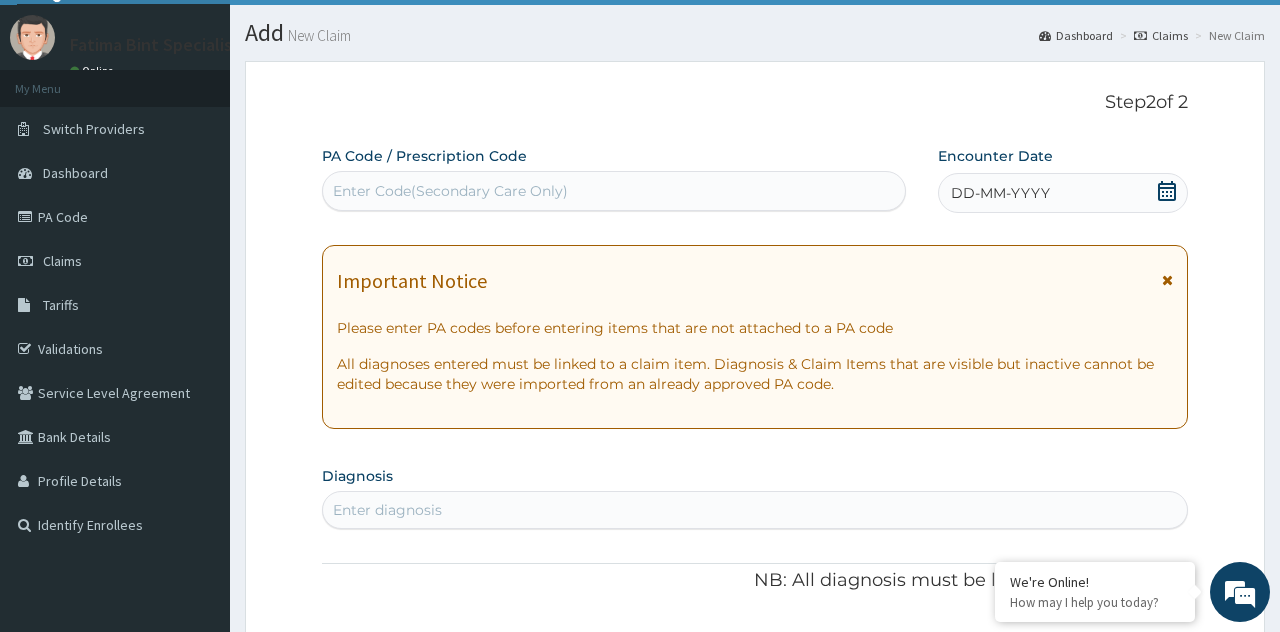scroll, scrollTop: 46, scrollLeft: 0, axis: vertical 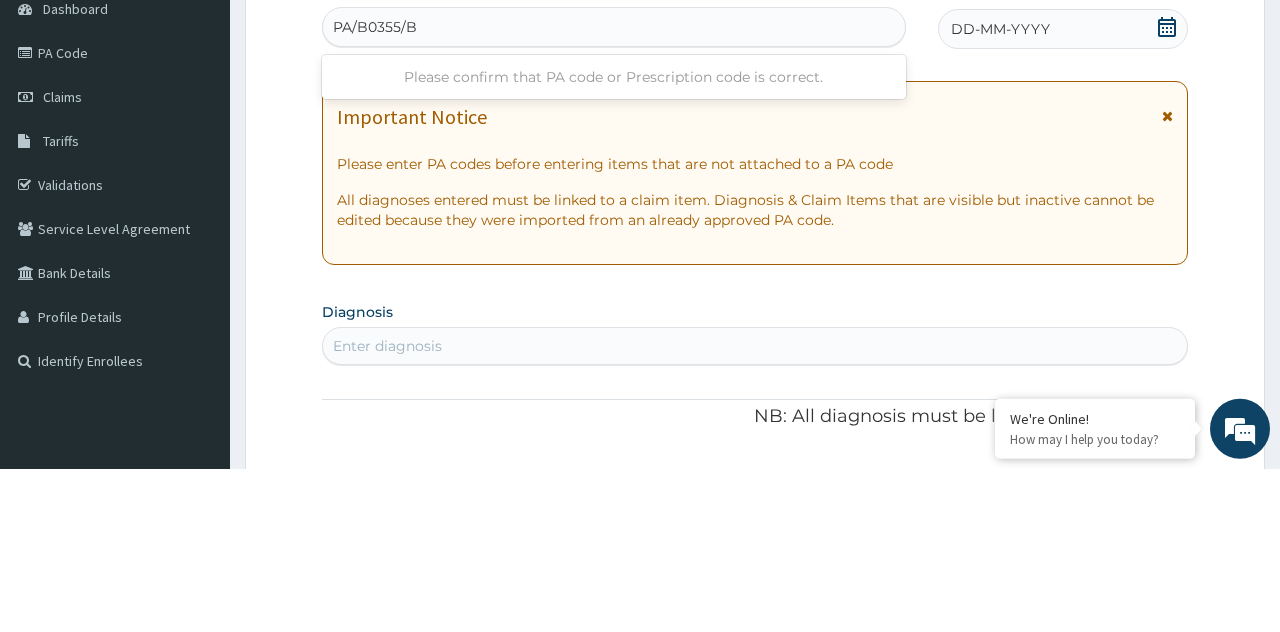 click on "Please confirm that PA code or Prescription code is correct." at bounding box center [613, 240] 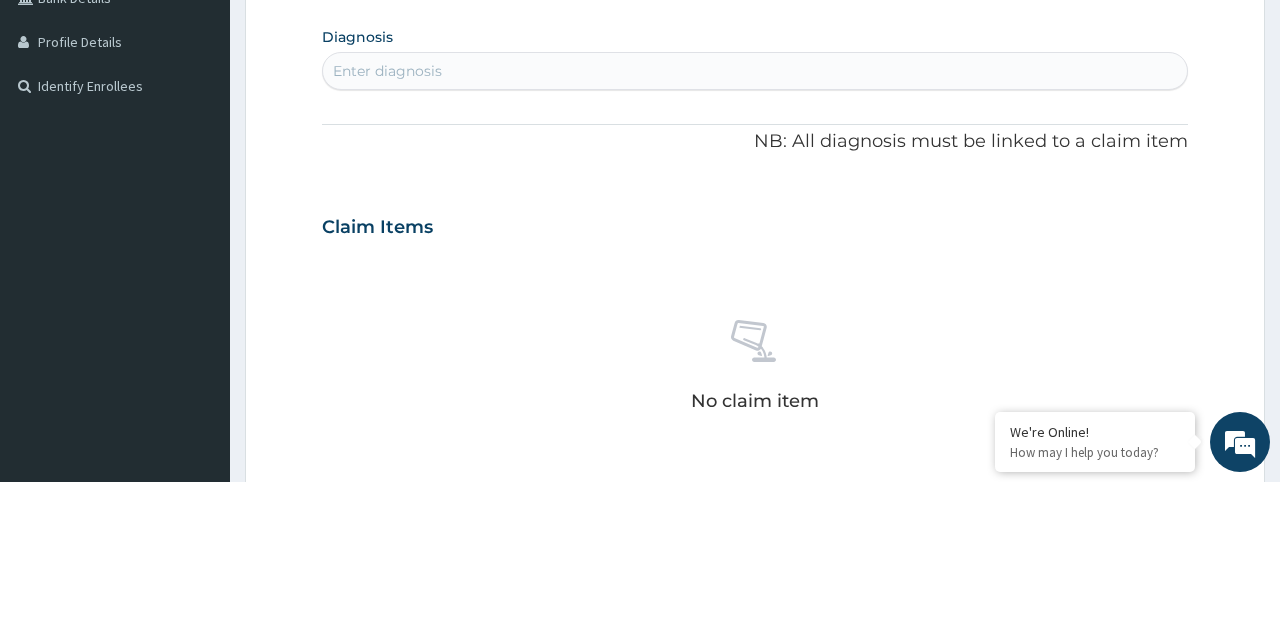 scroll, scrollTop: 334, scrollLeft: 0, axis: vertical 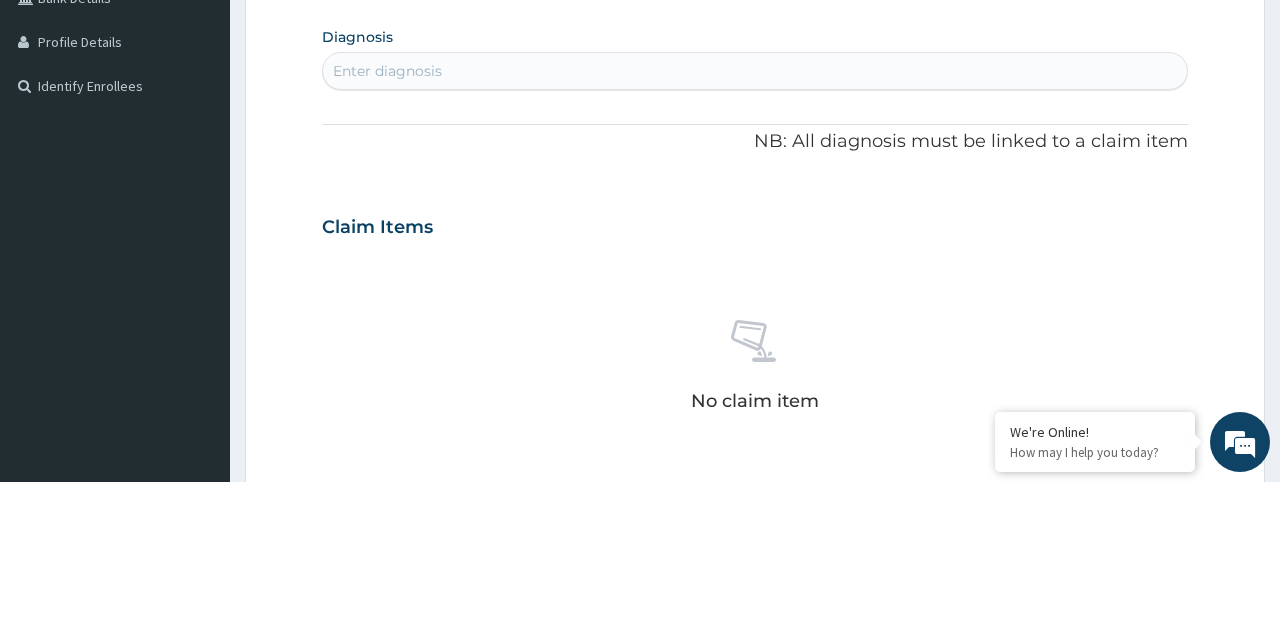 type on "PA/B0355/B" 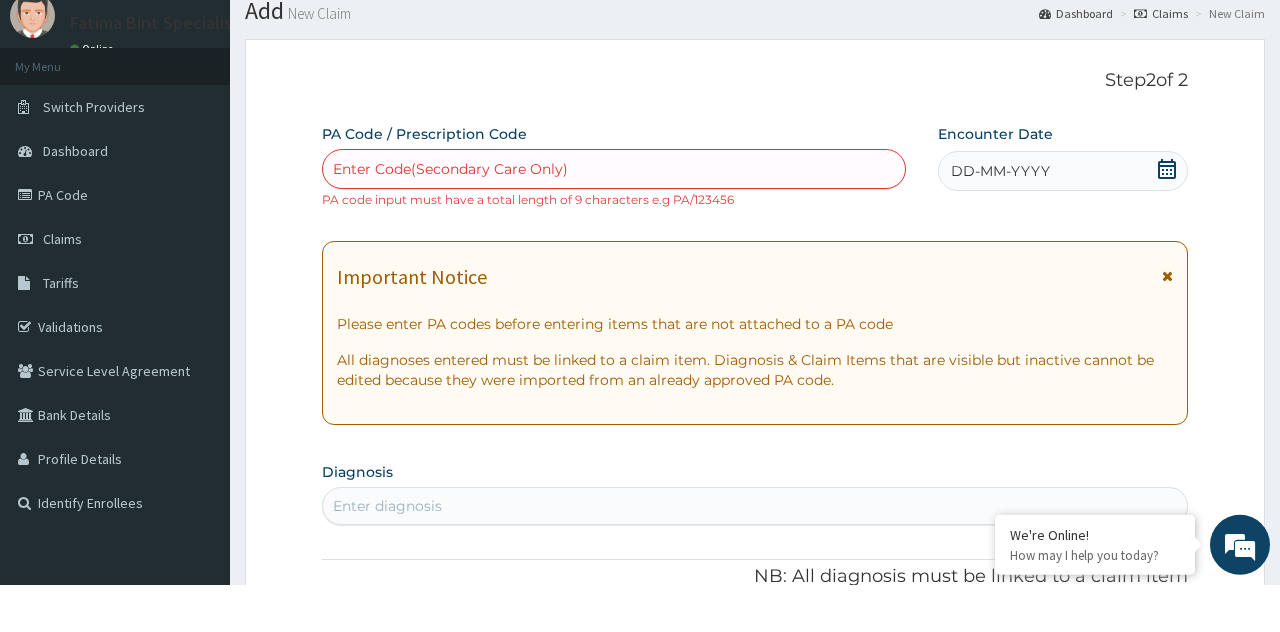 scroll, scrollTop: 19, scrollLeft: 0, axis: vertical 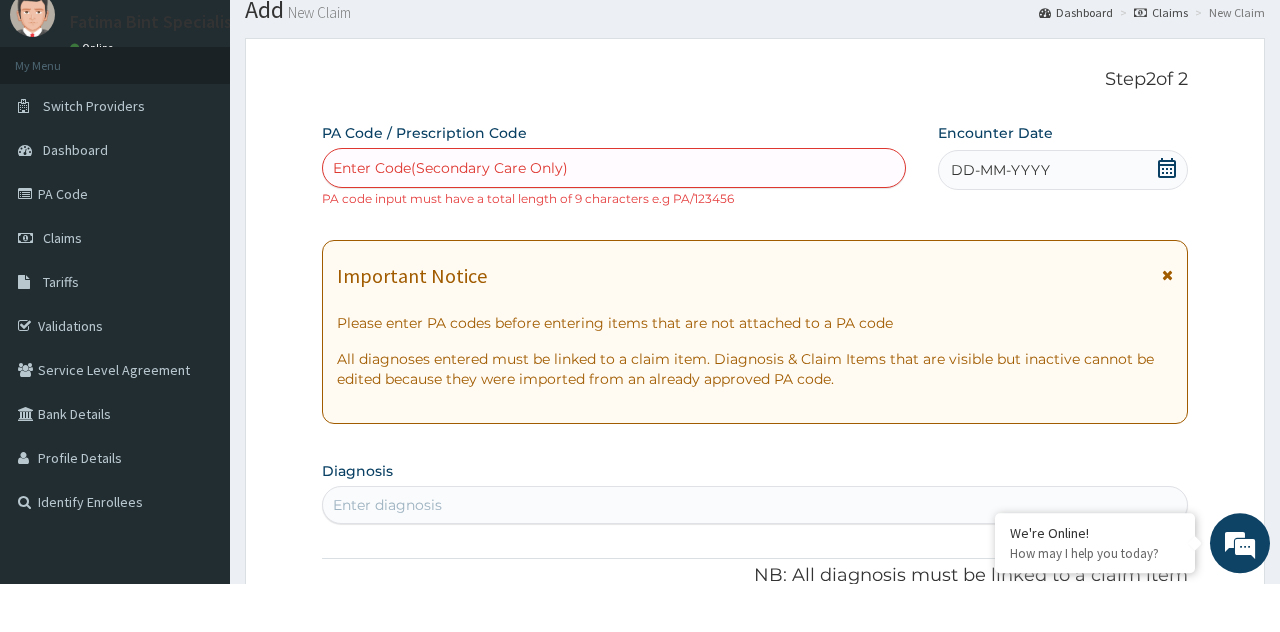 click on "Claims" at bounding box center (62, 287) 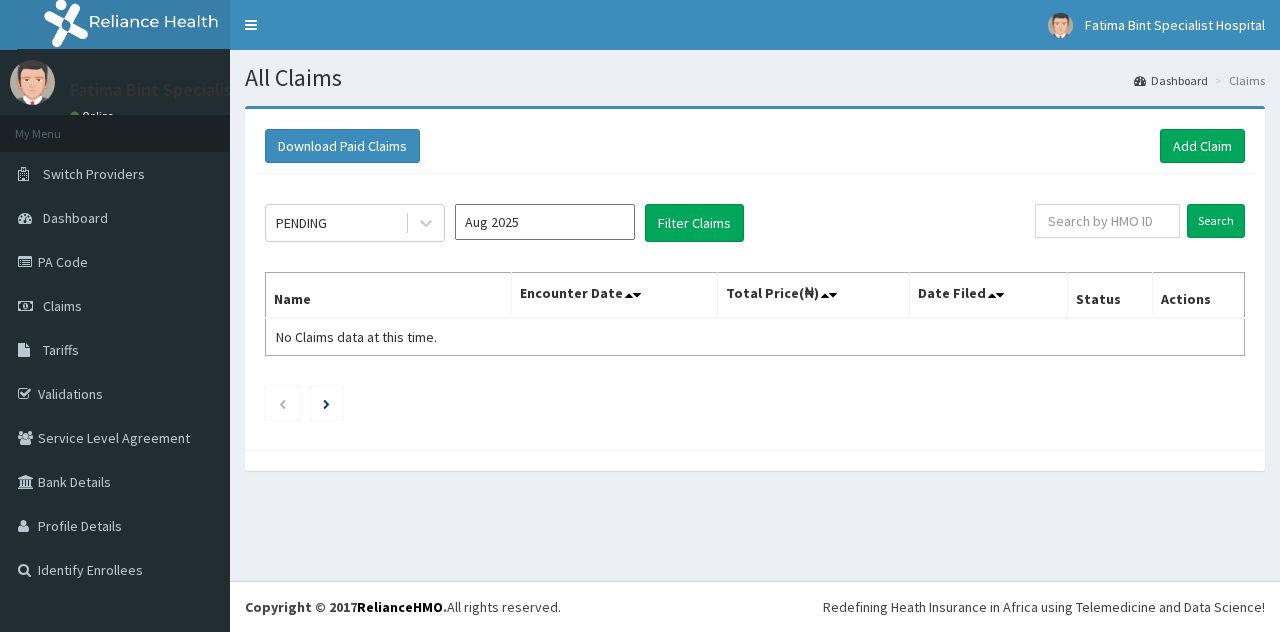 scroll, scrollTop: 0, scrollLeft: 0, axis: both 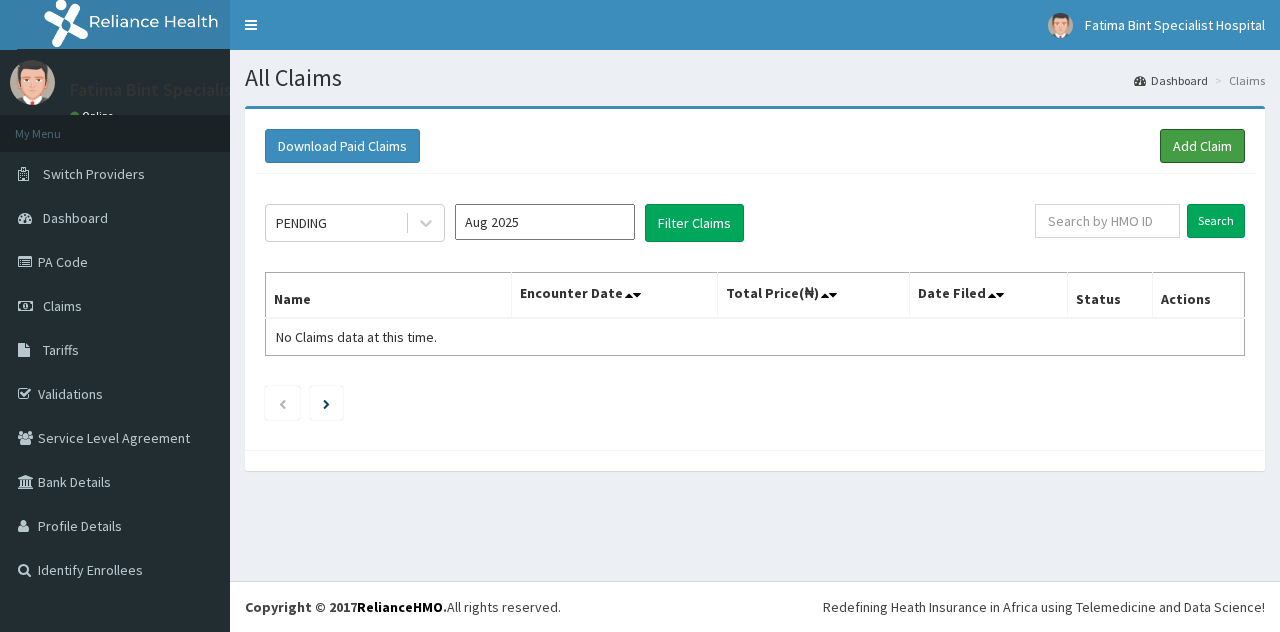 click on "Add Claim" at bounding box center (1202, 146) 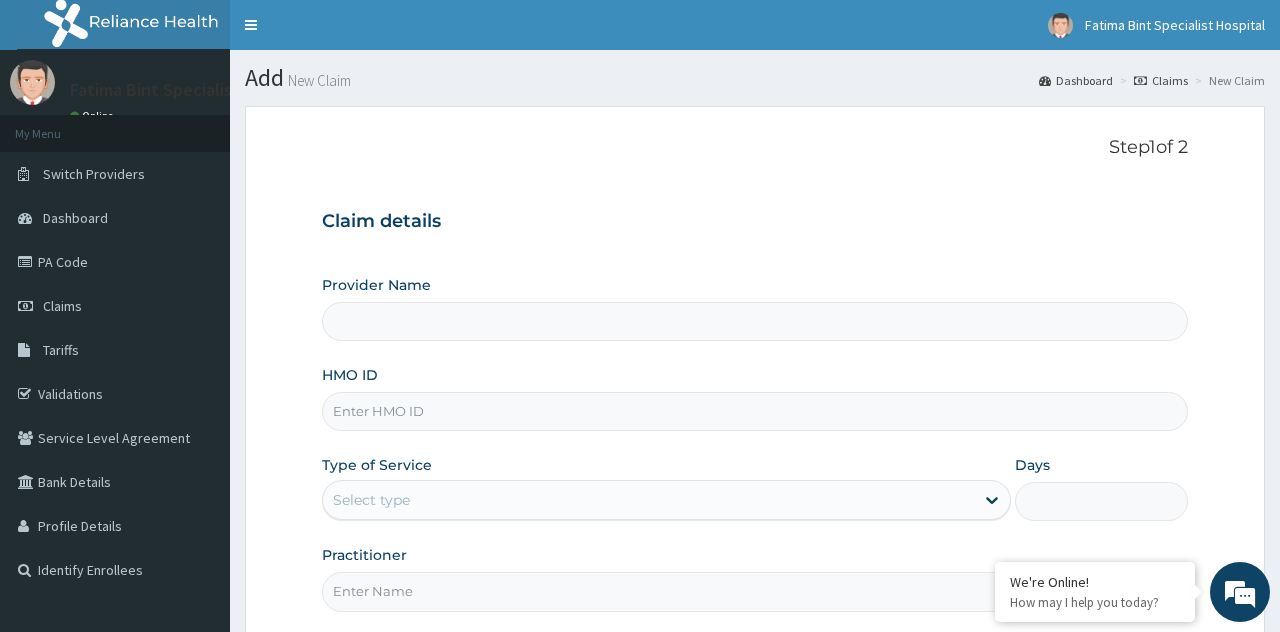 scroll, scrollTop: 76, scrollLeft: 0, axis: vertical 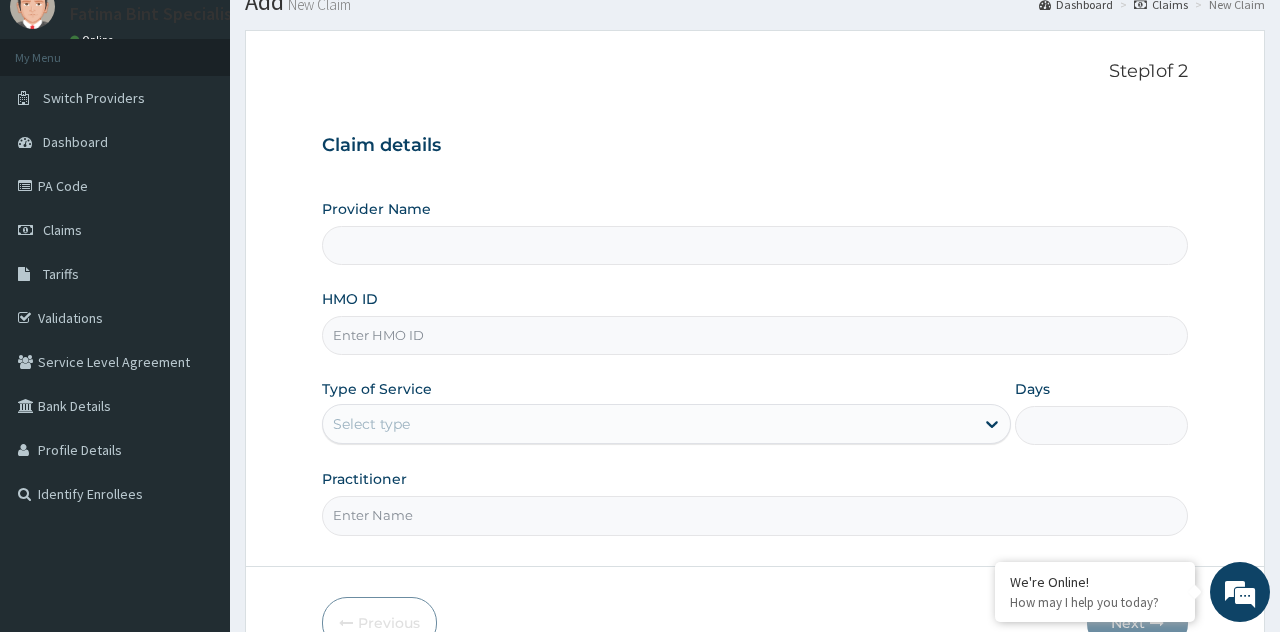 click on "HMO ID" at bounding box center [754, 335] 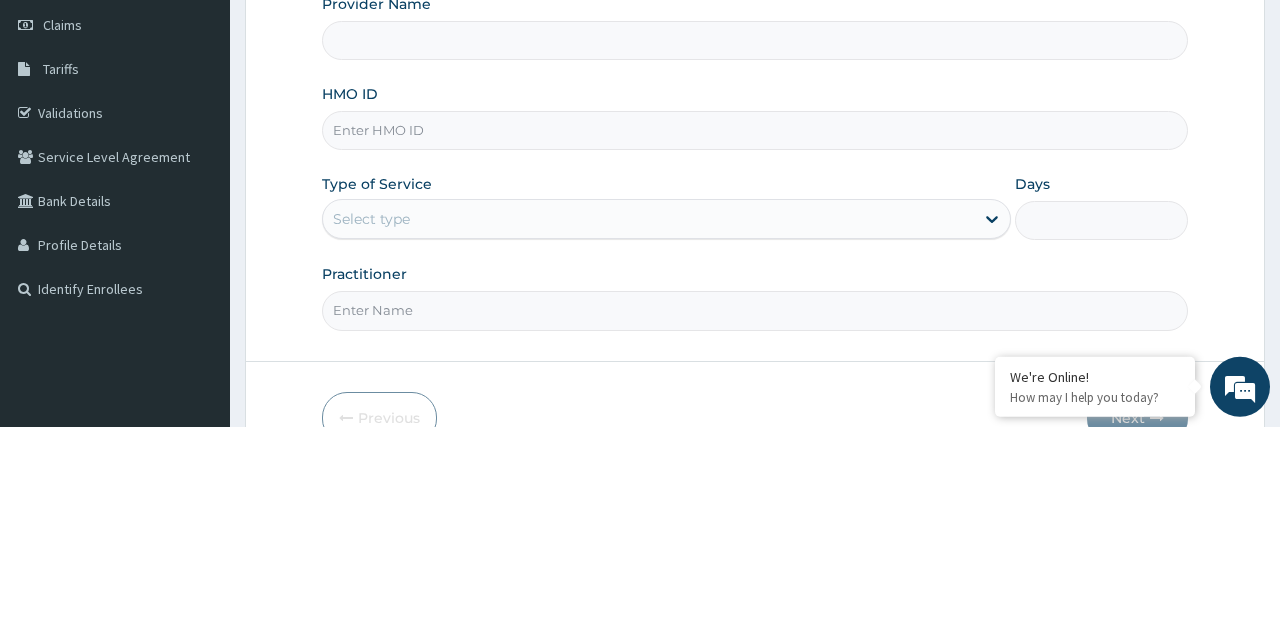type on "Fatima Bint Specialist Hospital" 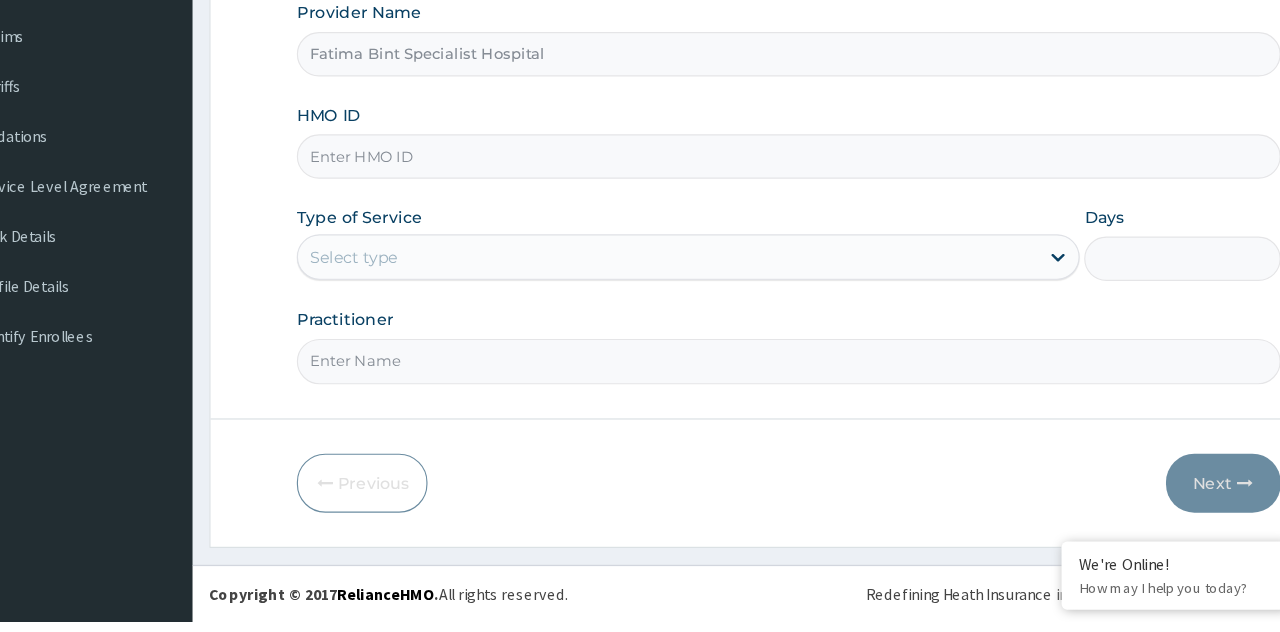 scroll, scrollTop: 188, scrollLeft: 0, axis: vertical 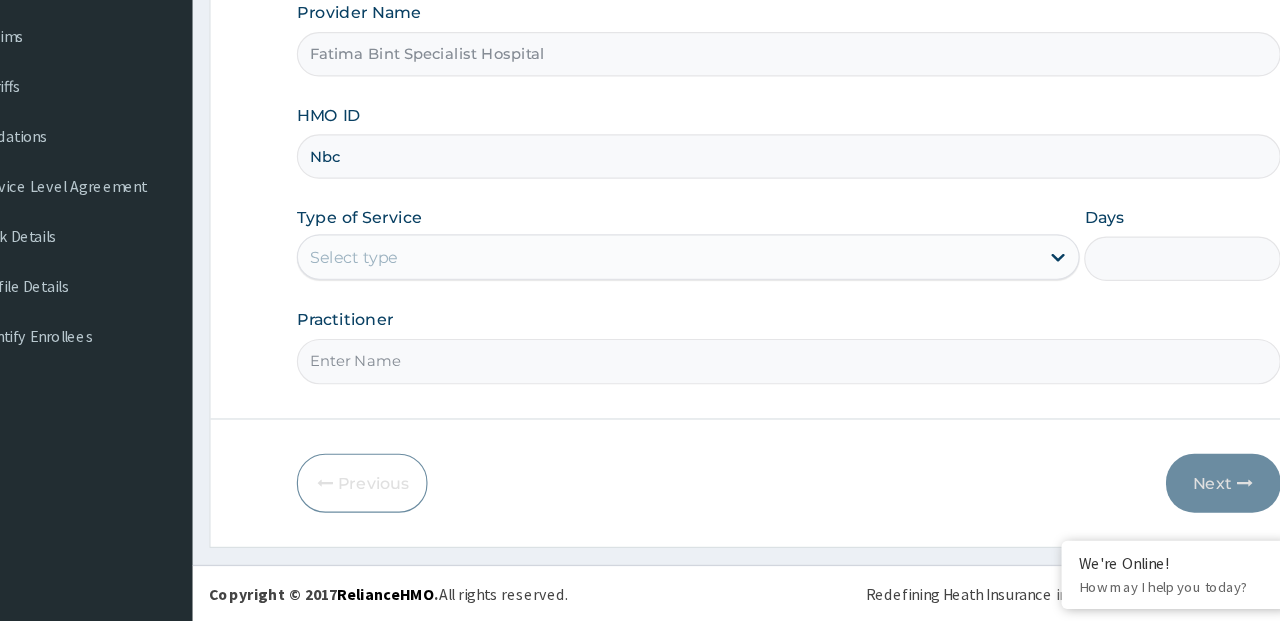 type on "Nbc/10425/a" 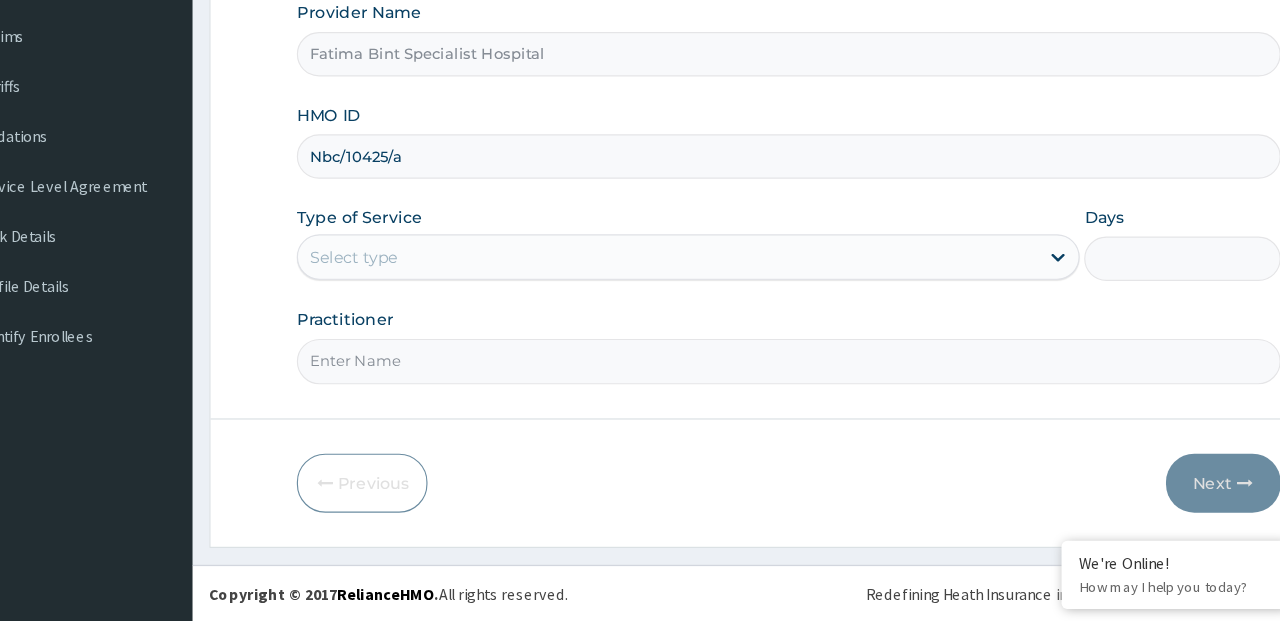 scroll, scrollTop: 188, scrollLeft: 0, axis: vertical 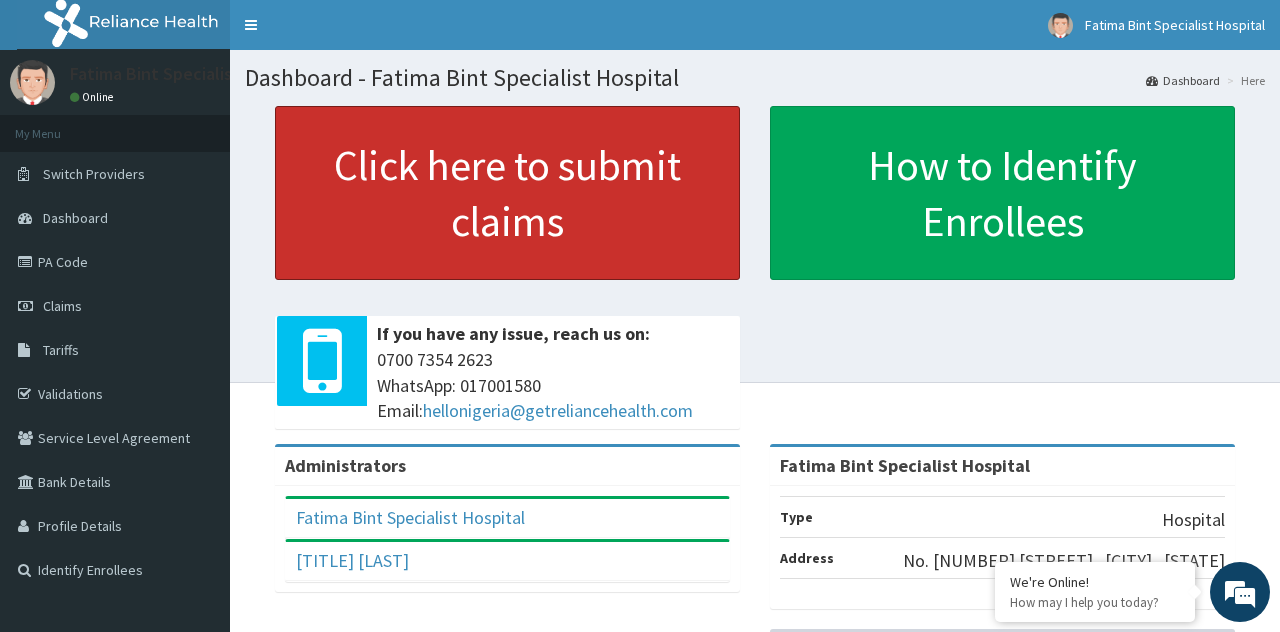 click on "Click here to submit claims" at bounding box center (507, 193) 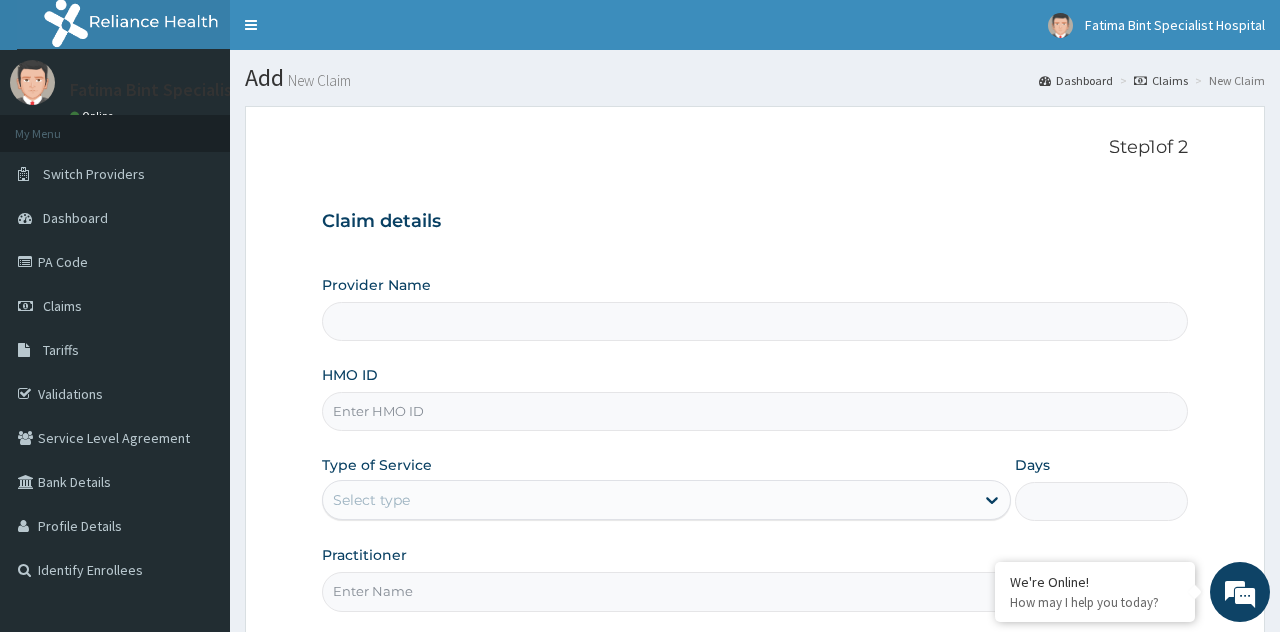 scroll, scrollTop: 150, scrollLeft: 0, axis: vertical 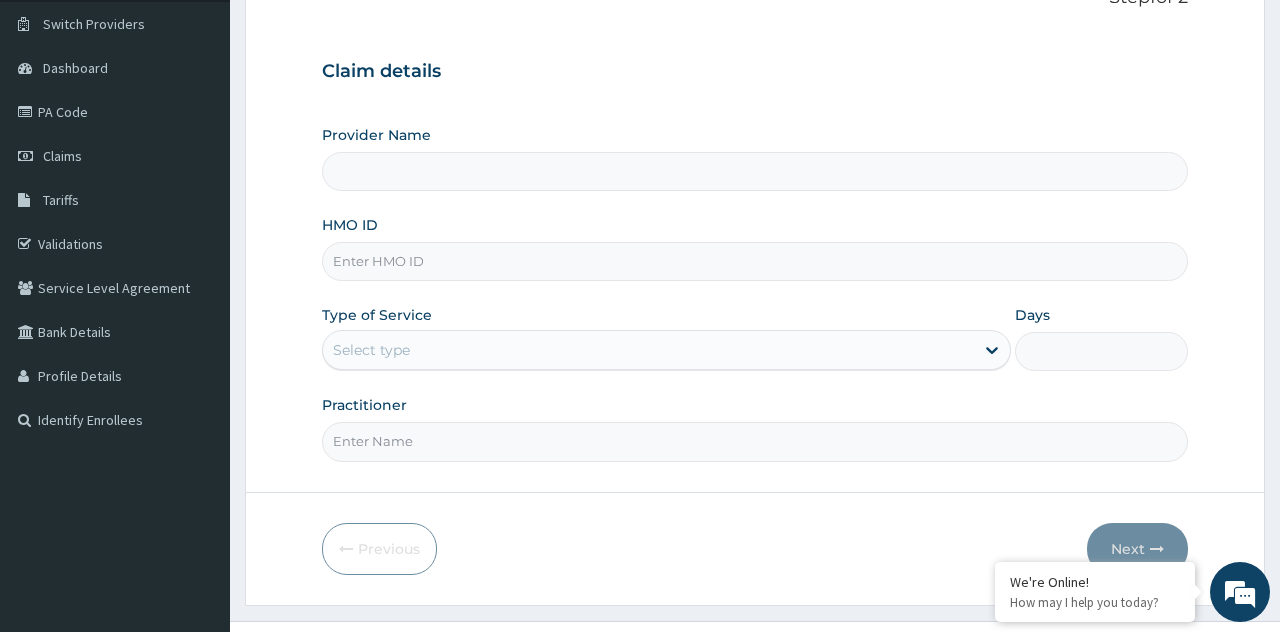 type on "Fatima Bint Specialist Hospital" 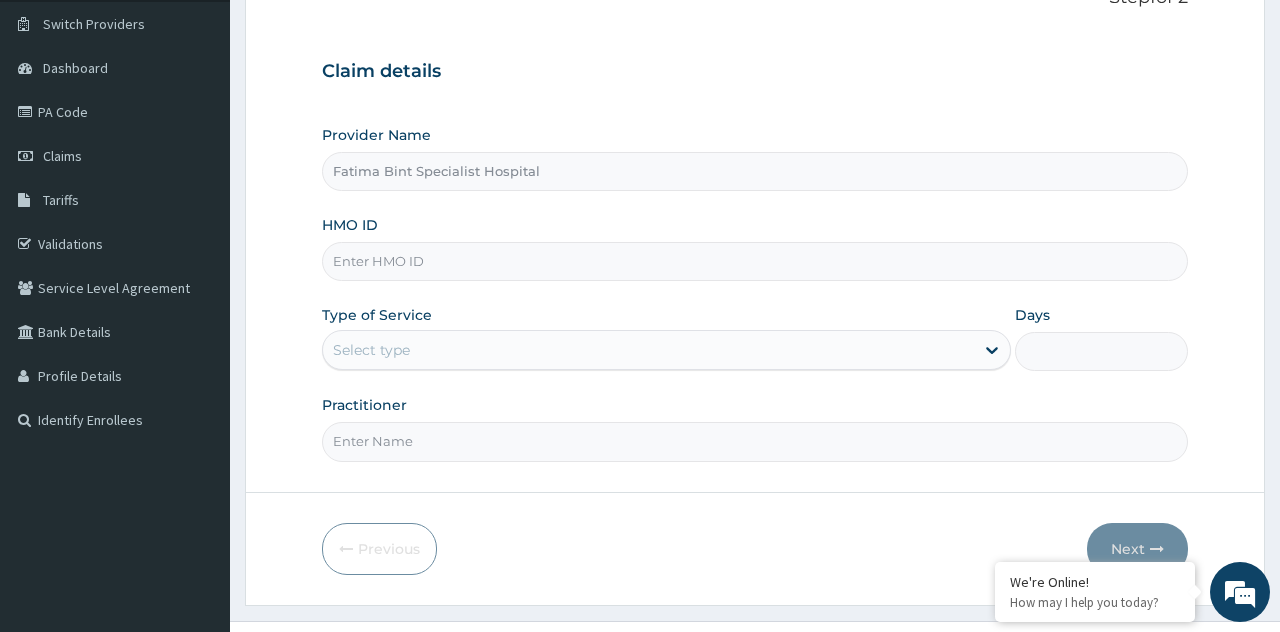 click on "HMO ID" at bounding box center [754, 261] 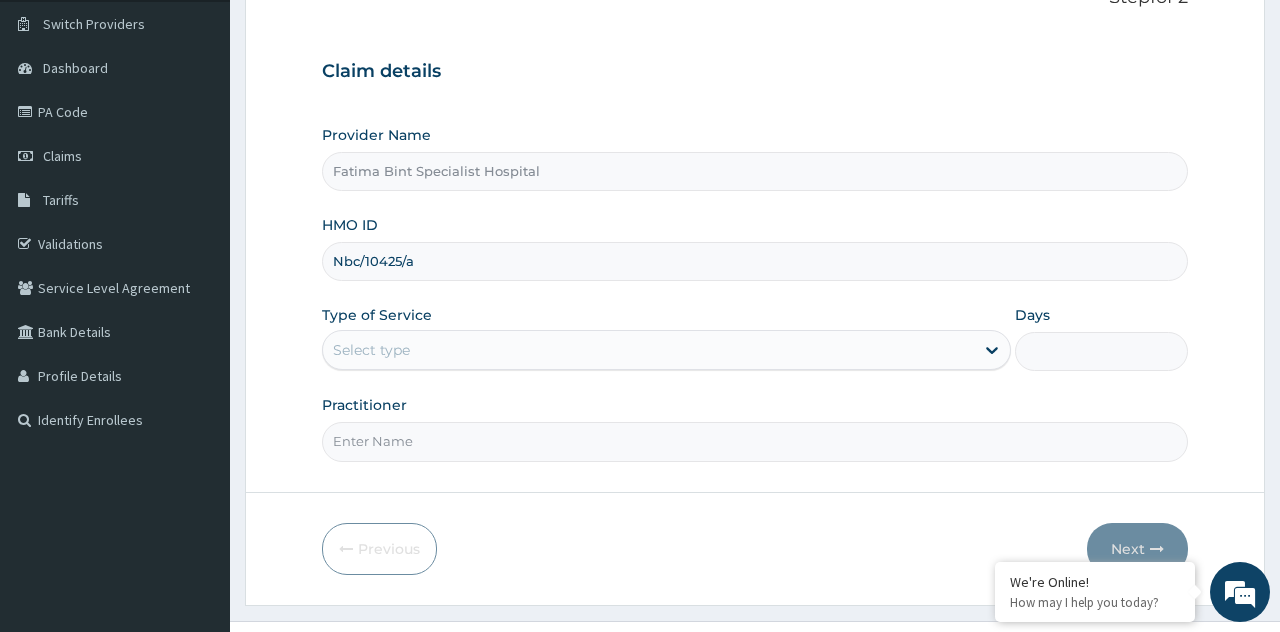 click on "Nbc/10425/a" at bounding box center [754, 261] 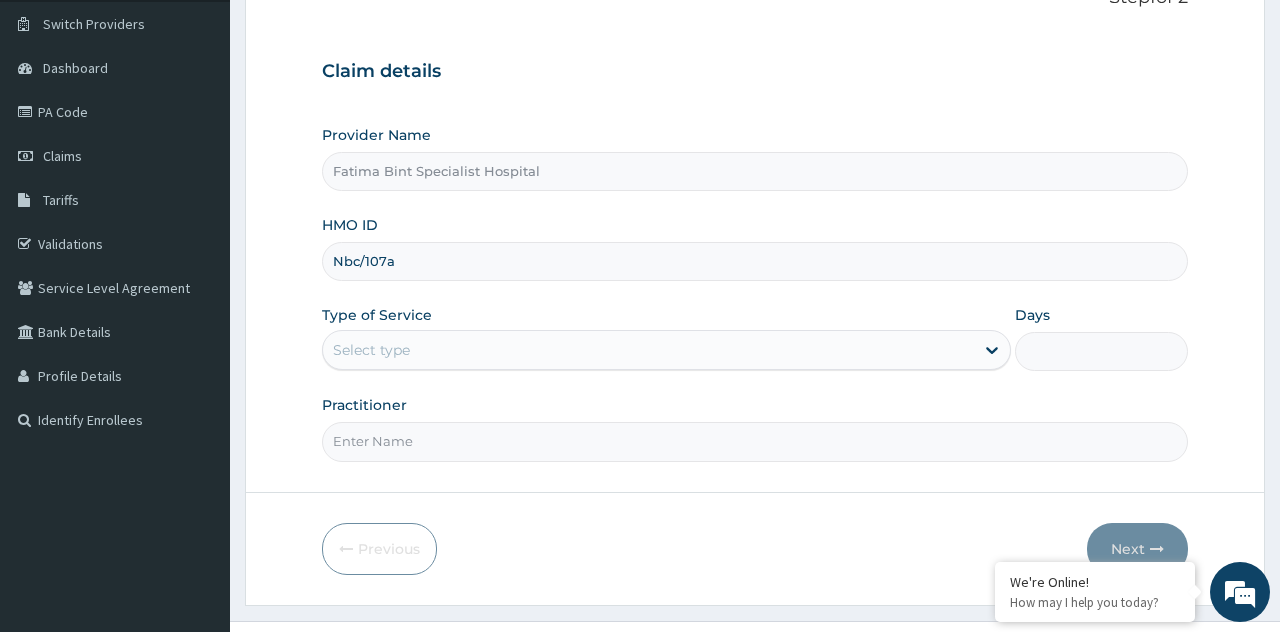 scroll, scrollTop: 0, scrollLeft: 0, axis: both 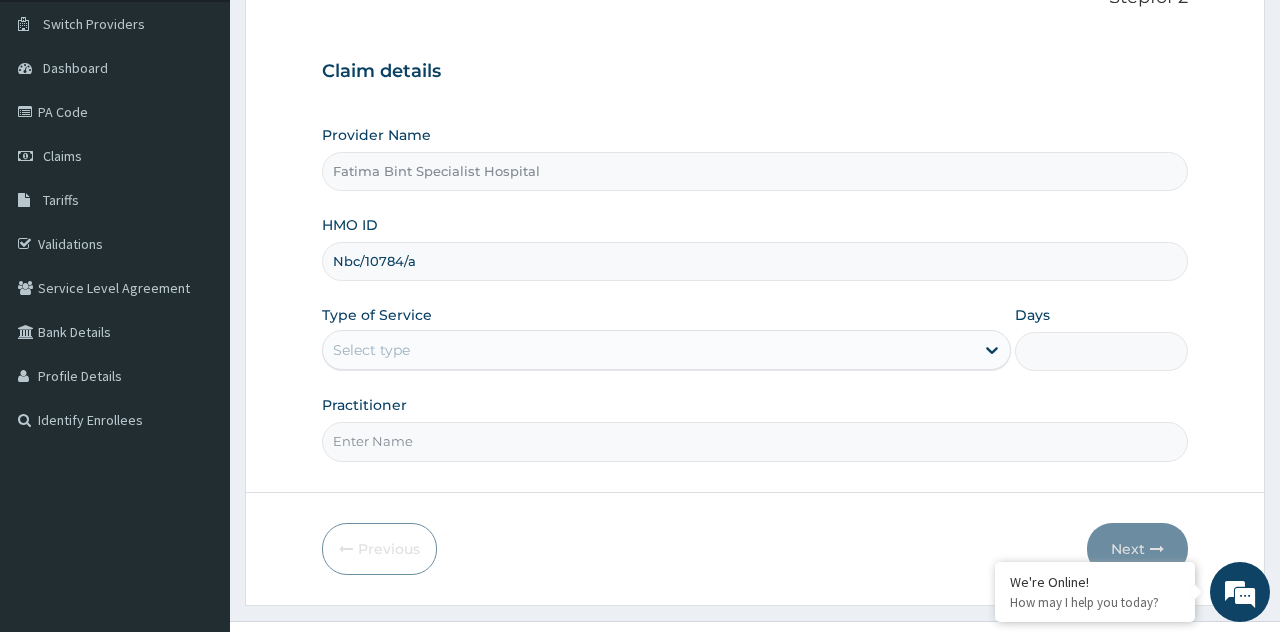 click on "Nbc/10784/a" at bounding box center (754, 261) 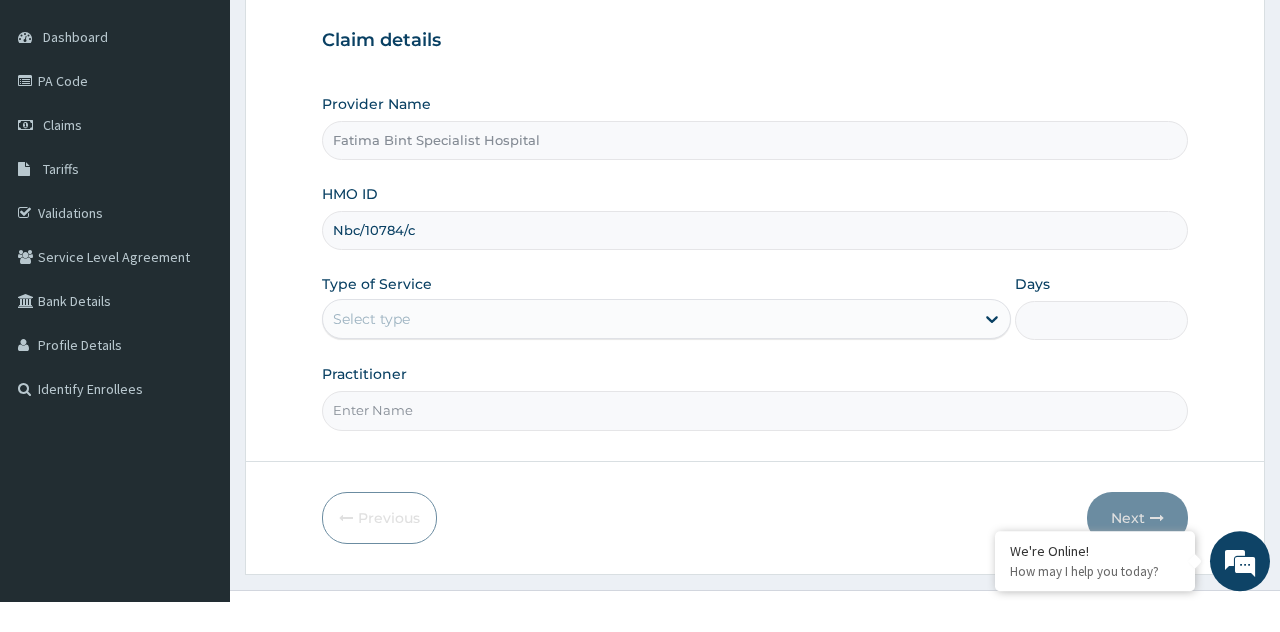scroll, scrollTop: 150, scrollLeft: 0, axis: vertical 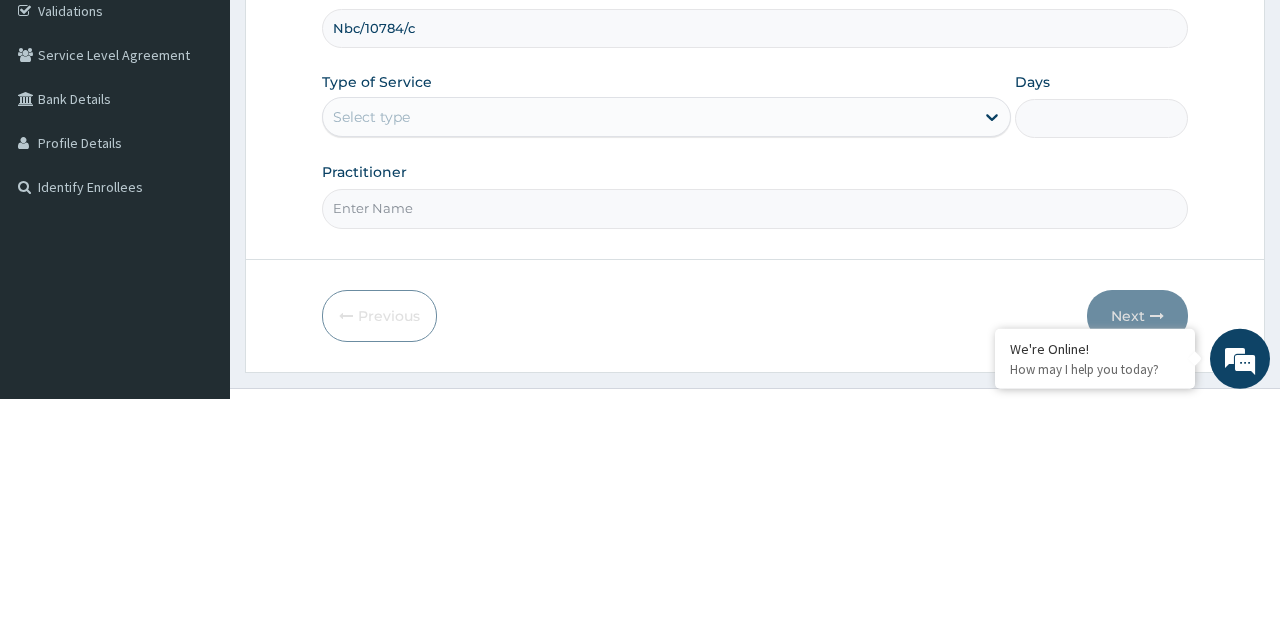 type on "Nbc/10784/c" 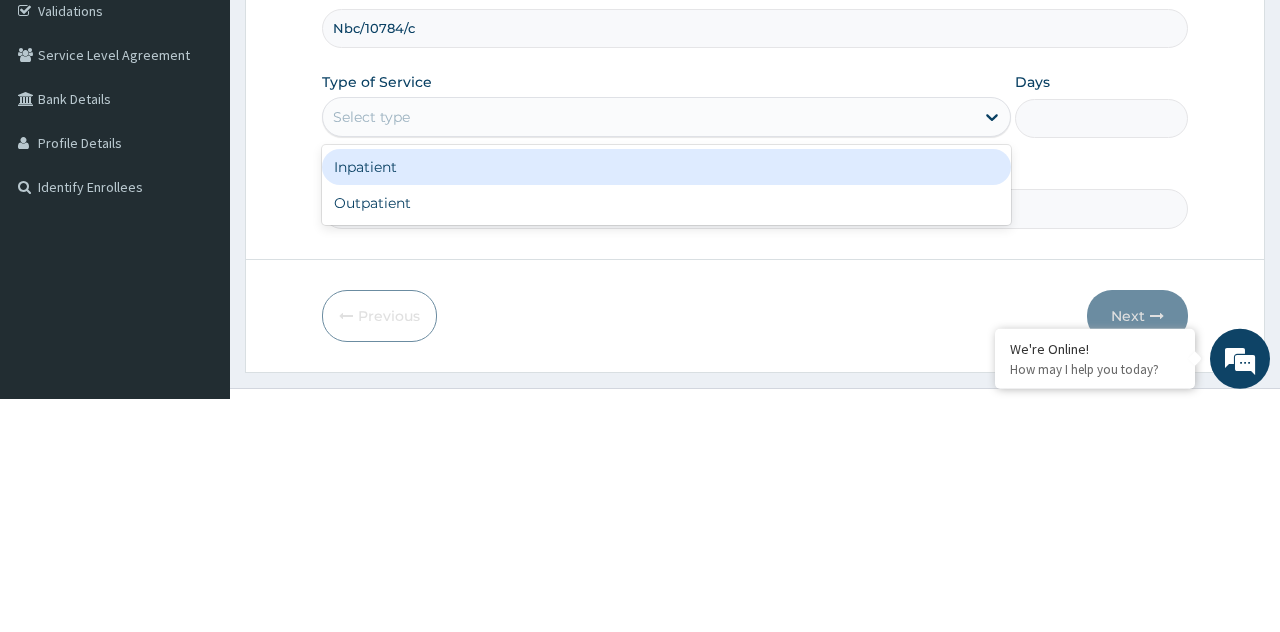 click on "Outpatient" at bounding box center [666, 436] 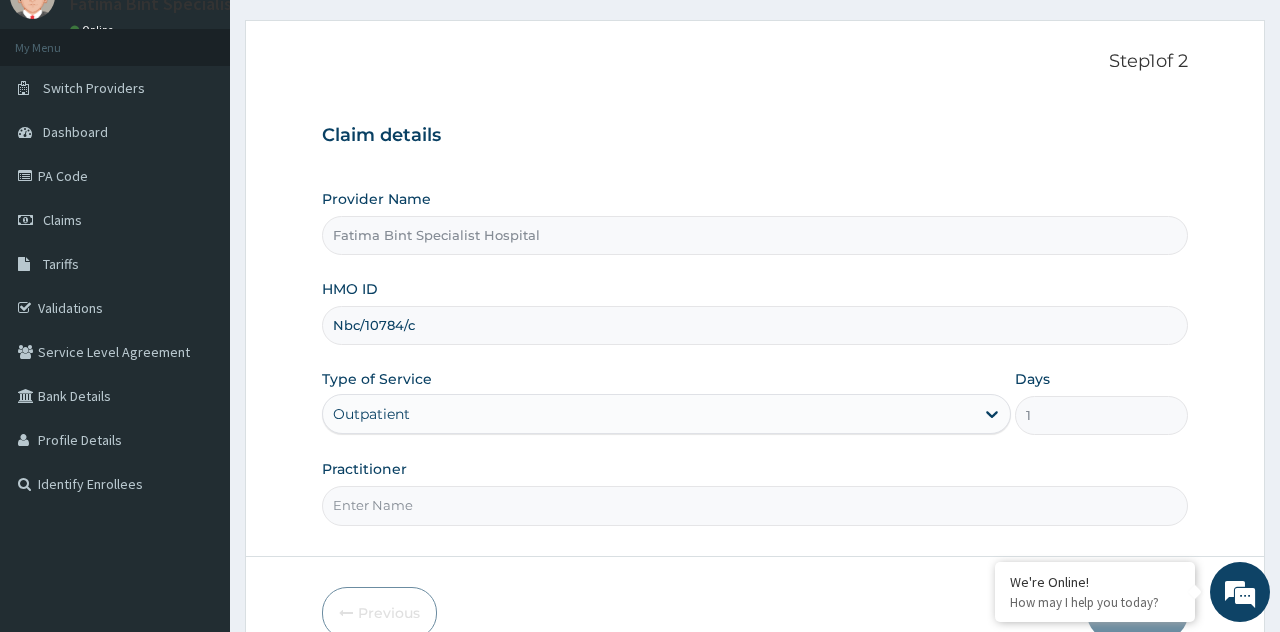 click on "Practitioner" at bounding box center (754, 505) 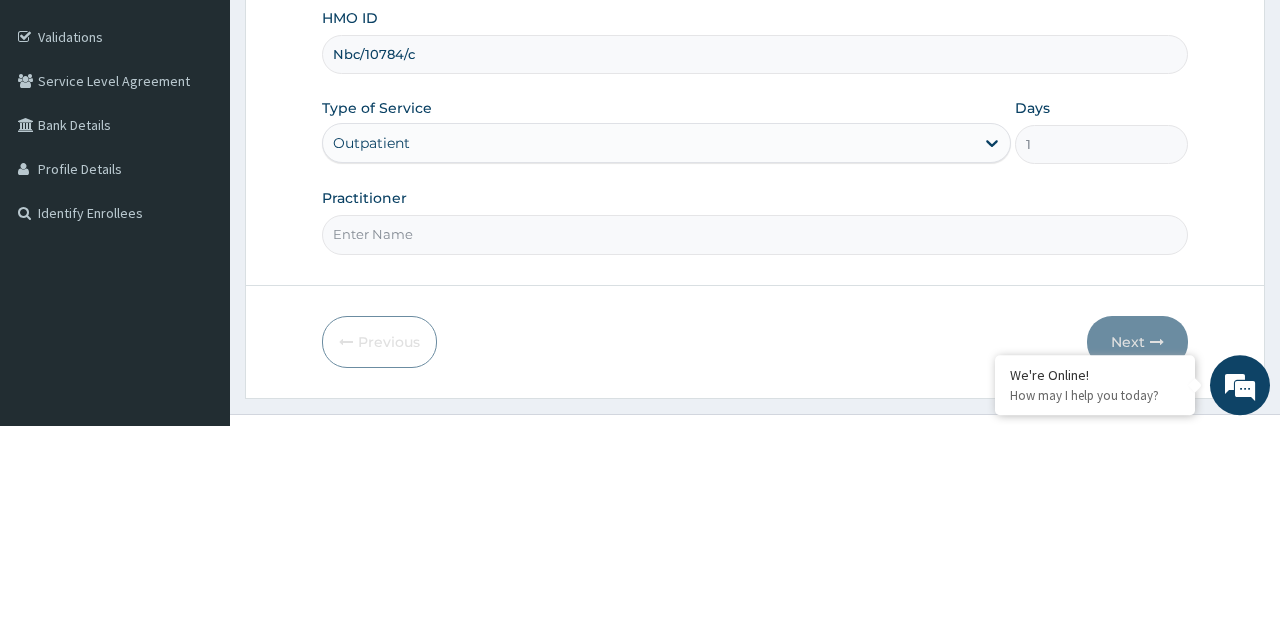 scroll, scrollTop: 150, scrollLeft: 0, axis: vertical 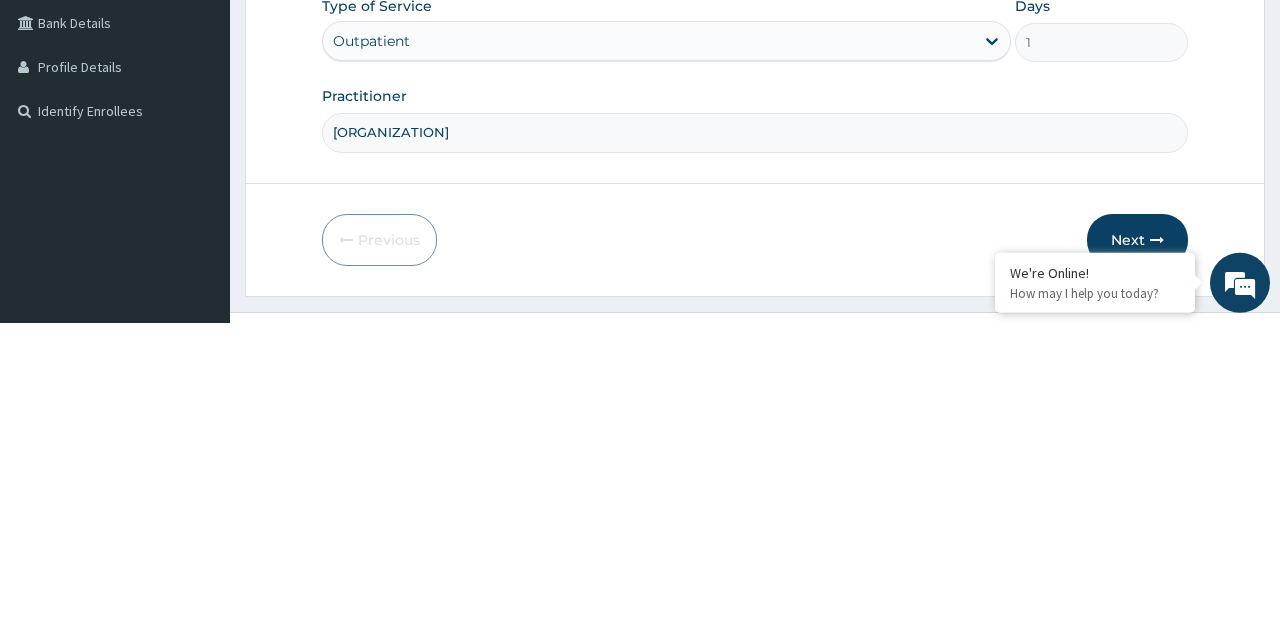 type on "Ausha" 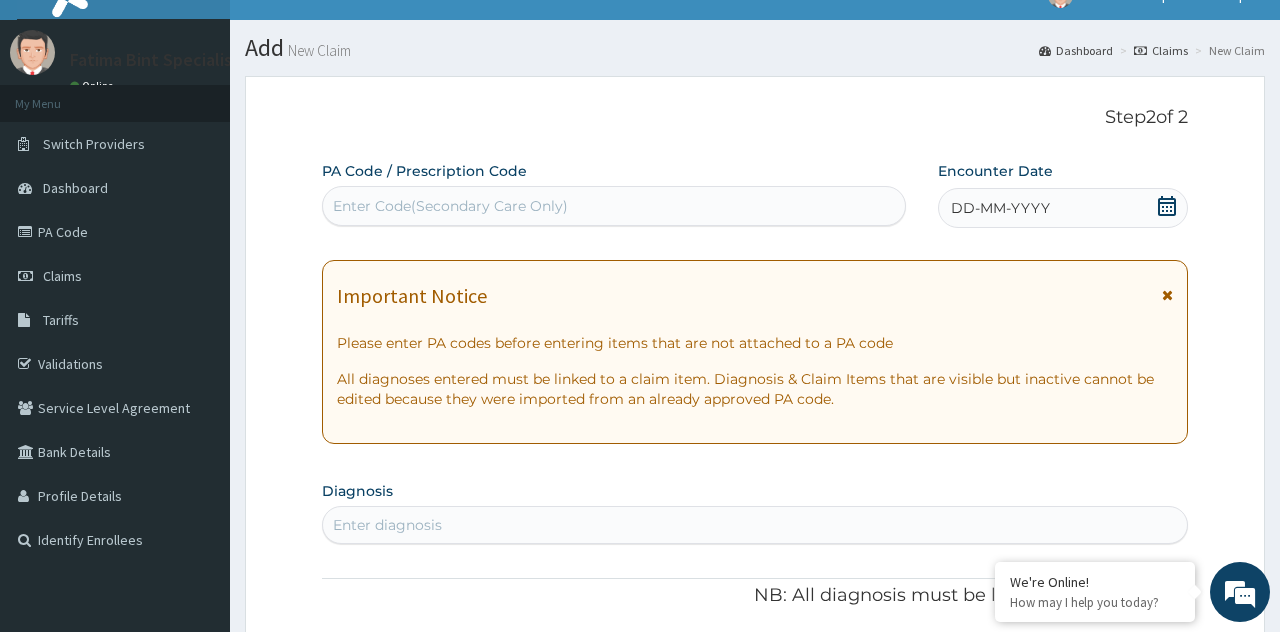 scroll, scrollTop: 0, scrollLeft: 0, axis: both 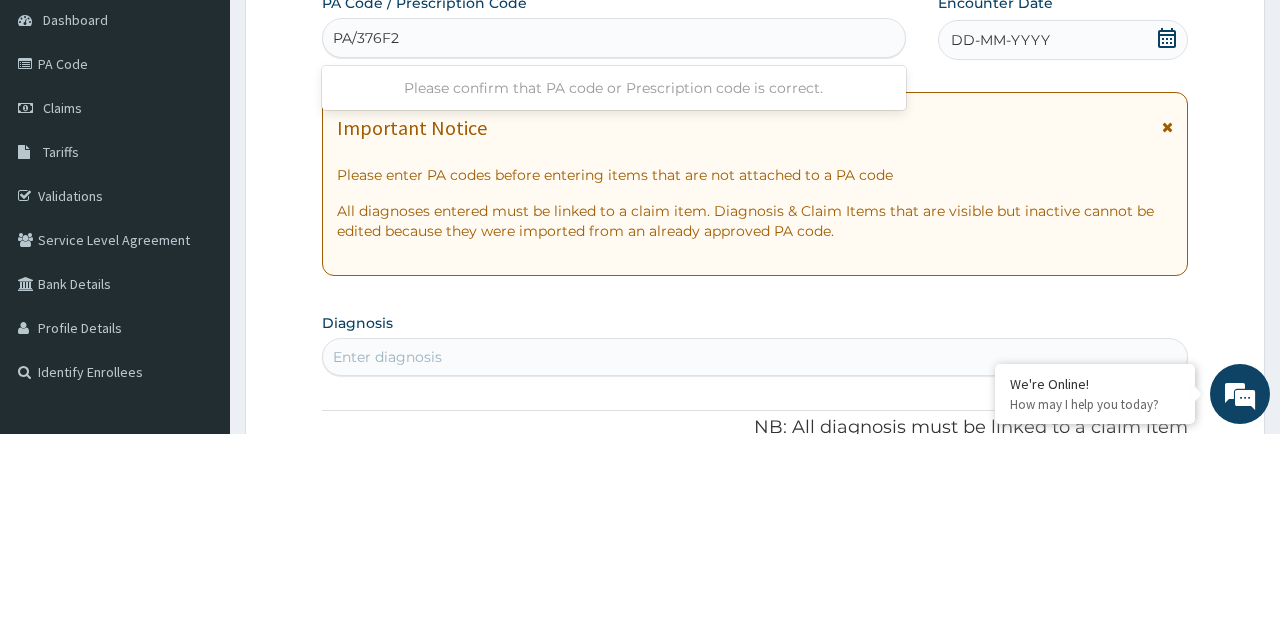 click on "Please confirm that PA code or Prescription code is correct." at bounding box center [613, 286] 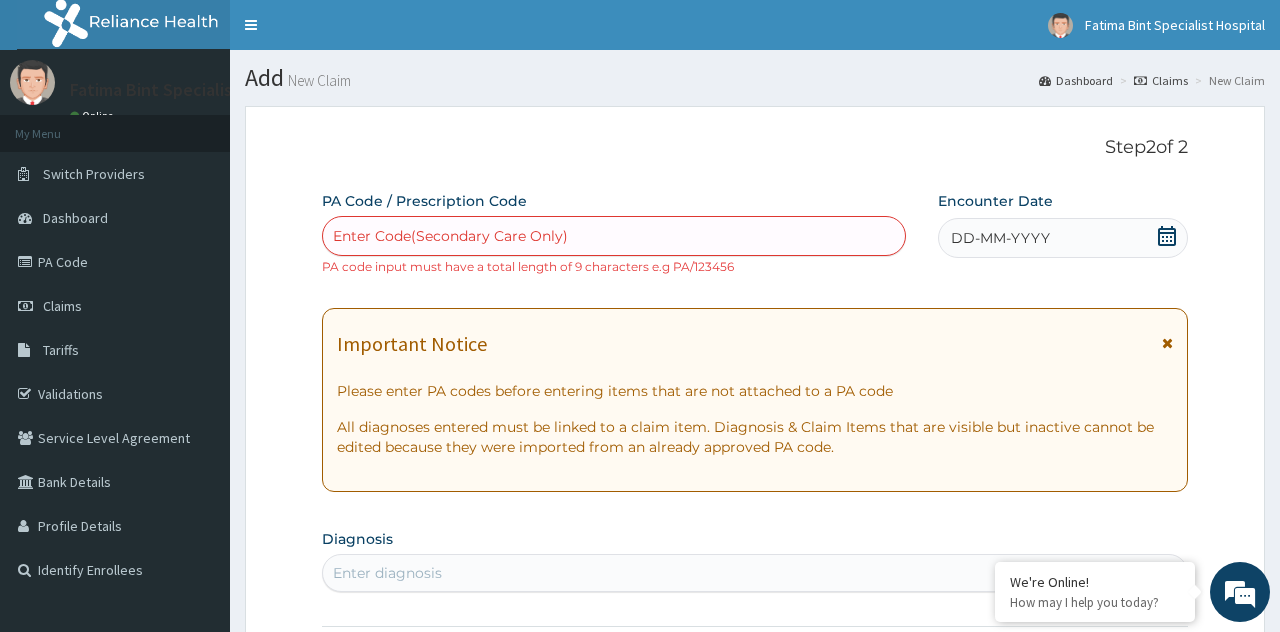 click on "PA Code" at bounding box center (115, 262) 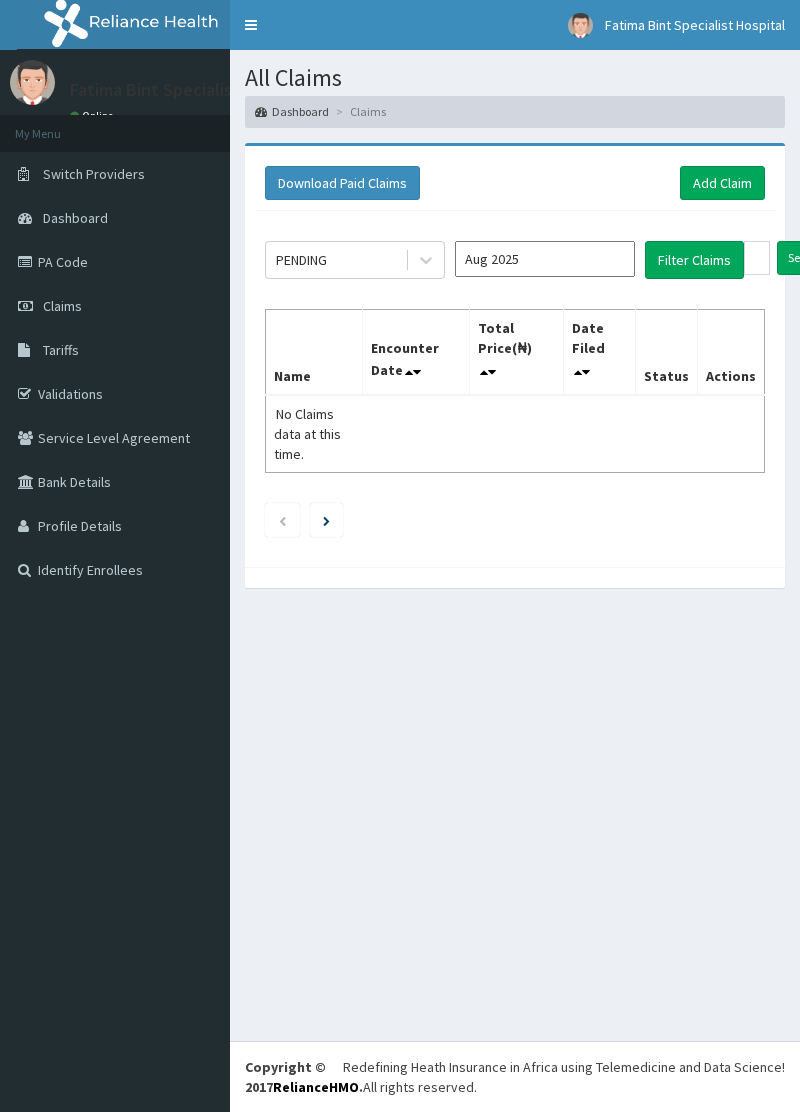 scroll, scrollTop: 0, scrollLeft: 0, axis: both 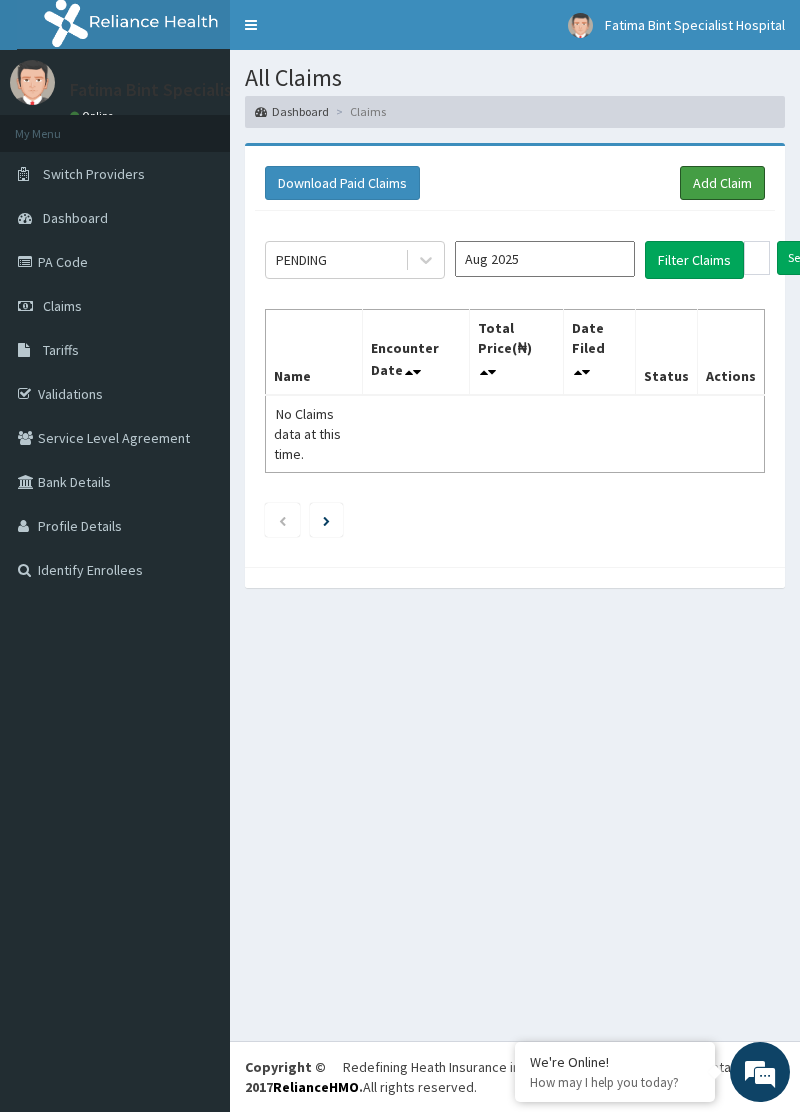 click on "Add Claim" at bounding box center [722, 183] 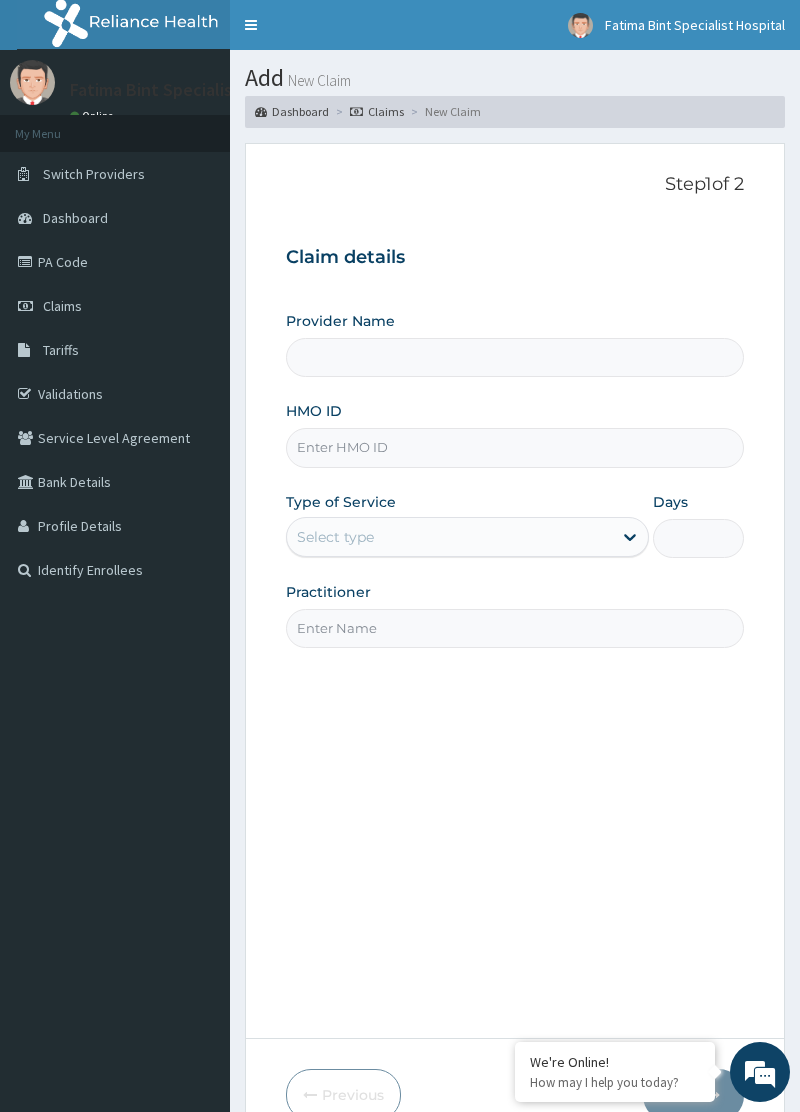 click on "HMO ID" at bounding box center [514, 447] 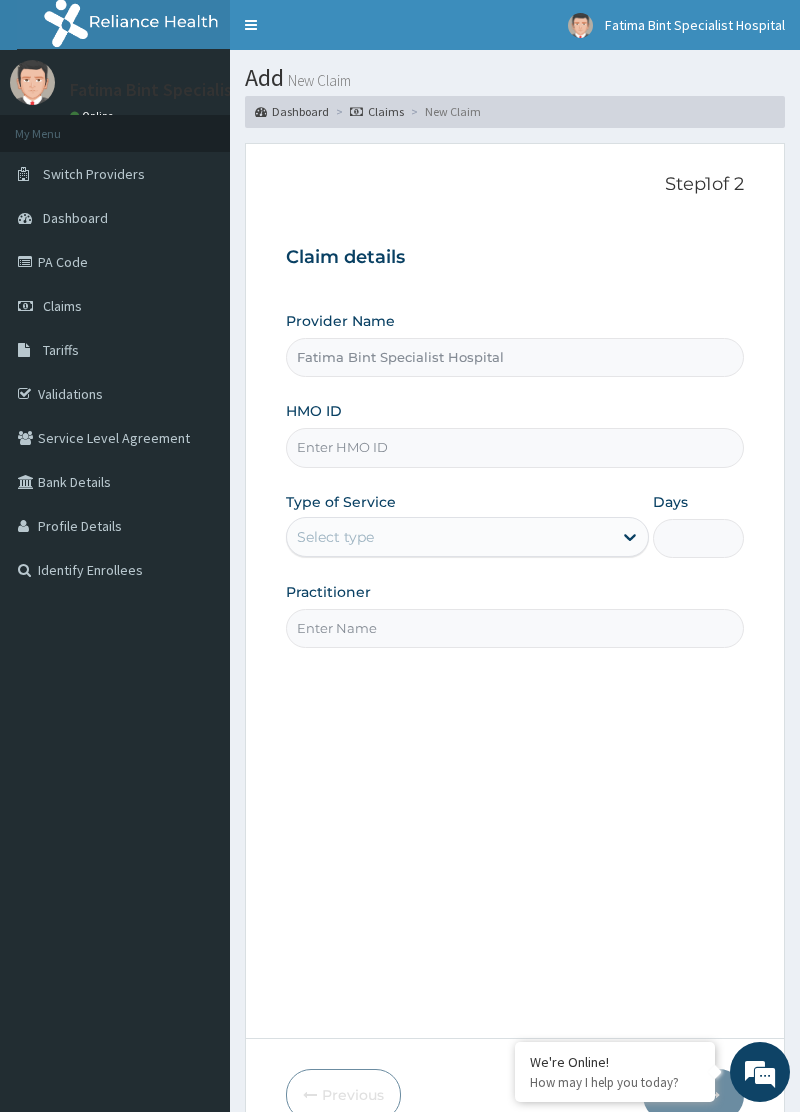click on "HMO ID" at bounding box center [514, 447] 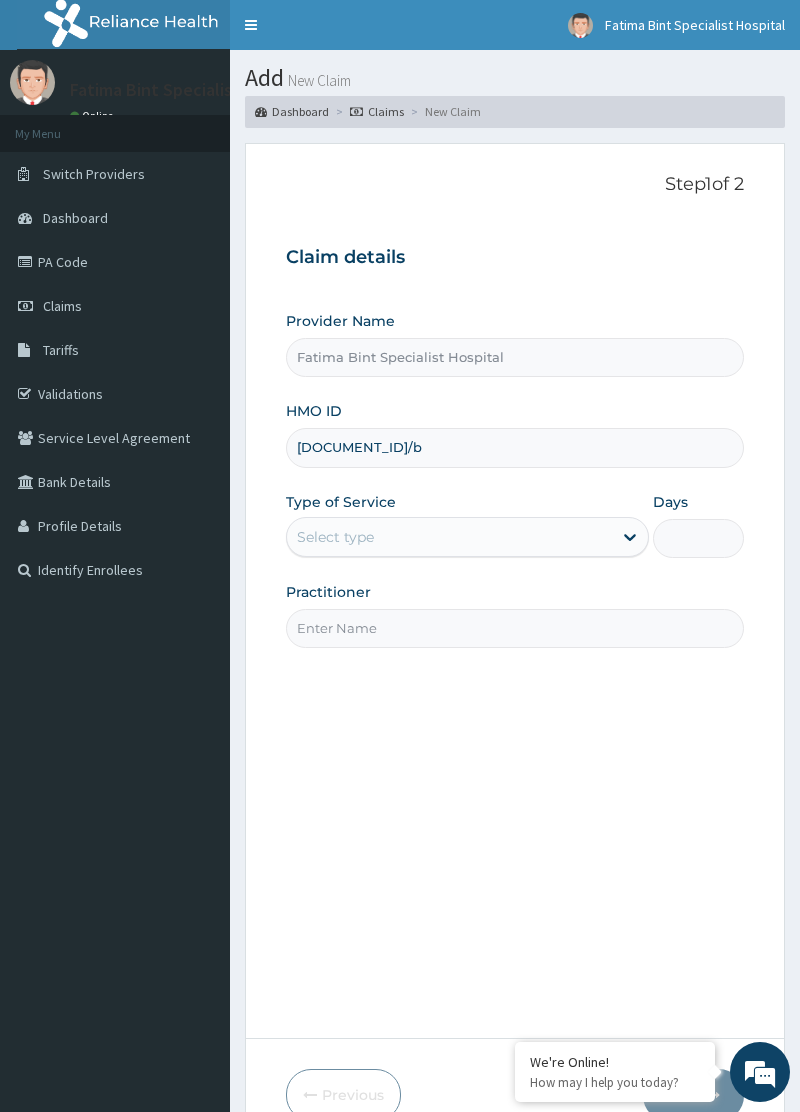 type on "[DOCUMENT_ID]/b" 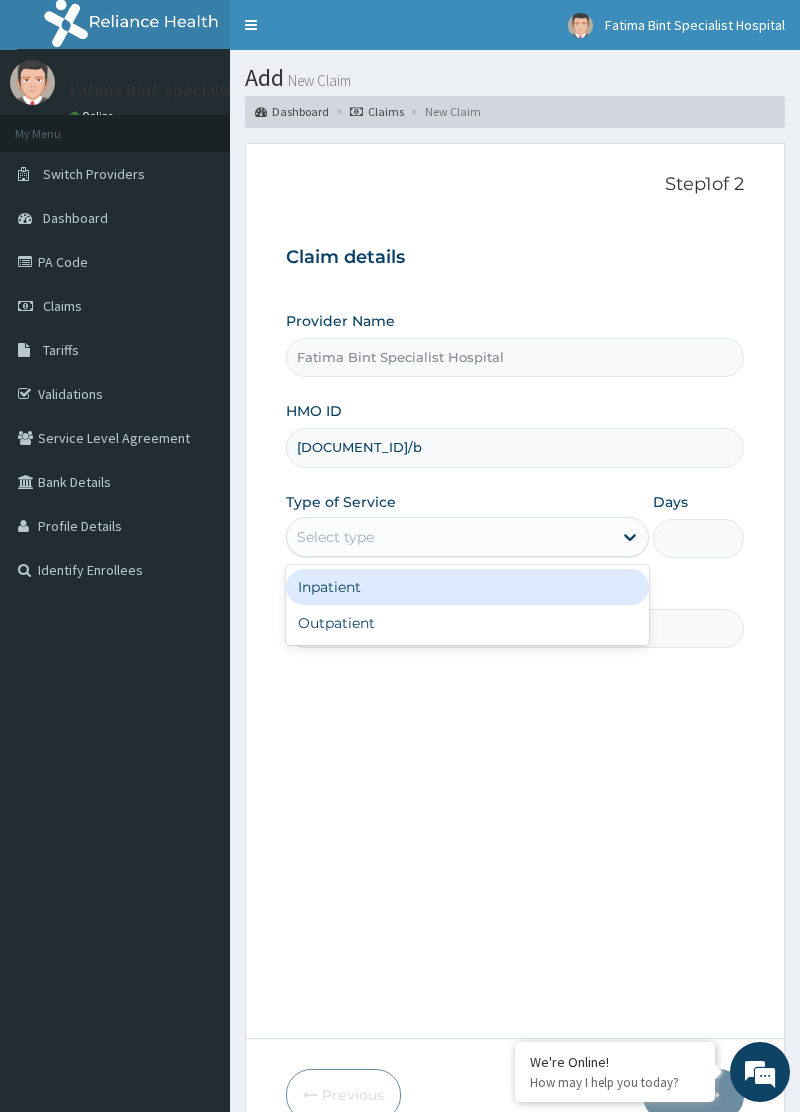 click on "Outpatient" at bounding box center [467, 623] 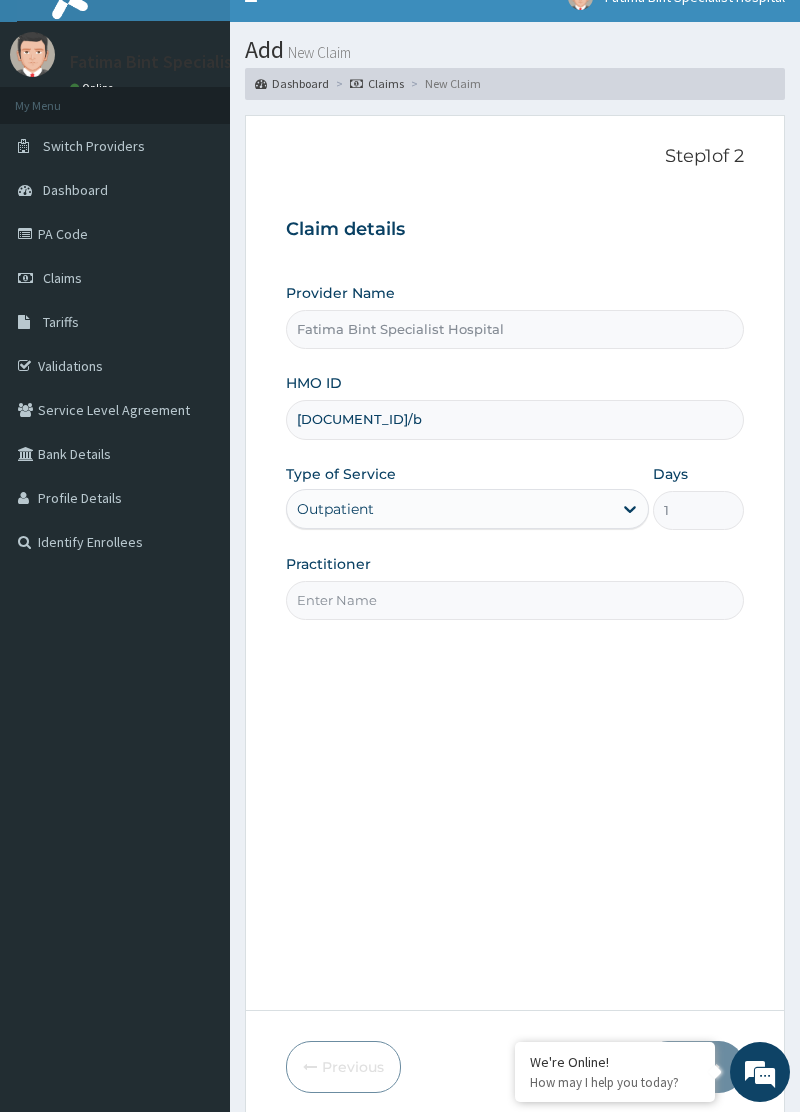 click on "Practitioner" at bounding box center [514, 600] 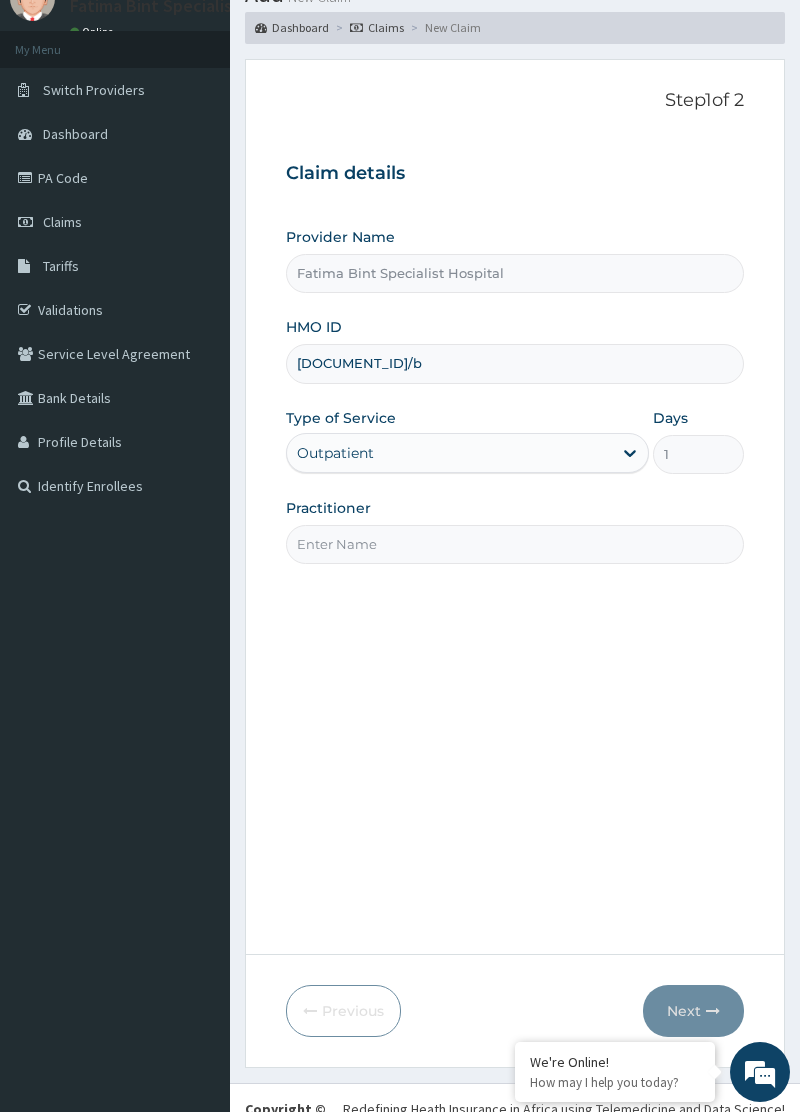 scroll, scrollTop: 92, scrollLeft: 0, axis: vertical 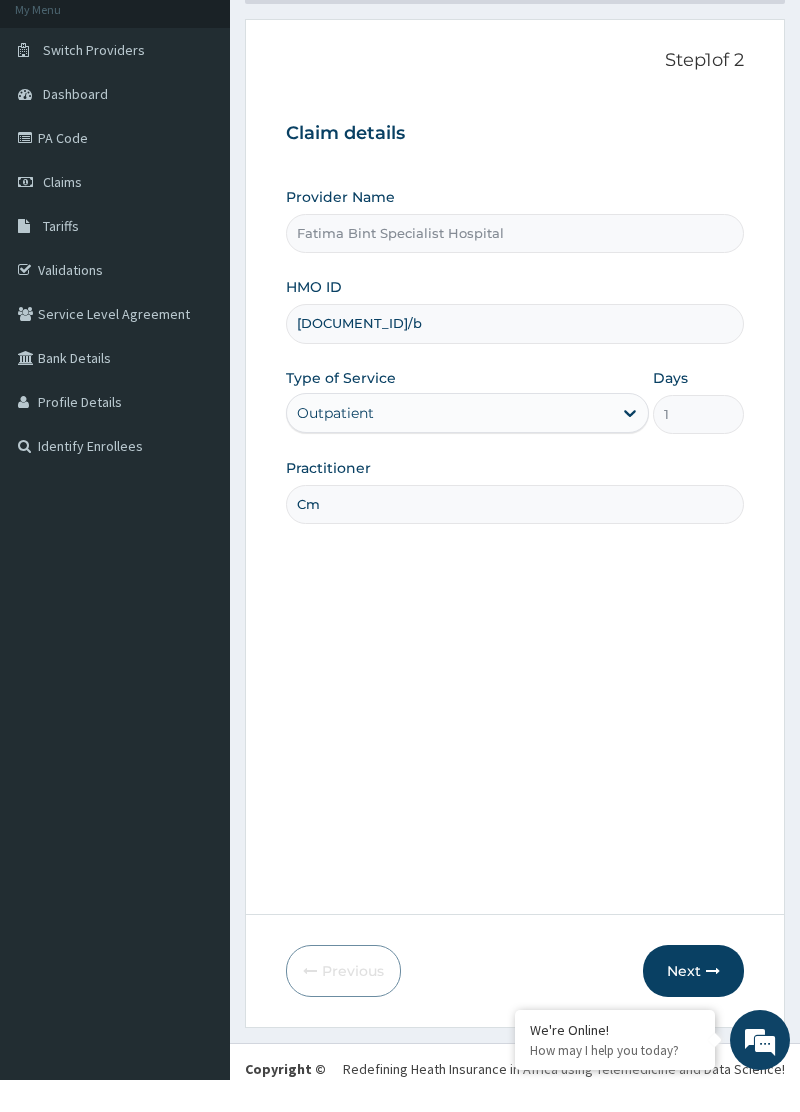 type on "Cmd" 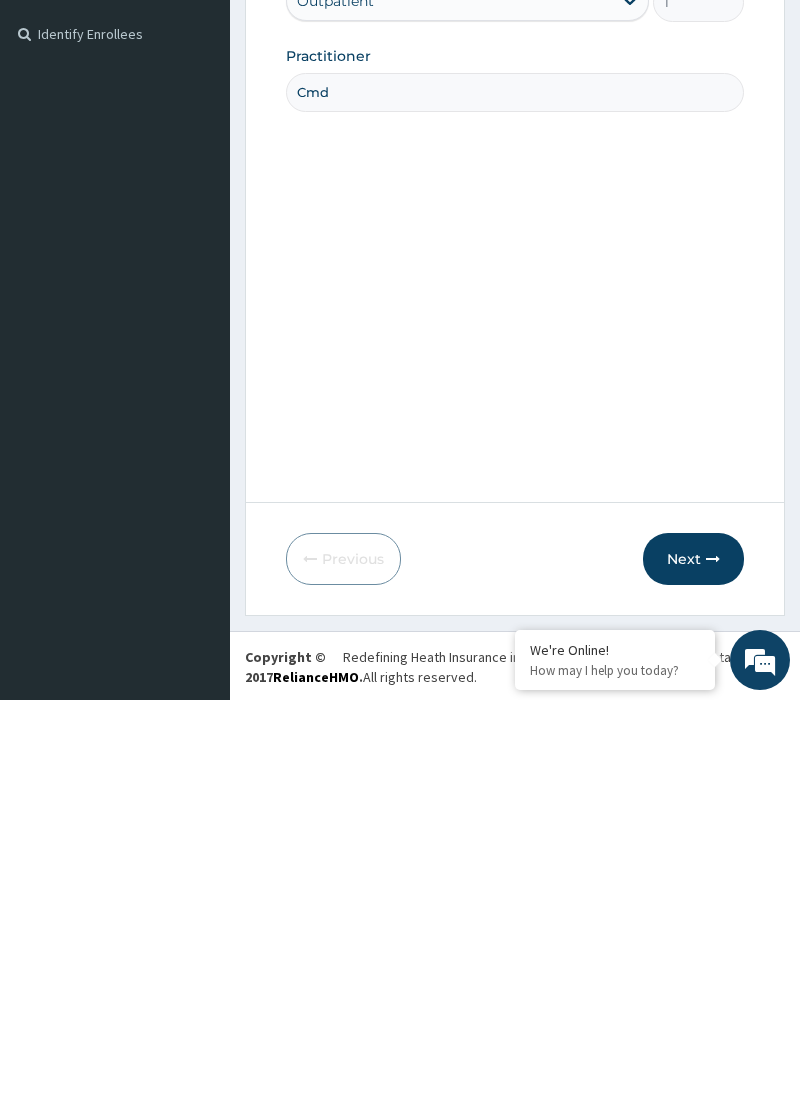 click on "Next" at bounding box center [693, 971] 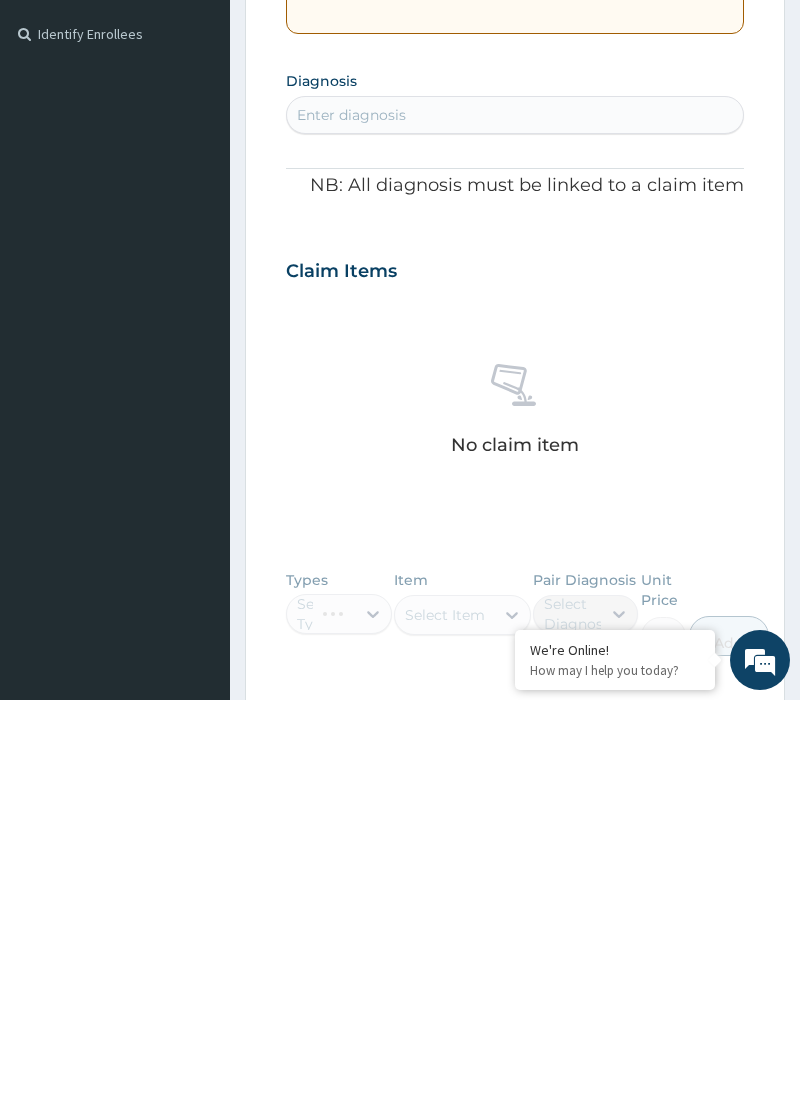scroll, scrollTop: 124, scrollLeft: 0, axis: vertical 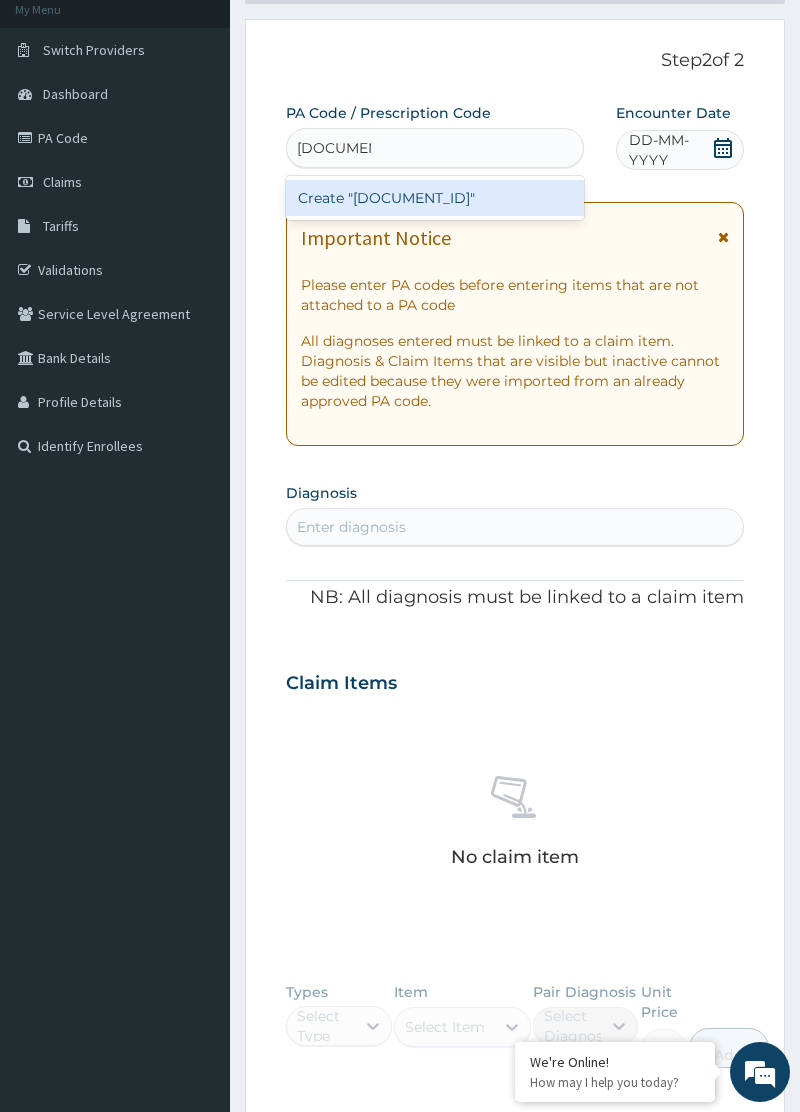 click on "Create "[DOCUMENT_ID]"" at bounding box center (435, 198) 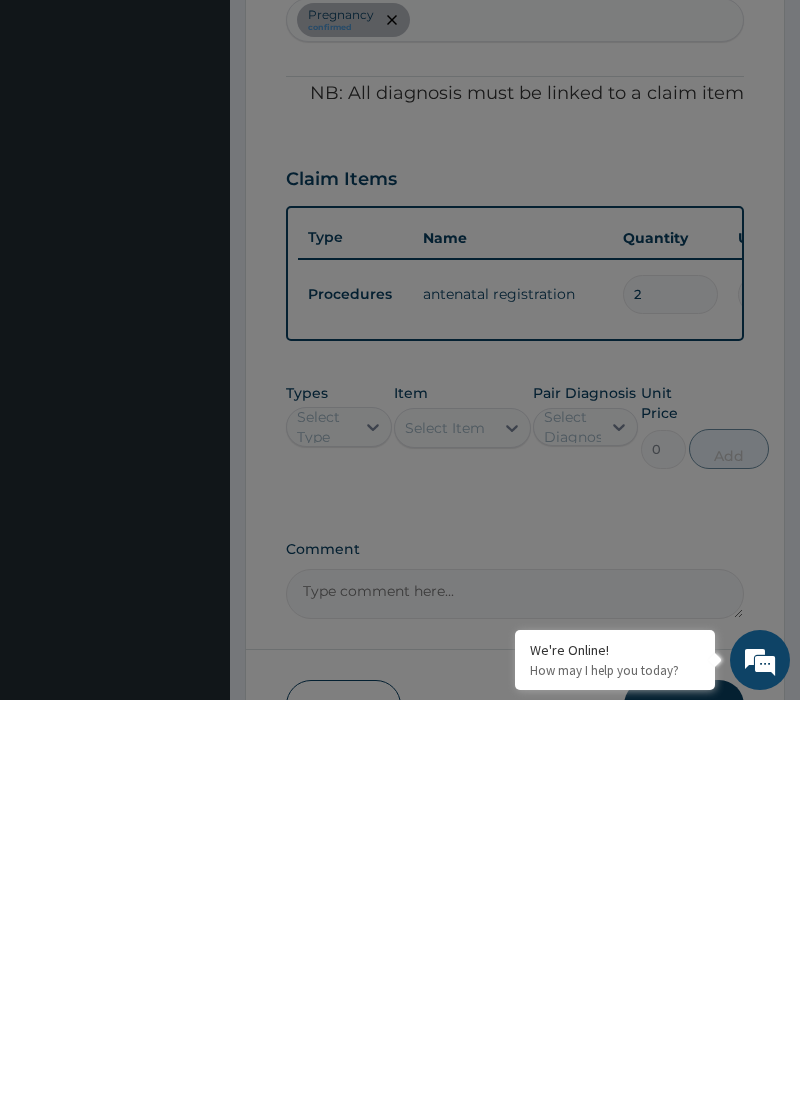 scroll, scrollTop: 369, scrollLeft: 0, axis: vertical 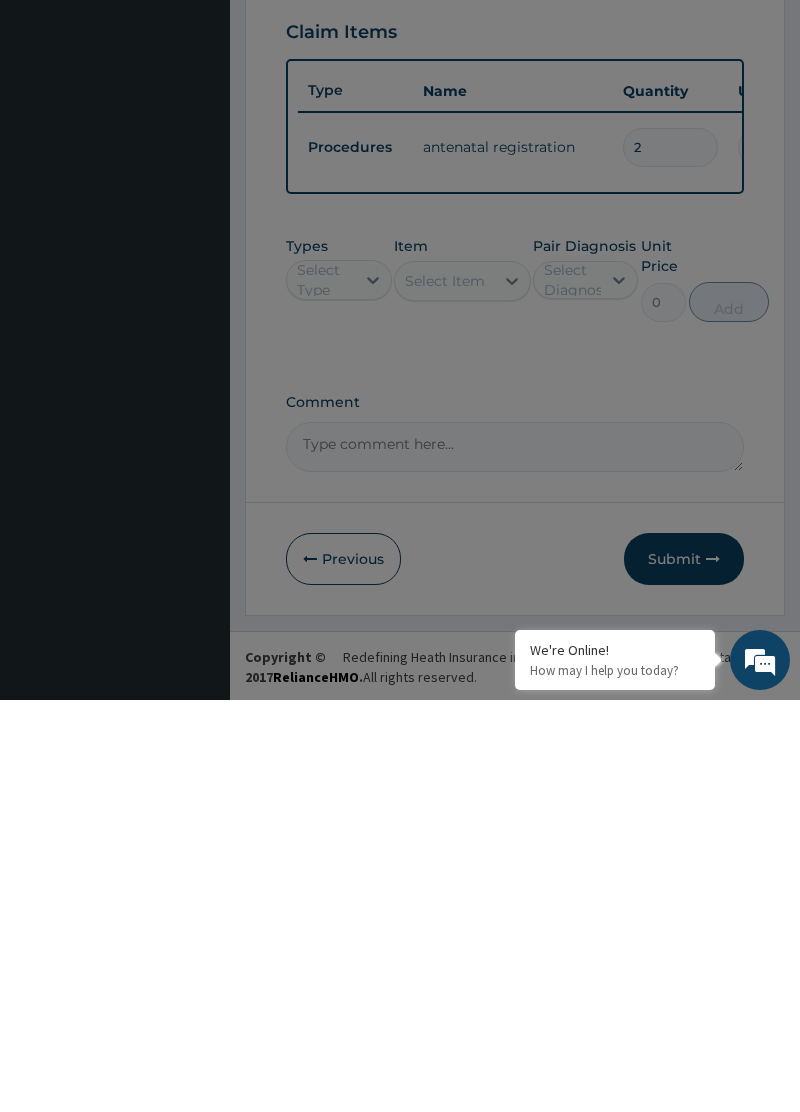 type 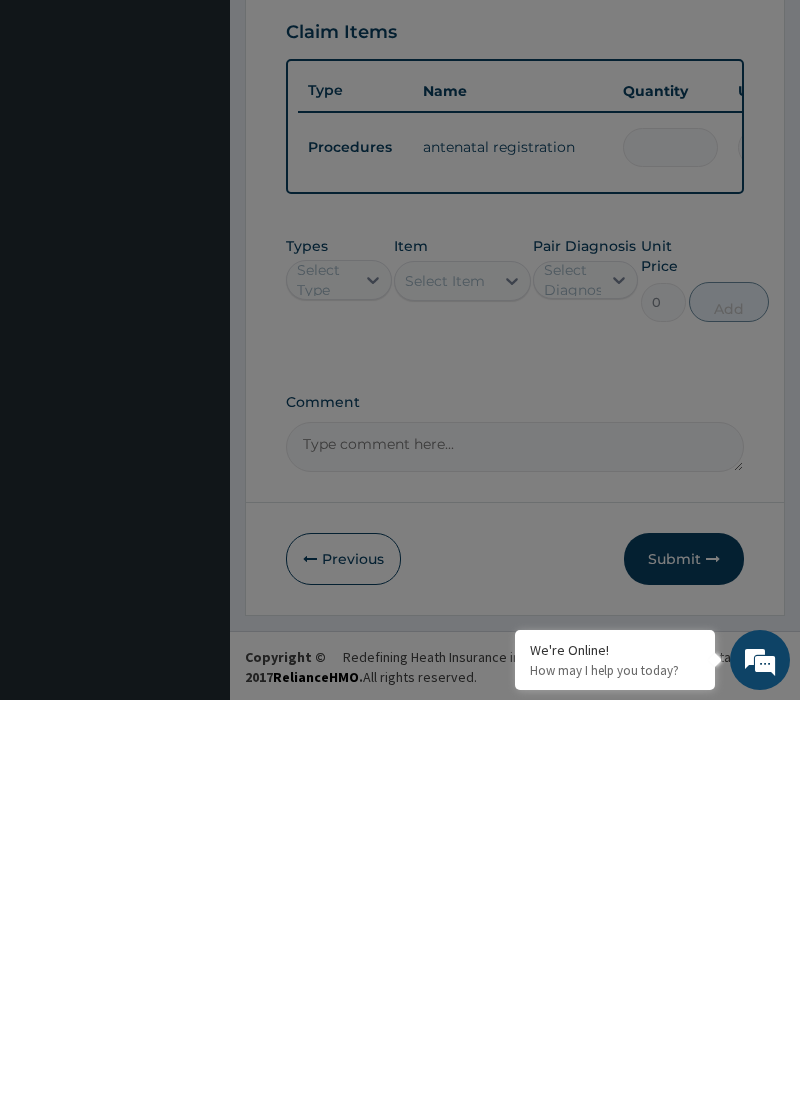 type on "0.00" 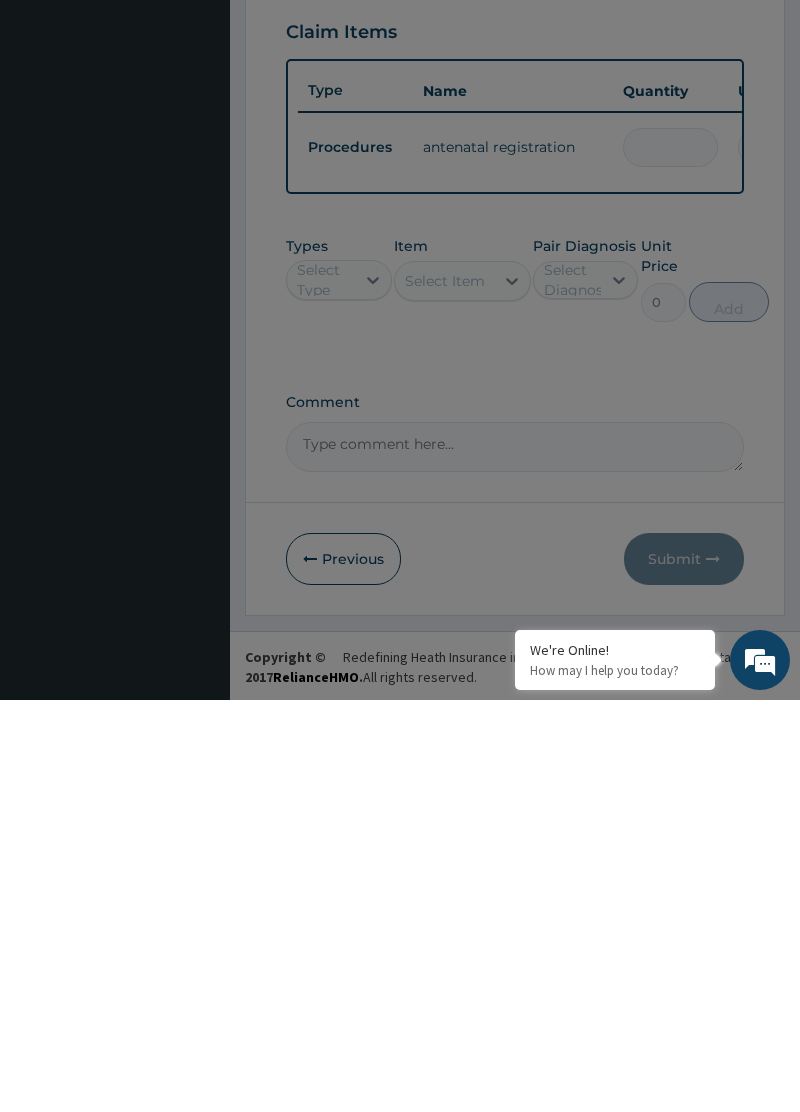 type on "1" 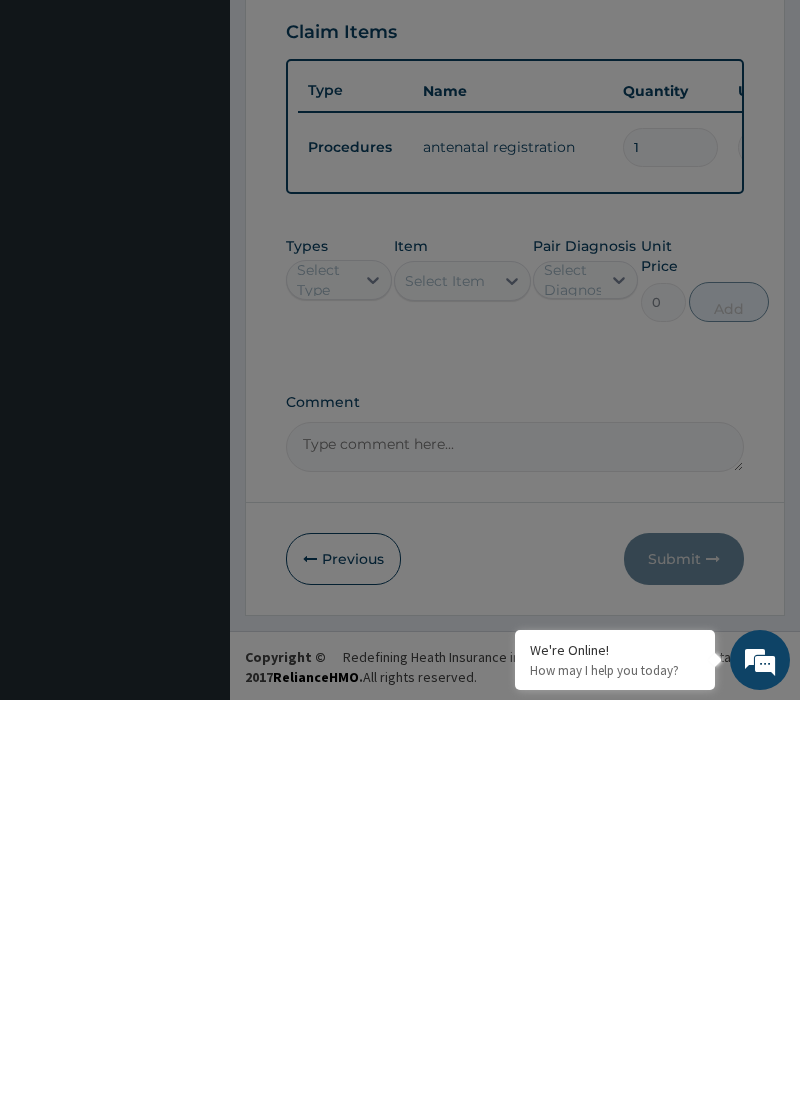 type on "40000.00" 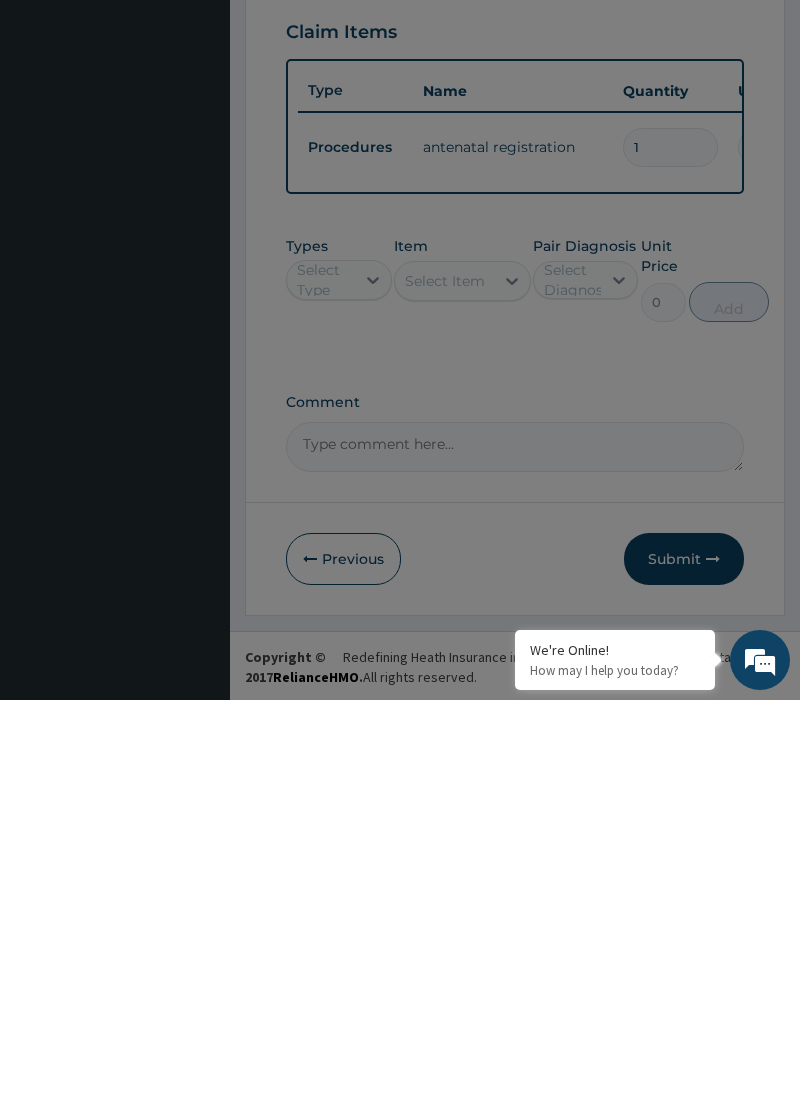 type on "1" 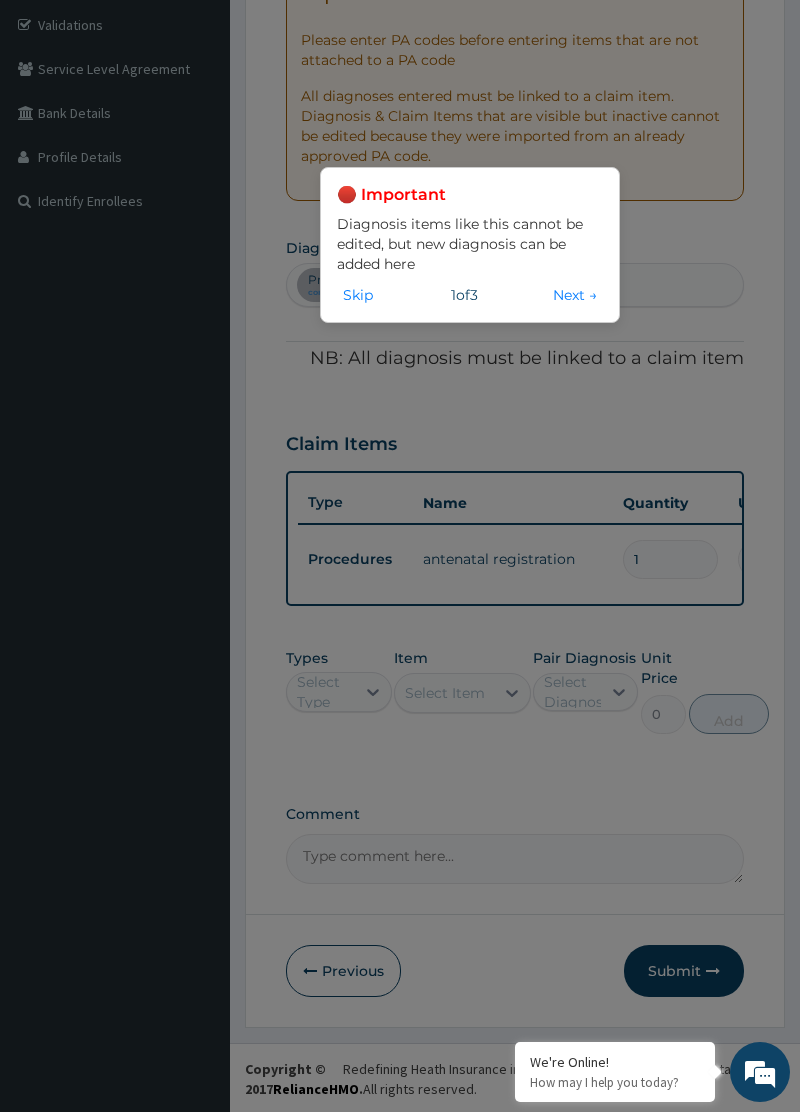 click on "🔴 Important Diagnosis items like this cannot be edited, but new diagnosis can be added here Skip 1  of  3 Next →" at bounding box center [400, 556] 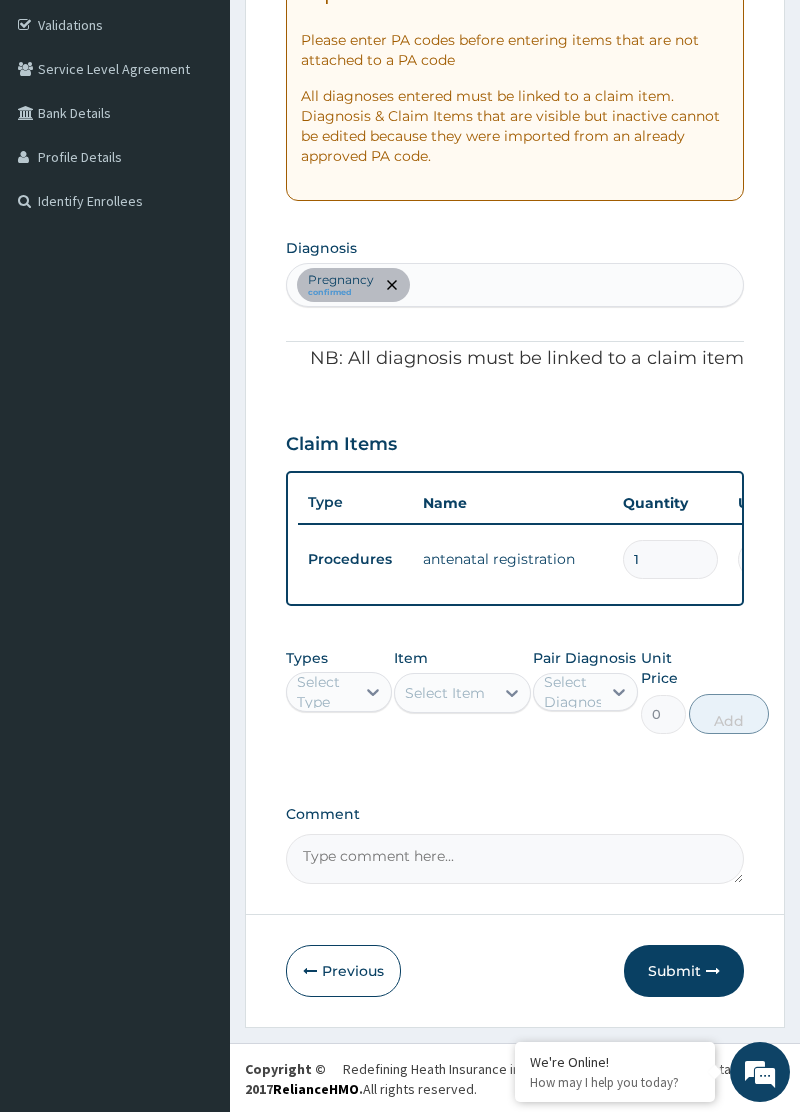 click on "Submit" at bounding box center [684, 971] 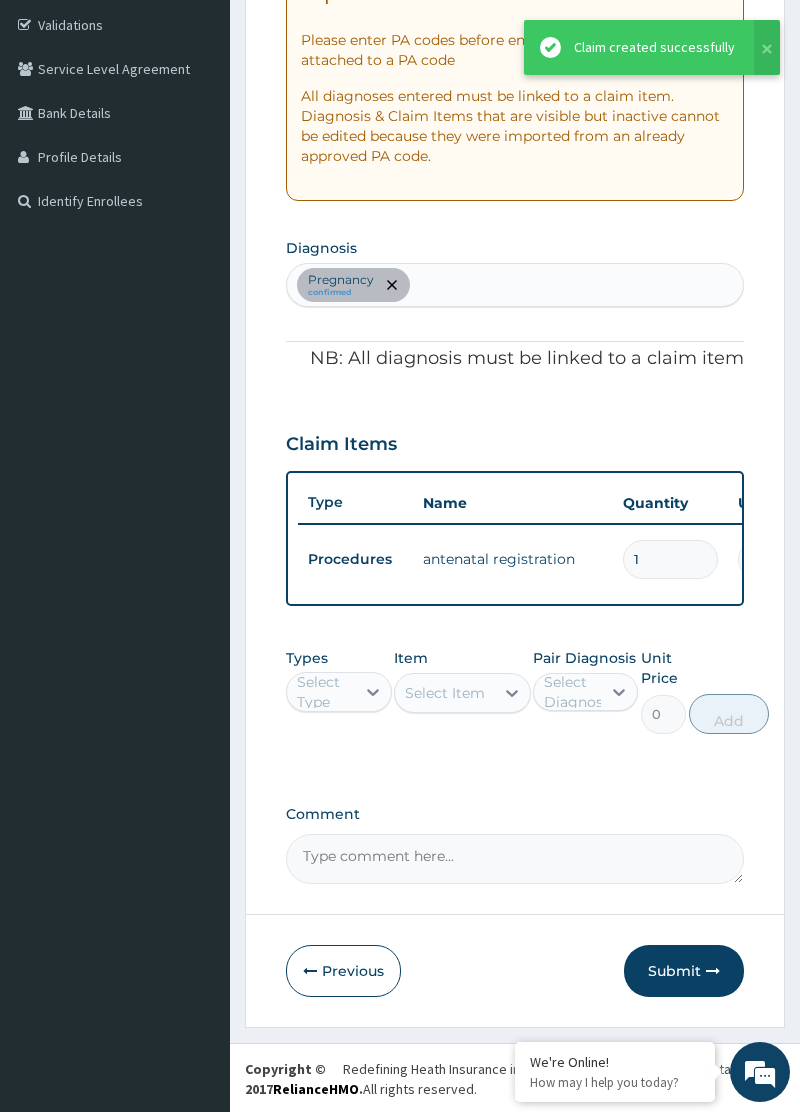scroll, scrollTop: 356, scrollLeft: 0, axis: vertical 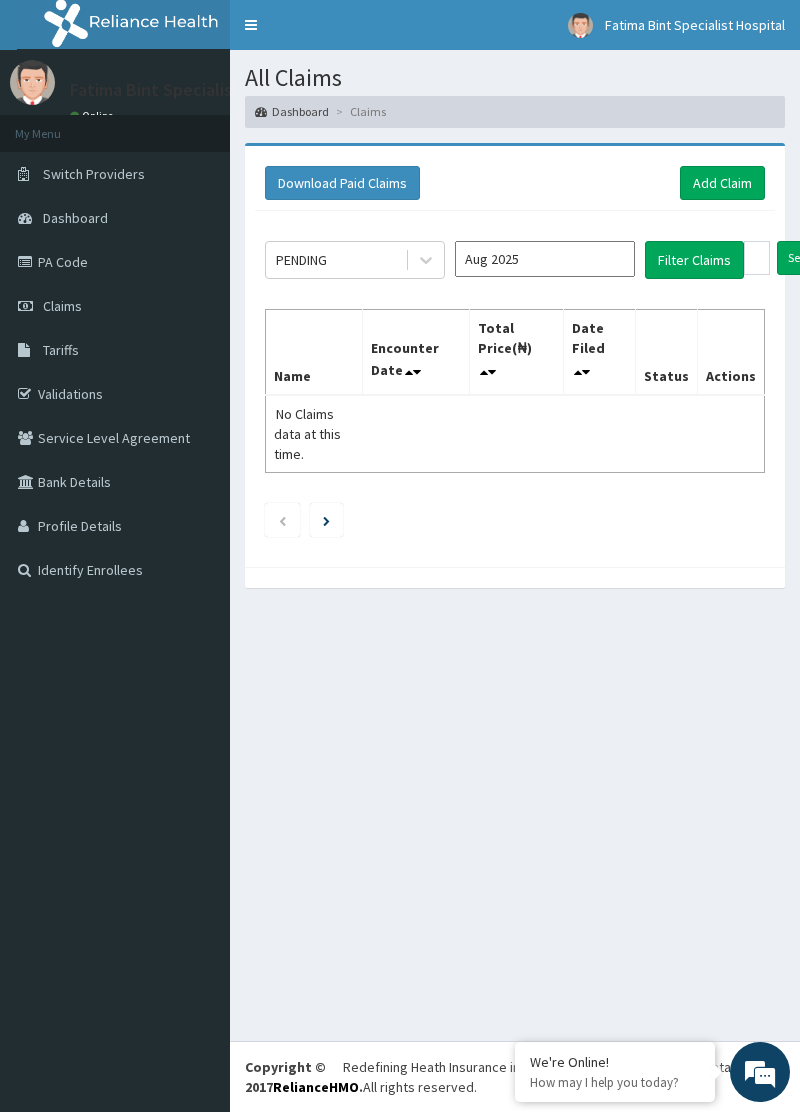 click on "PA Code" at bounding box center (115, 262) 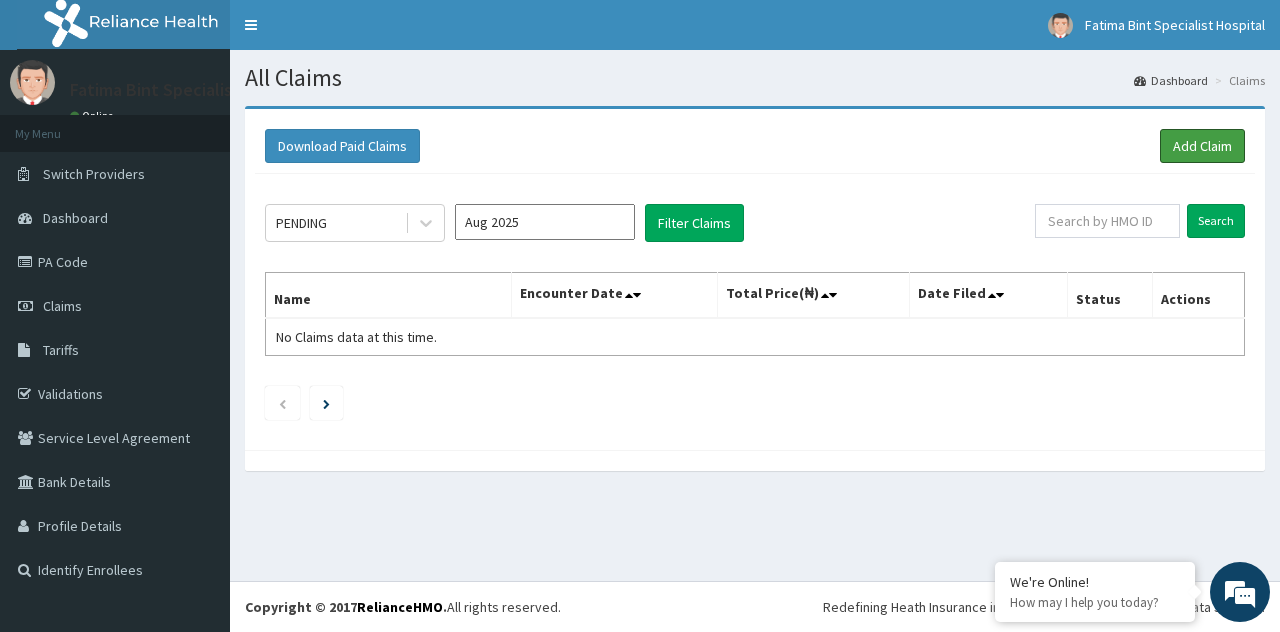 click on "Add Claim" at bounding box center (1202, 146) 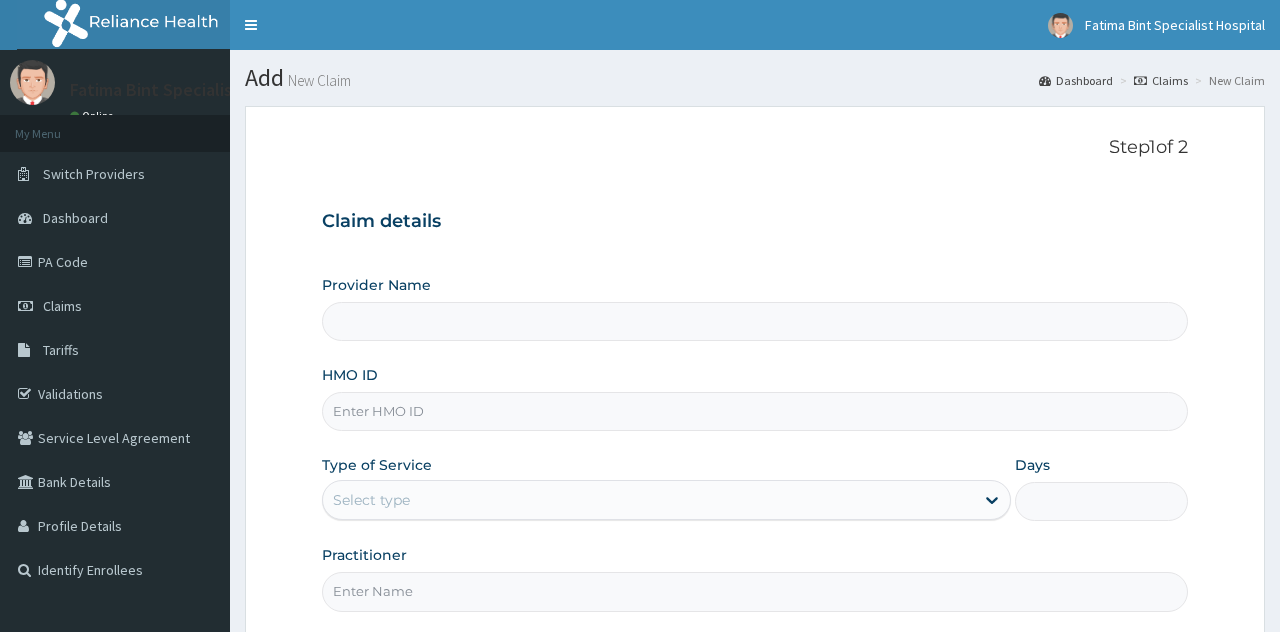 scroll, scrollTop: 0, scrollLeft: 0, axis: both 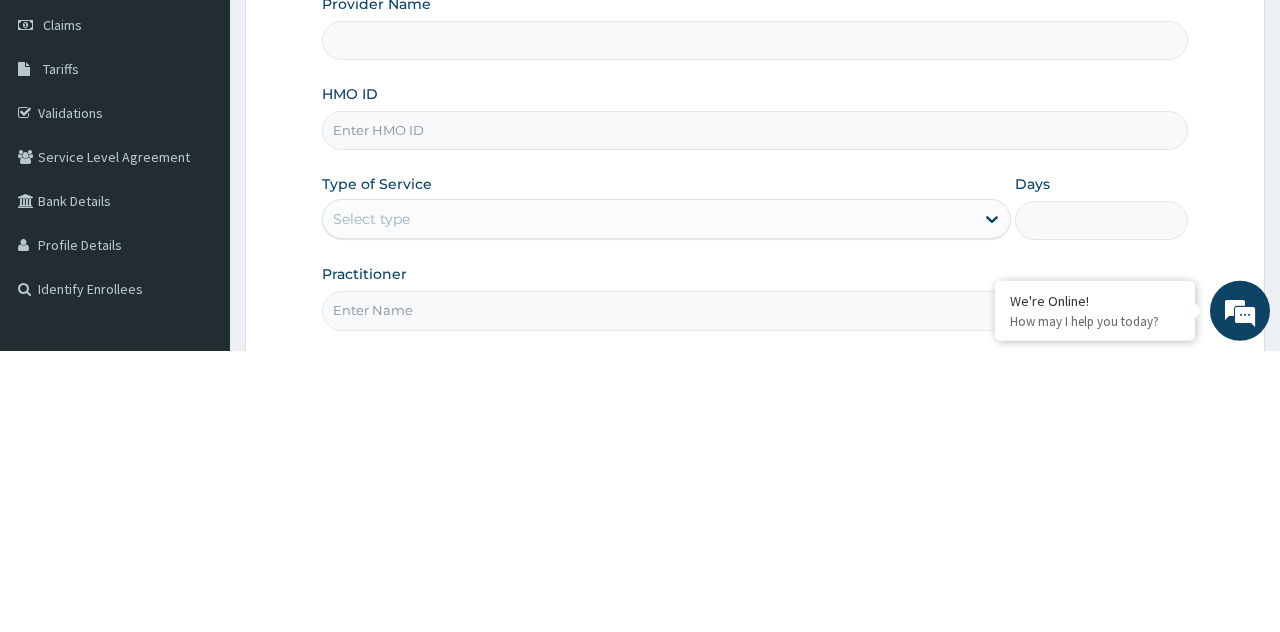 type on "Fatima Bint Specialist Hospital" 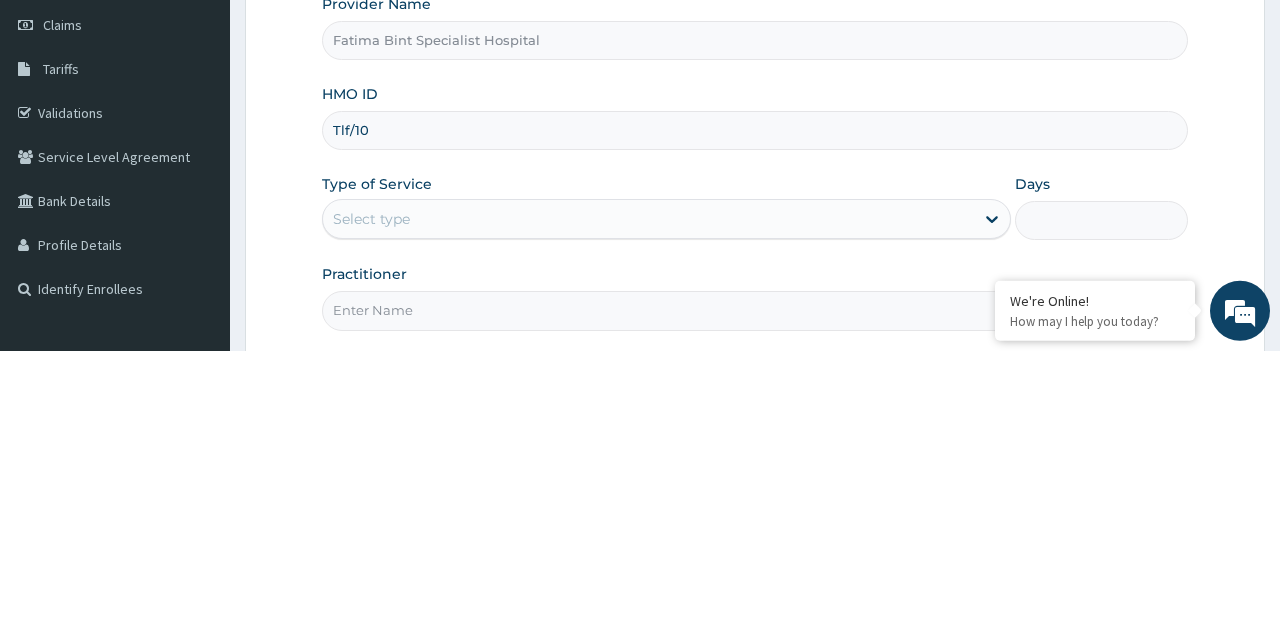 scroll, scrollTop: 0, scrollLeft: 0, axis: both 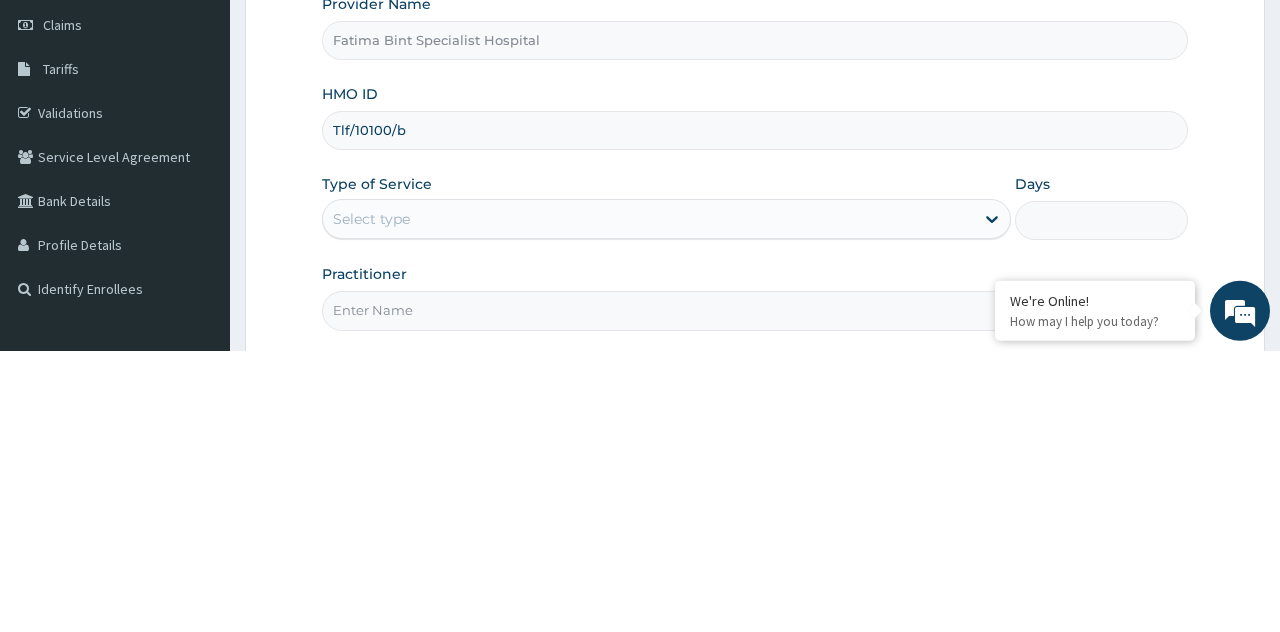 type on "Tlf/10100/b" 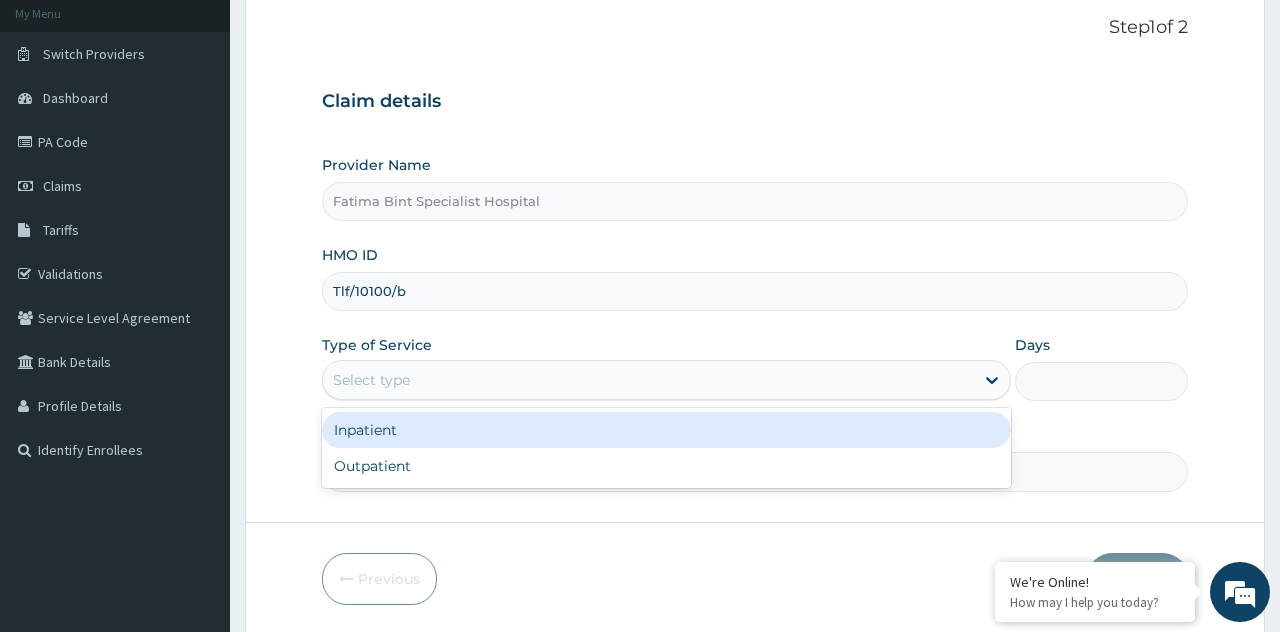 scroll, scrollTop: 123, scrollLeft: 0, axis: vertical 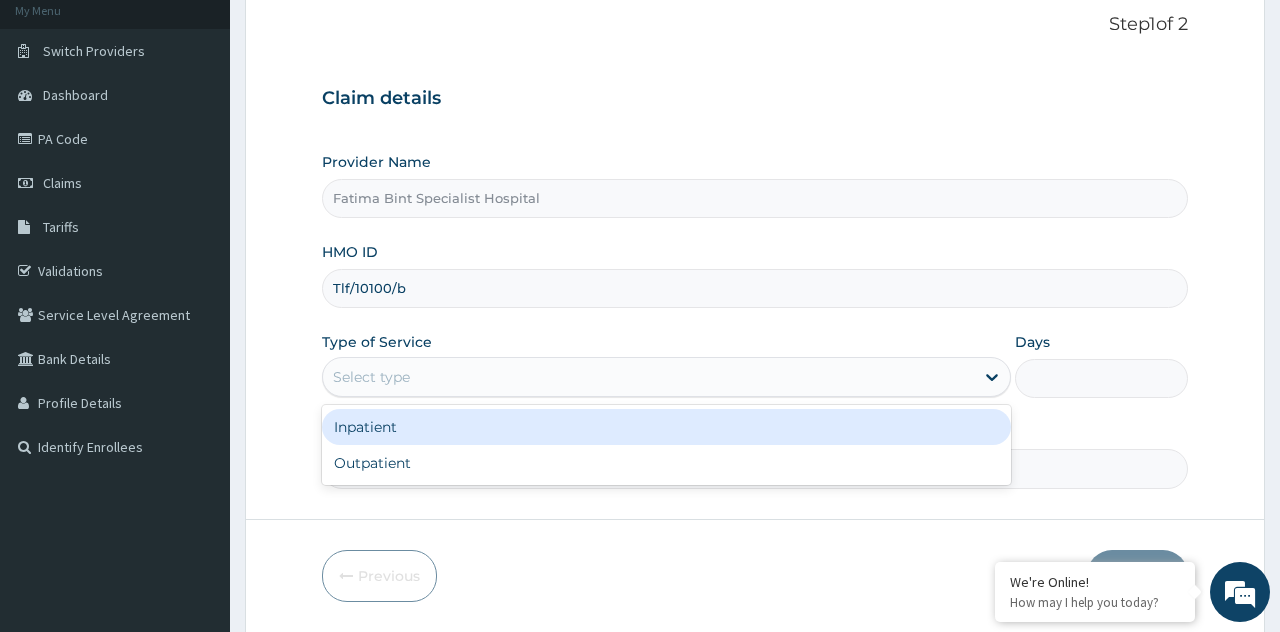 click on "Outpatient" at bounding box center [666, 463] 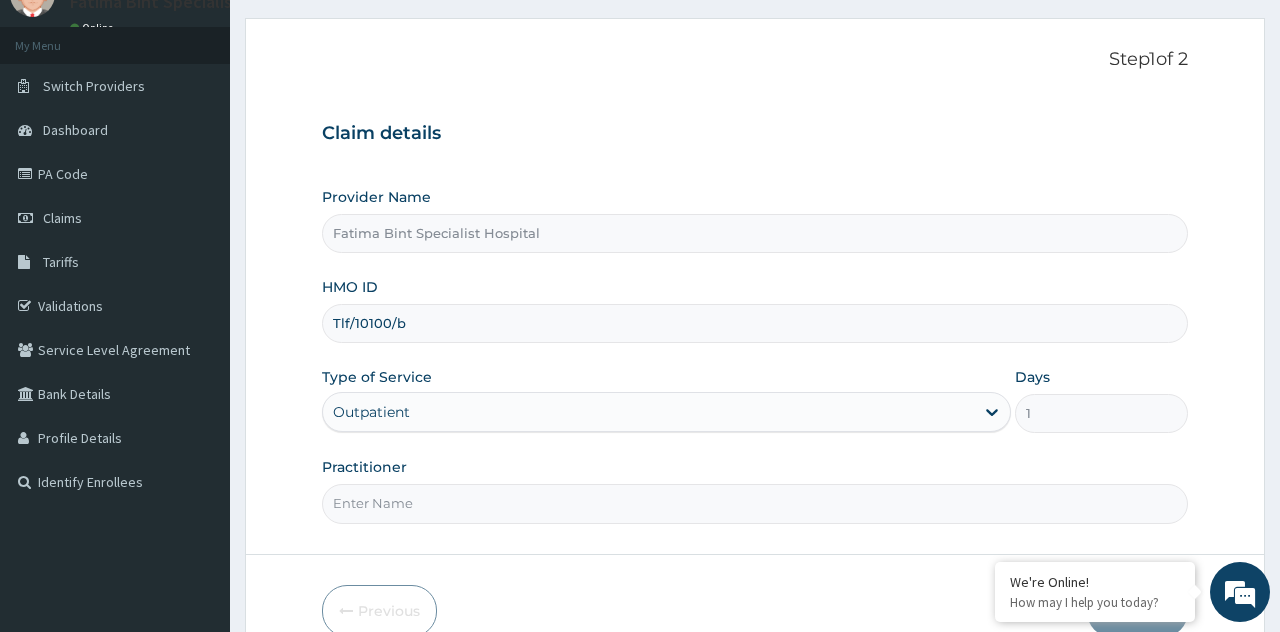 click on "Practitioner" at bounding box center (754, 503) 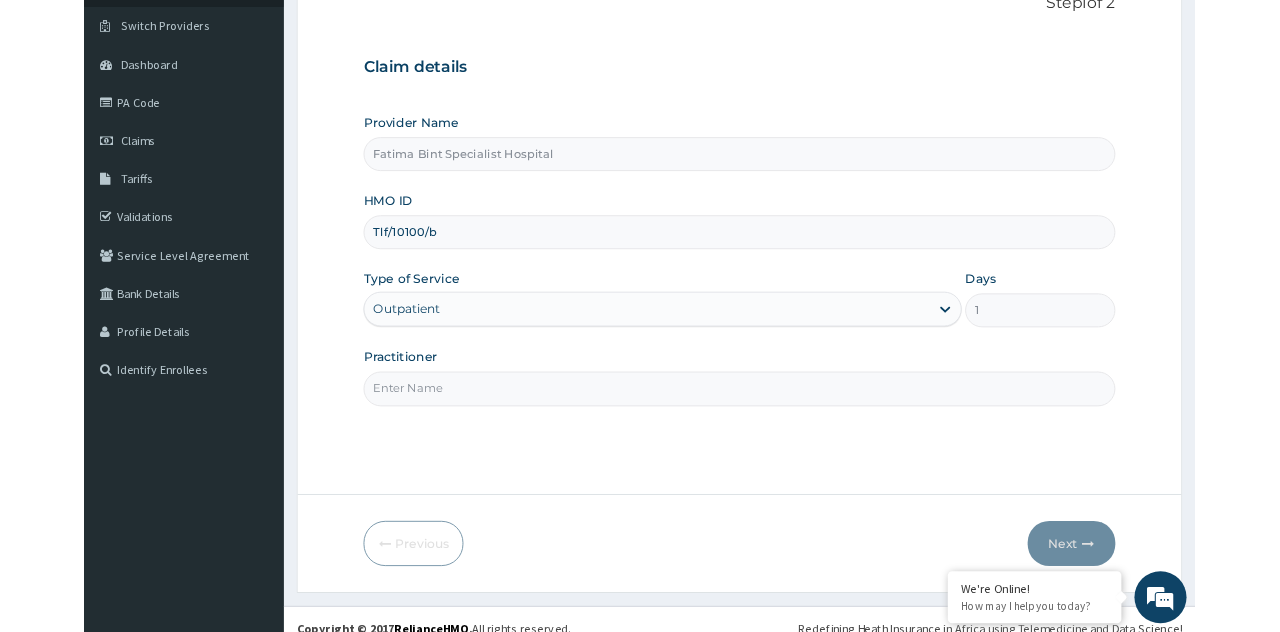 scroll, scrollTop: 152, scrollLeft: 0, axis: vertical 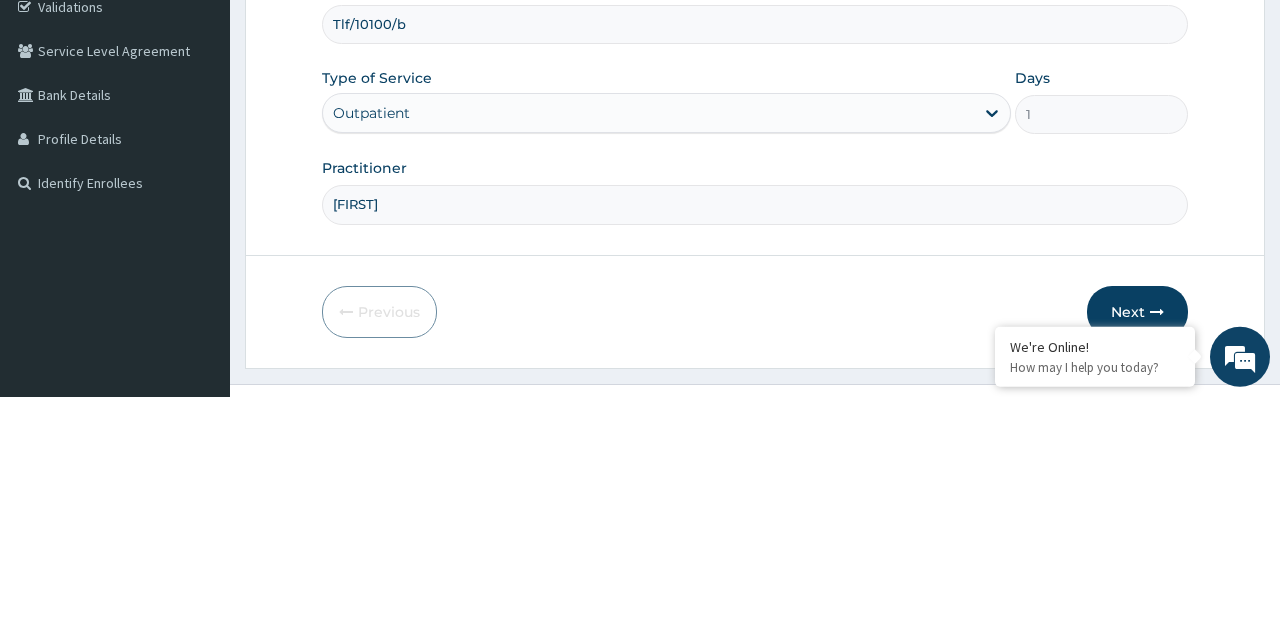 type on "Aisha" 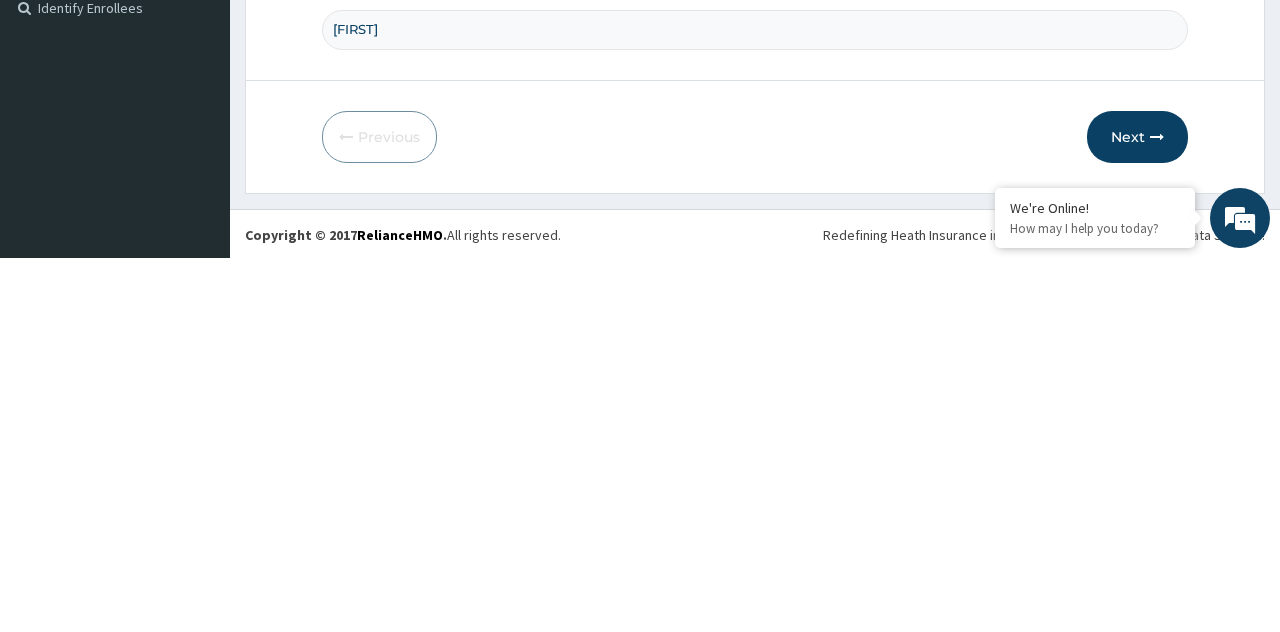 click on "Next" at bounding box center (1137, 511) 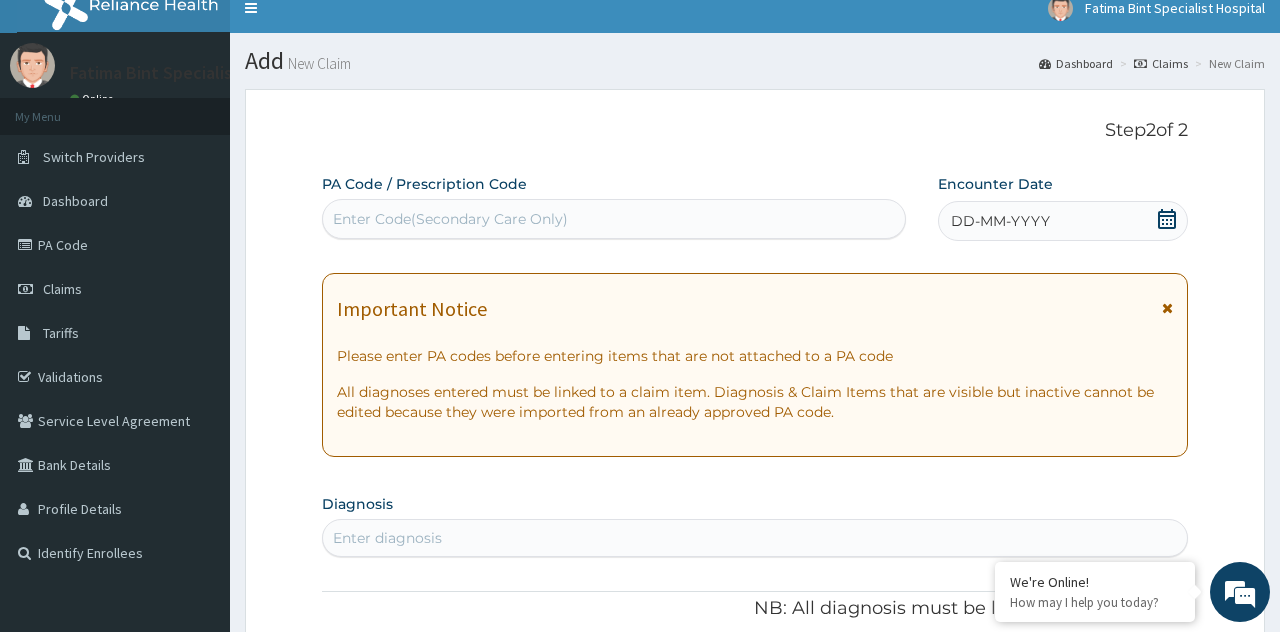 scroll, scrollTop: 16, scrollLeft: 0, axis: vertical 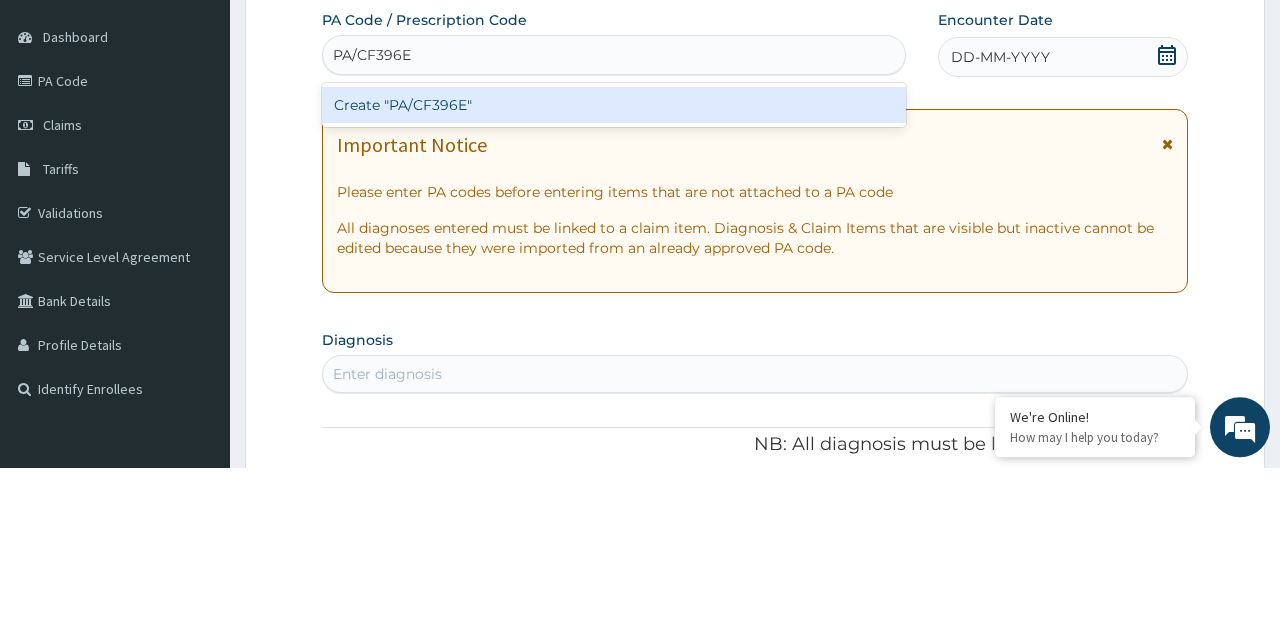 click on "Create "PA/CF396E"" at bounding box center (613, 270) 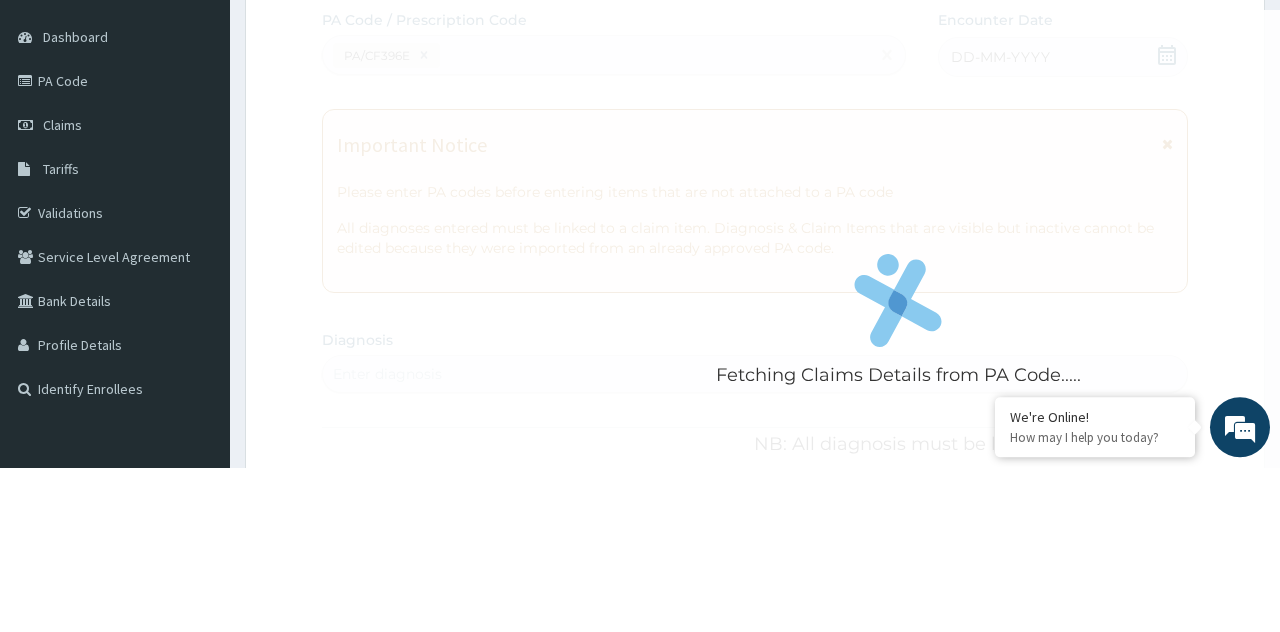 scroll, scrollTop: 16, scrollLeft: 0, axis: vertical 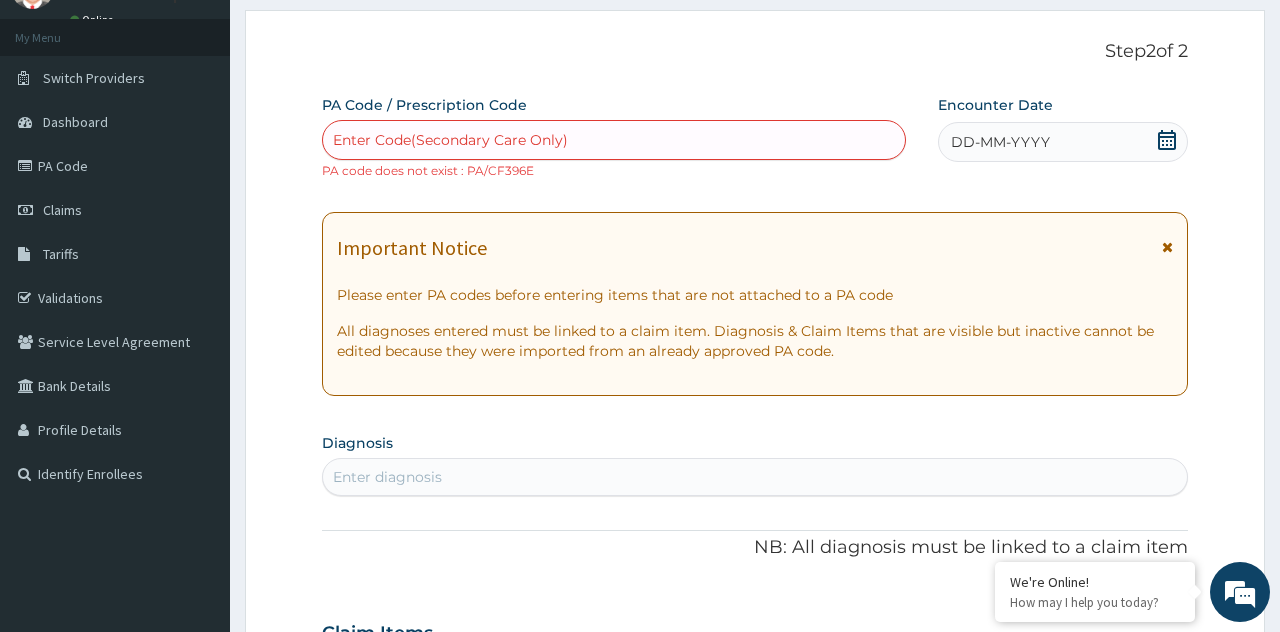 click on "Step  2  of 2 PA Code / Prescription Code Enter Code(Secondary Care Only) PA code does not exist : PA/CF396E Encounter Date DD-MM-YYYY Important Notice Please enter PA codes before entering items that are not attached to a PA code   All diagnoses entered must be linked to a claim item. Diagnosis & Claim Items that are visible but inactive cannot be edited because they were imported from an already approved PA code. Diagnosis   Select is focused ,type to refine list, press Down to open the menu,  press left to focus selected values Enter diagnosis NB: All diagnosis must be linked to a claim item Claim Items No claim item Types Select Type Item Select Item Pair Diagnosis Select Diagnosis Unit Price 0 Add Comment     Previous   Submit" at bounding box center (755, 651) 